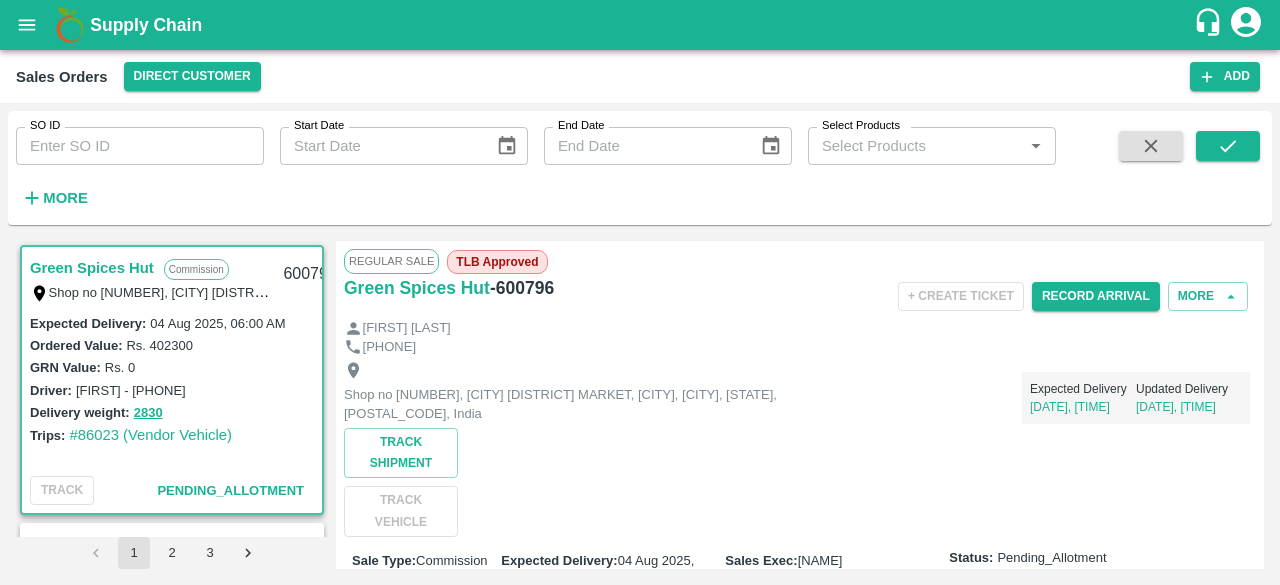 scroll, scrollTop: 0, scrollLeft: 0, axis: both 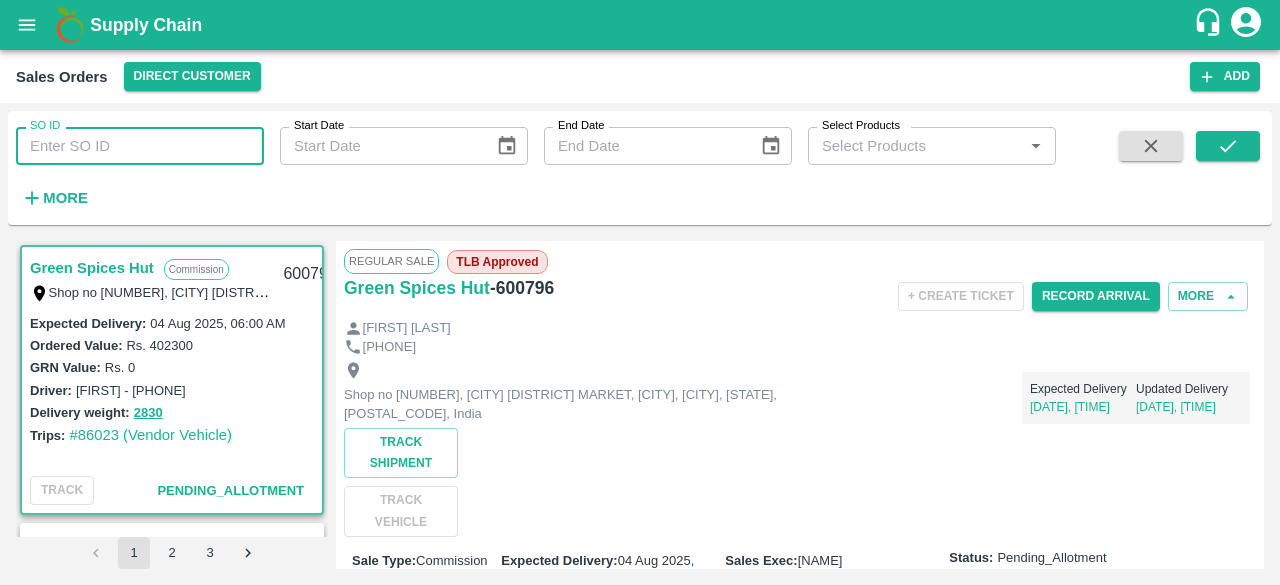 click on "SO ID" at bounding box center [140, 146] 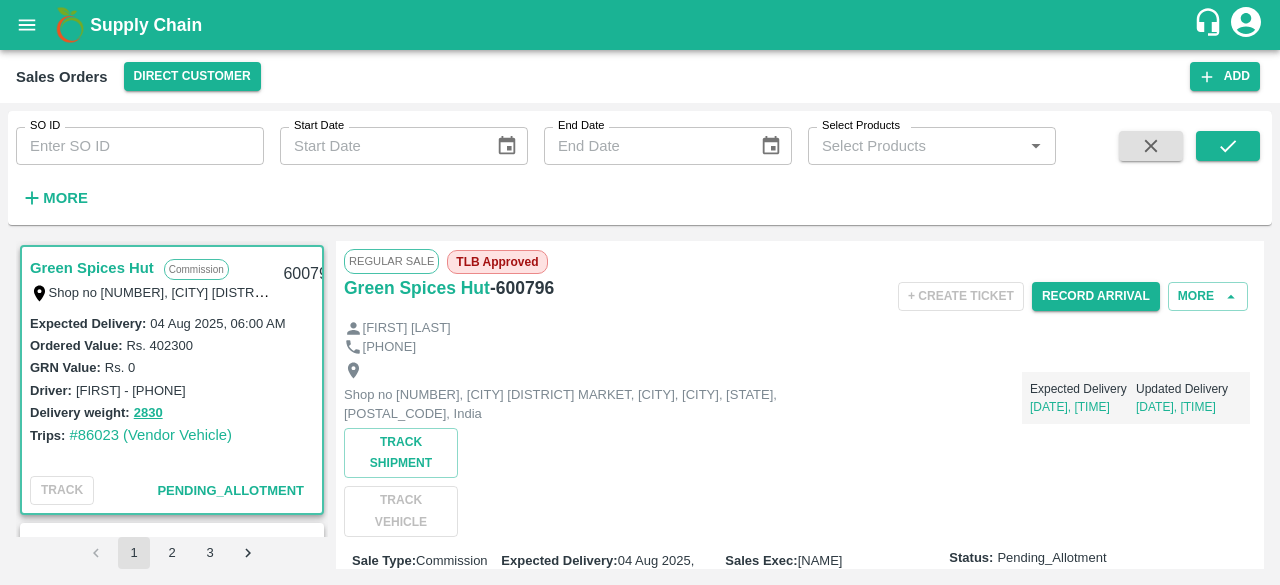 click on "Shop no [NUMBER], [CITY] [CITY] [STATE], [PINCODE], India Expected Delivery [DATE], [TIME] Updated Delivery [DATE], [TIME] Track Shipment TRACK VEHICLE" at bounding box center (800, 446) 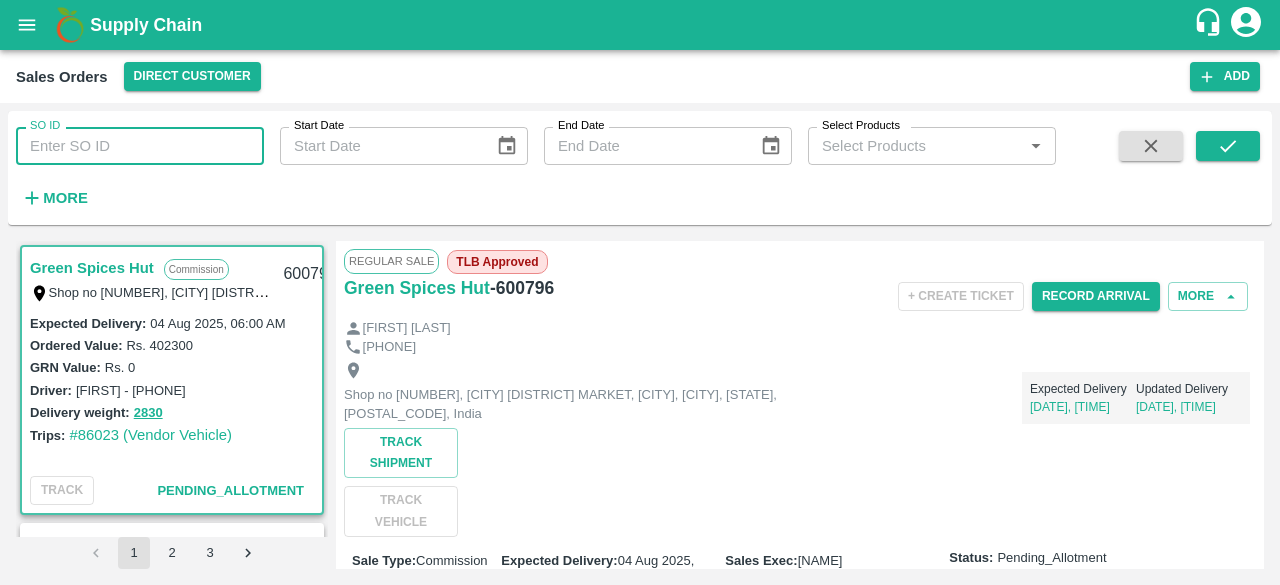 click on "SO ID" at bounding box center [140, 146] 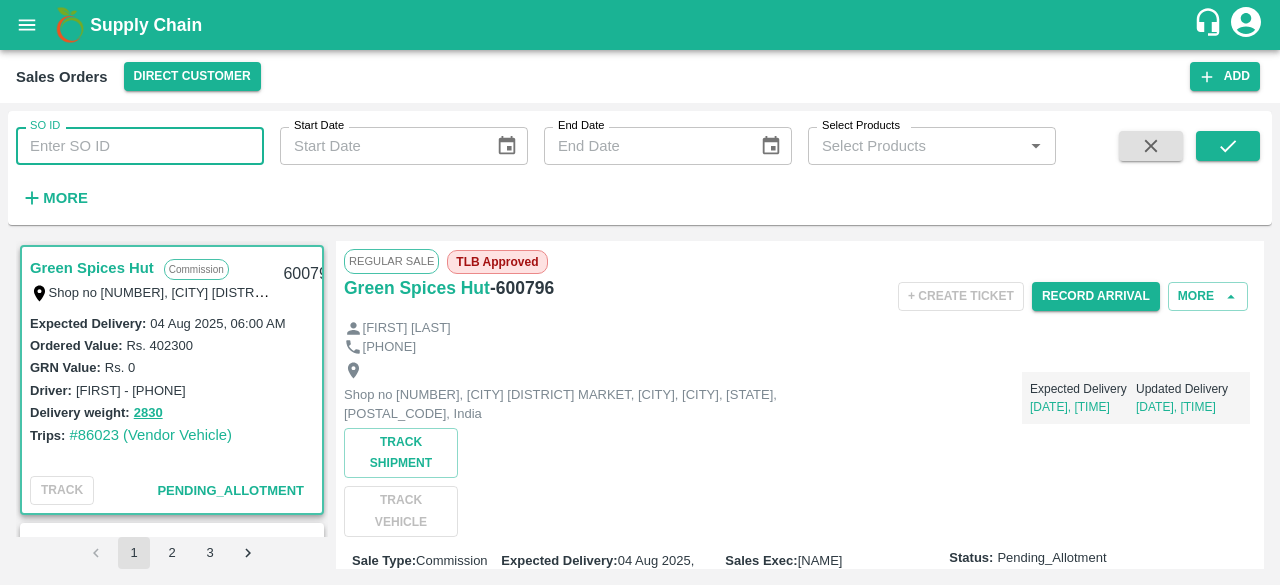click on "SO ID" at bounding box center [140, 146] 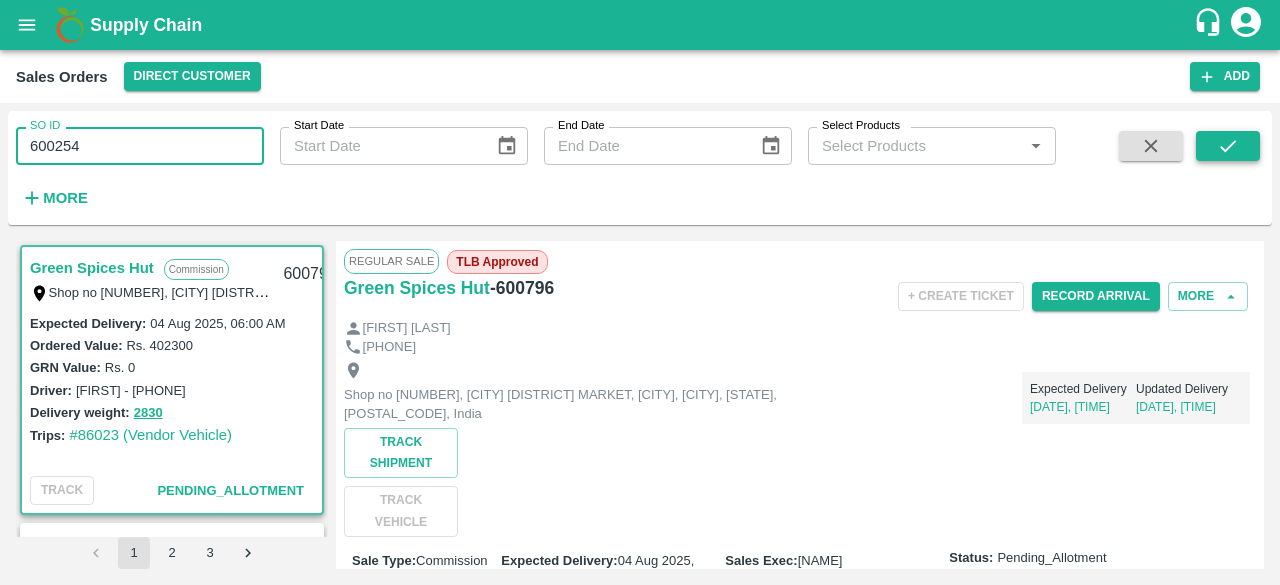 type on "600254" 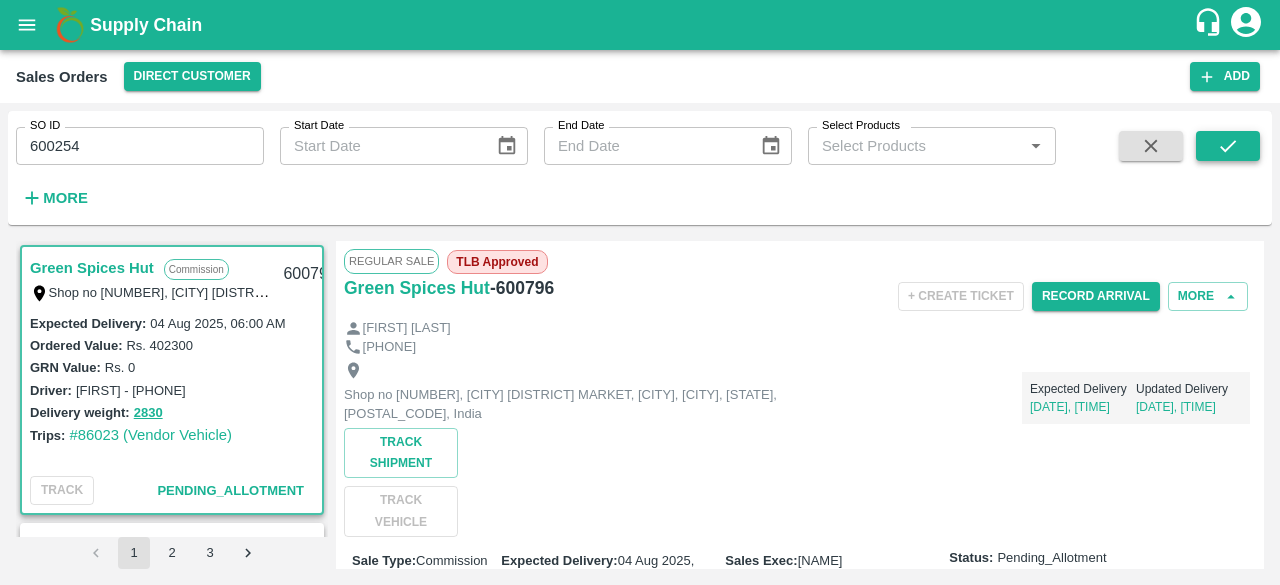 click 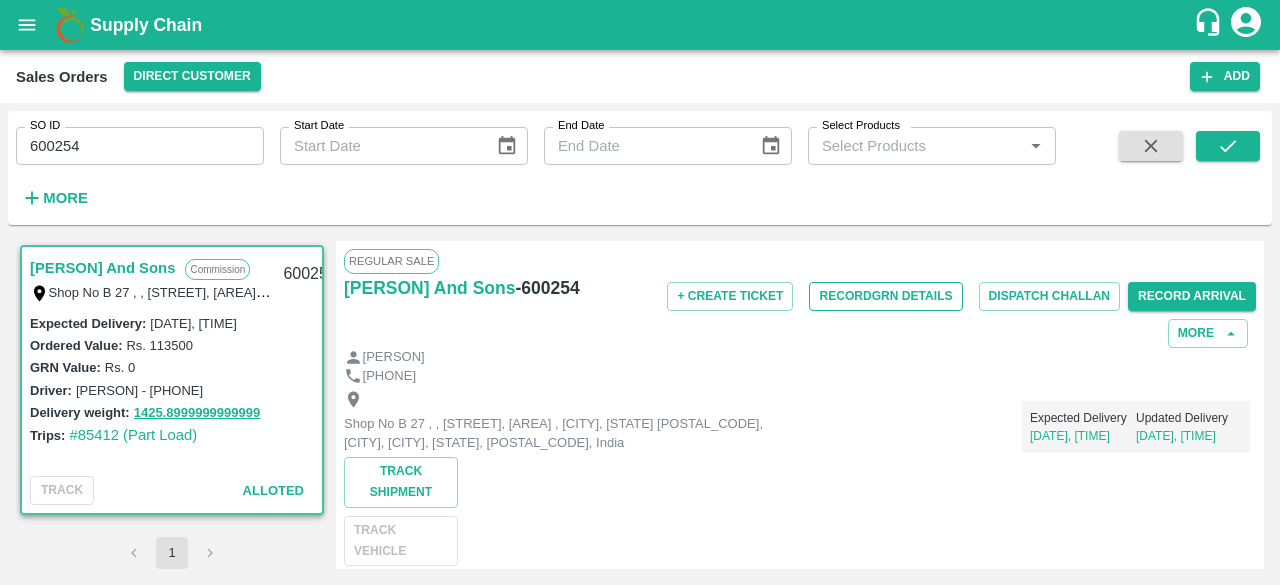 click on "Record  GRN Details" at bounding box center (885, 296) 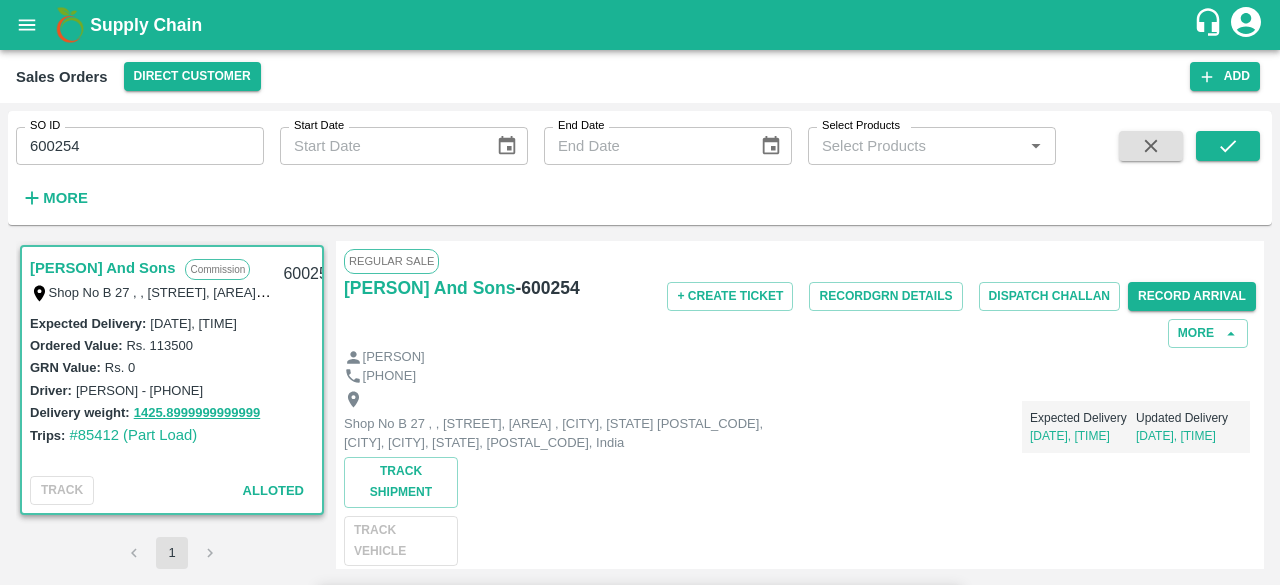 scroll, scrollTop: 0, scrollLeft: 0, axis: both 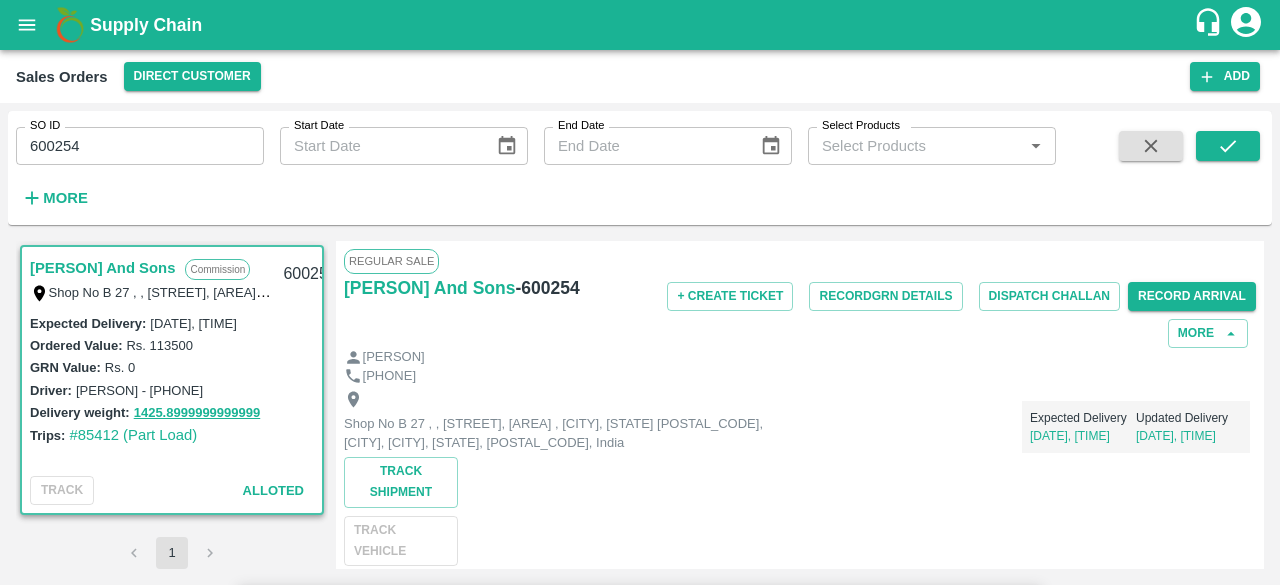click at bounding box center [265, 697] 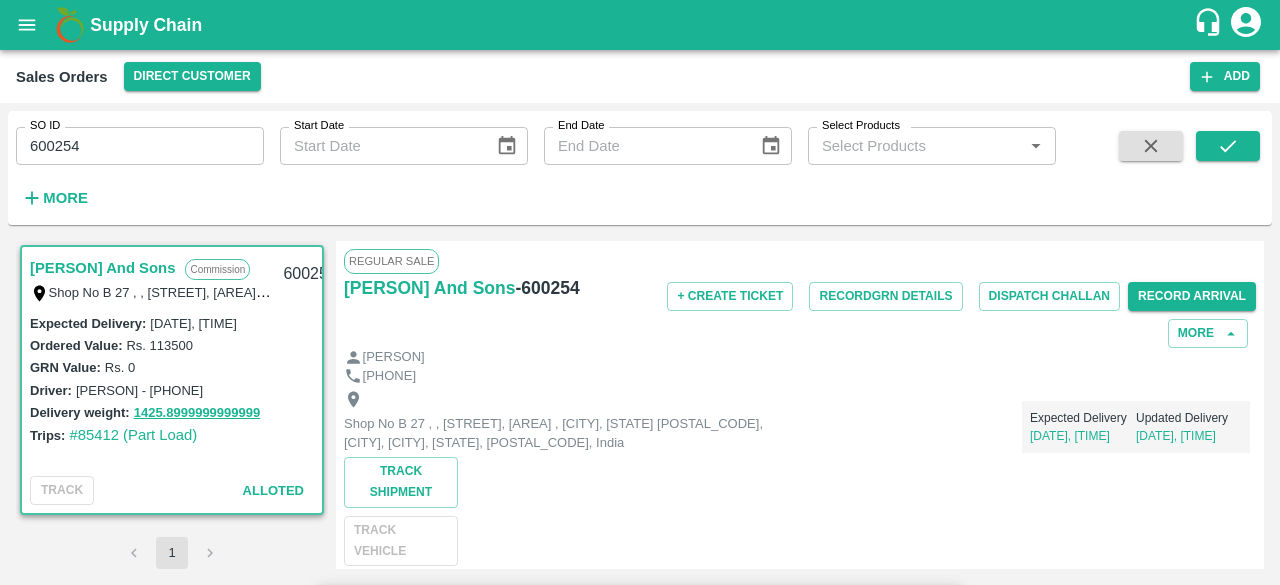 click at bounding box center [345, 697] 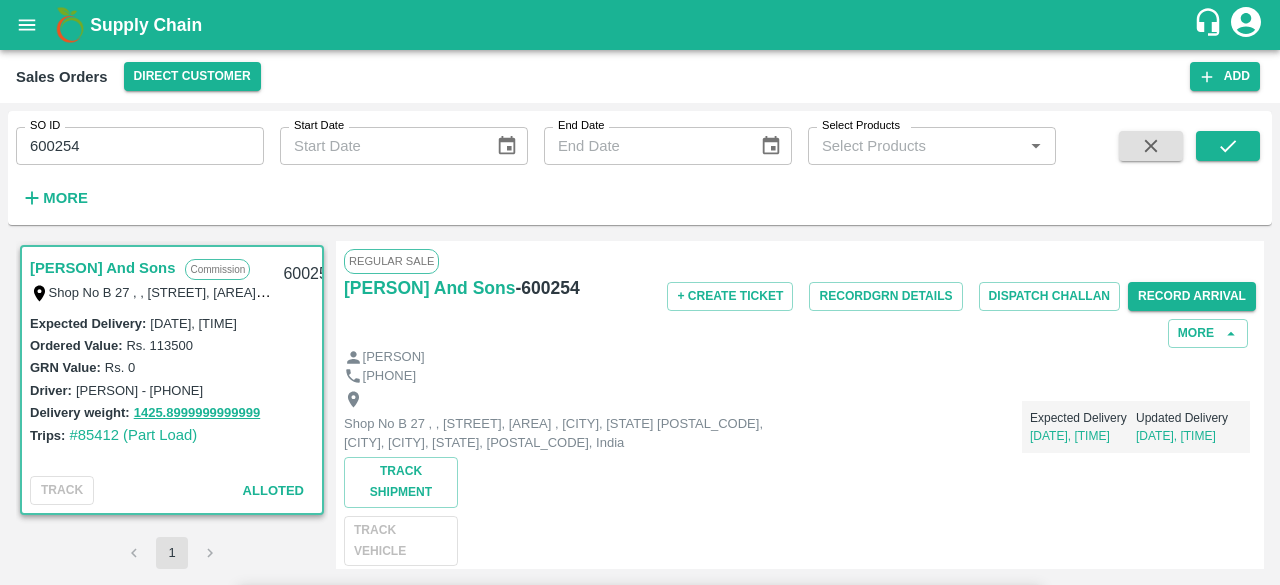 click 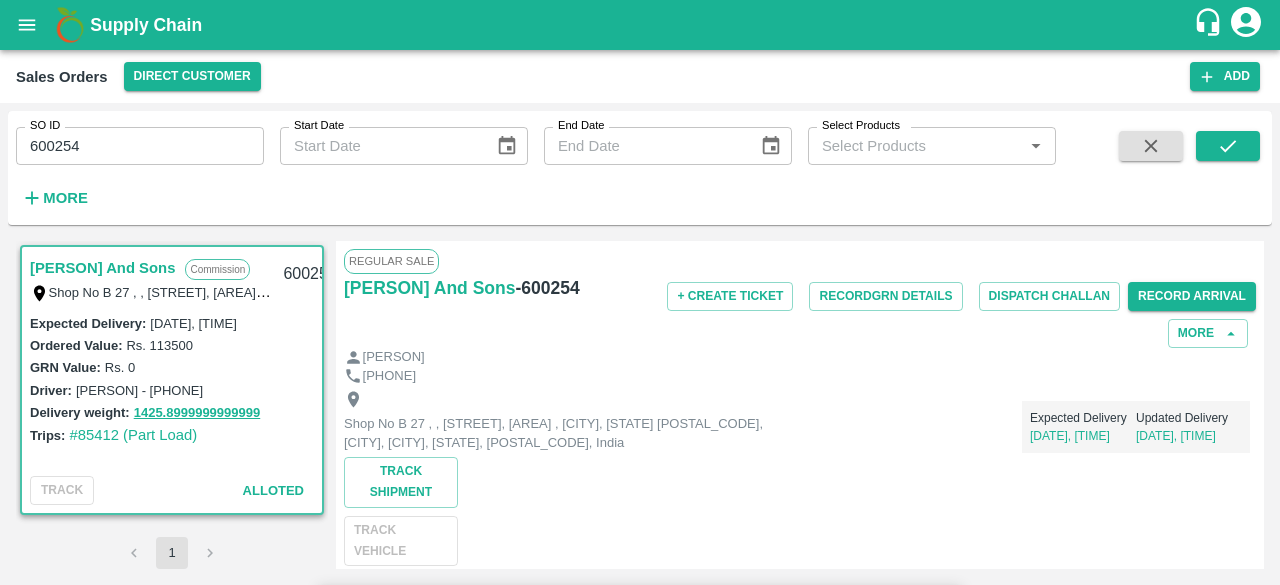 scroll, scrollTop: 0, scrollLeft: 0, axis: both 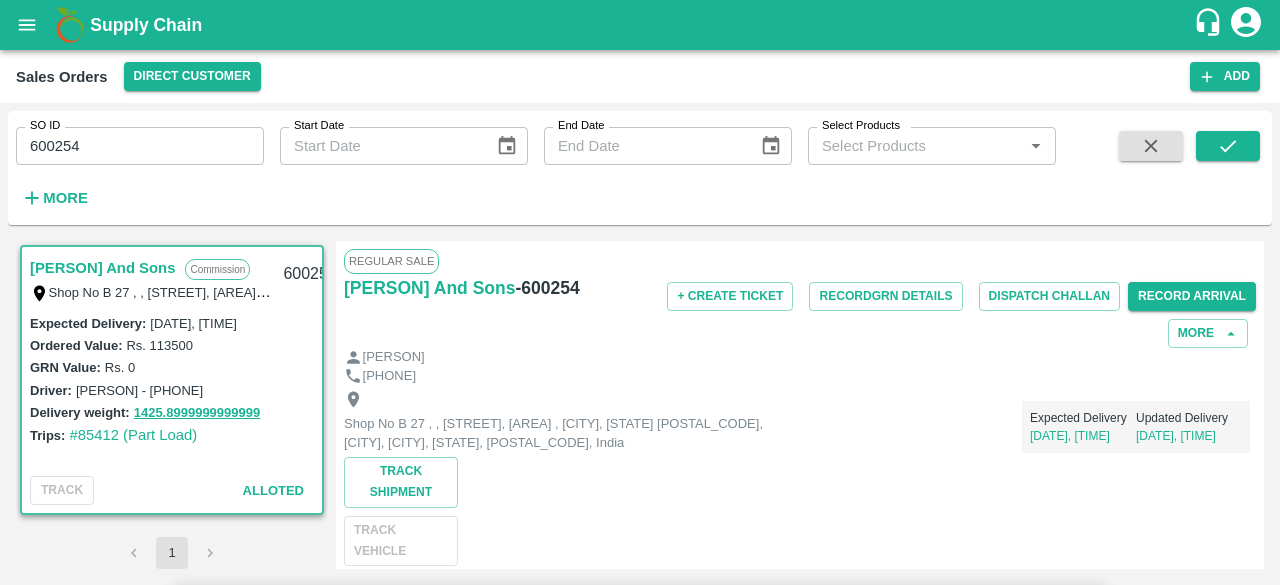 type on "25" 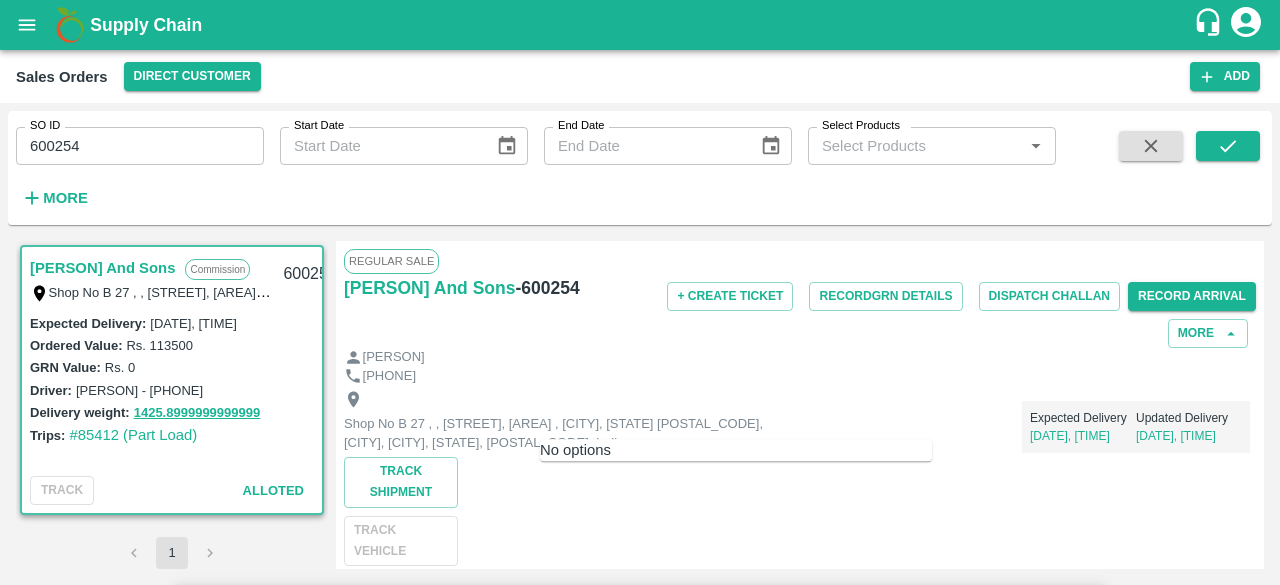click 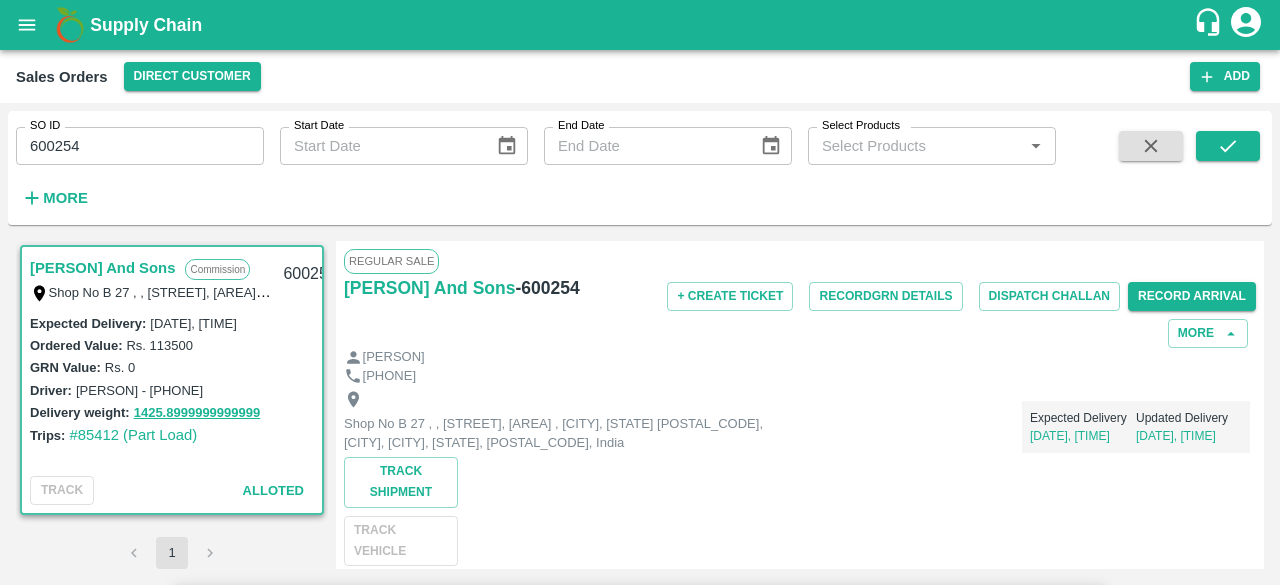 type on "varanasi" 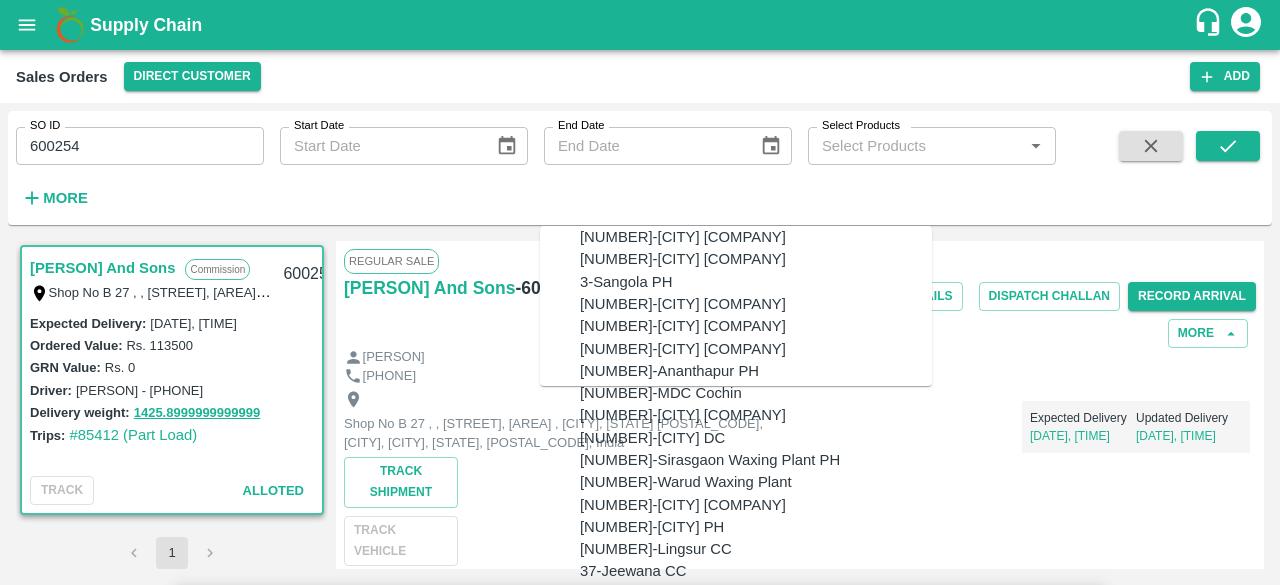 click on "DC   *" at bounding box center [363, 3759] 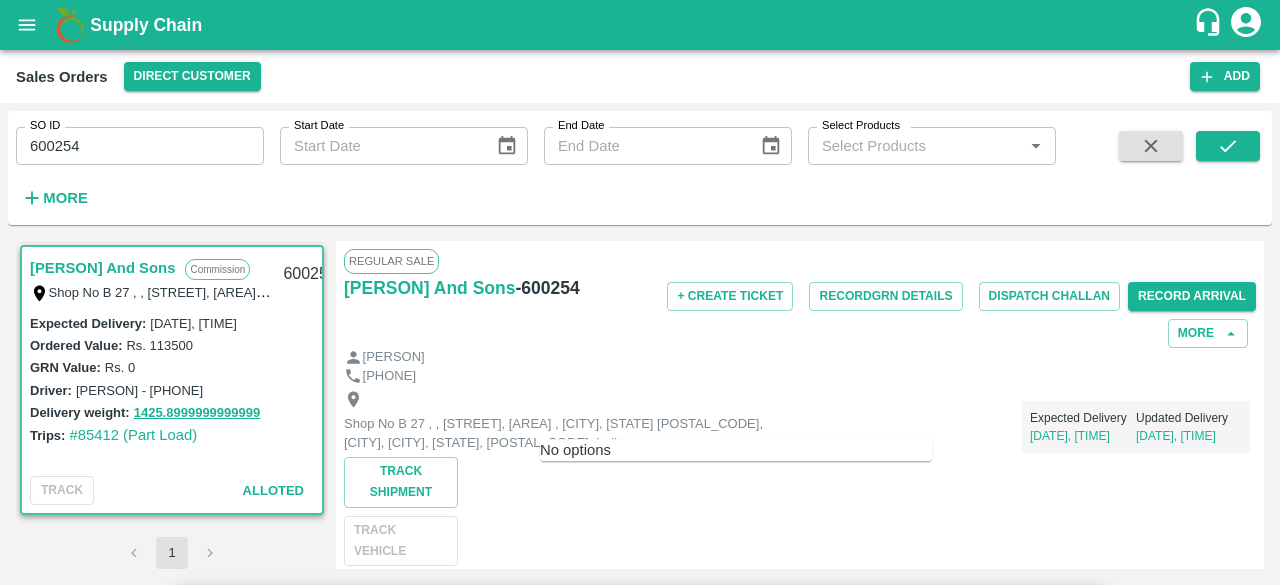 type on "varanas" 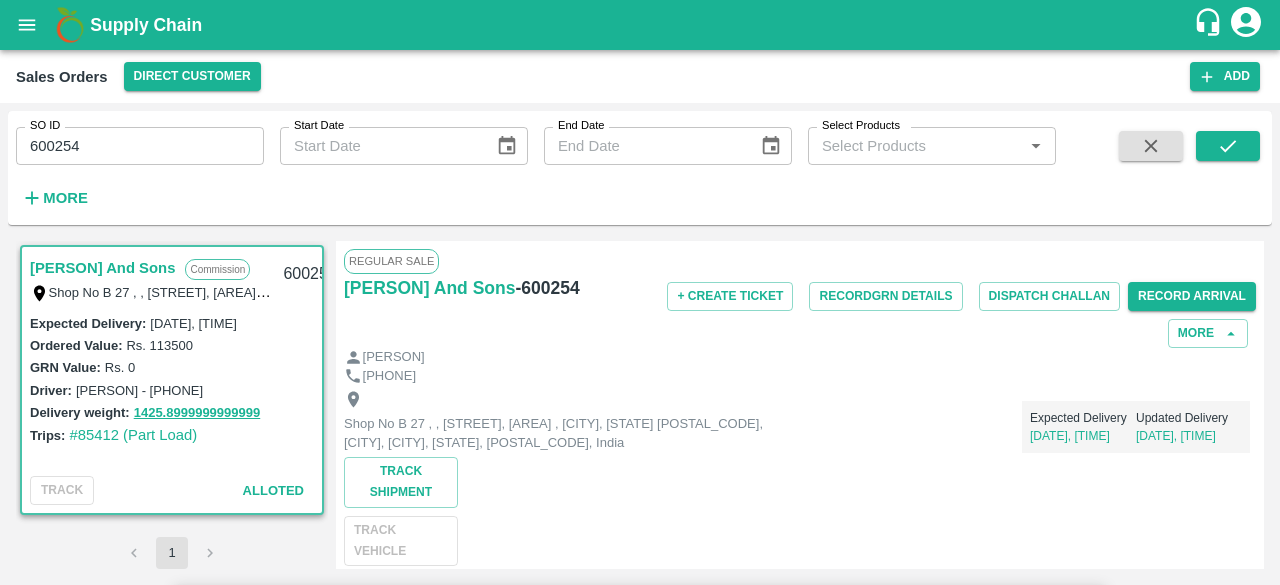 click on "How is returned being handled? Send to DC Sold to another customer Select DC DC   * DC   * Required Expected Delivery Time   * Expected Delivery Time" at bounding box center [639, 3784] 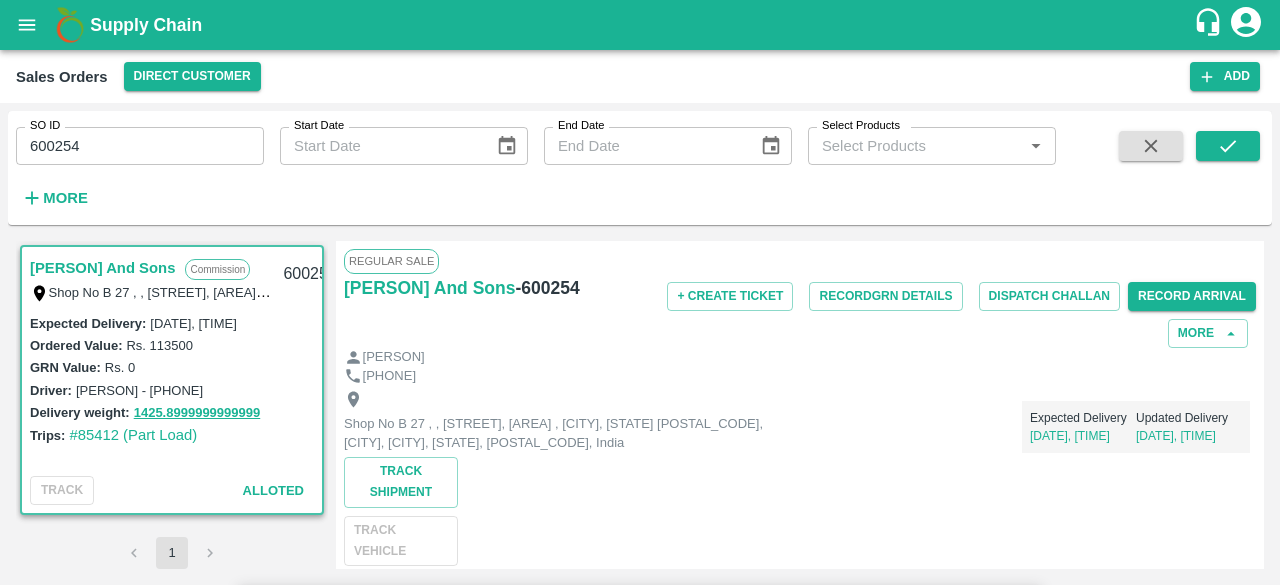 click on "0" at bounding box center (640, 1110) 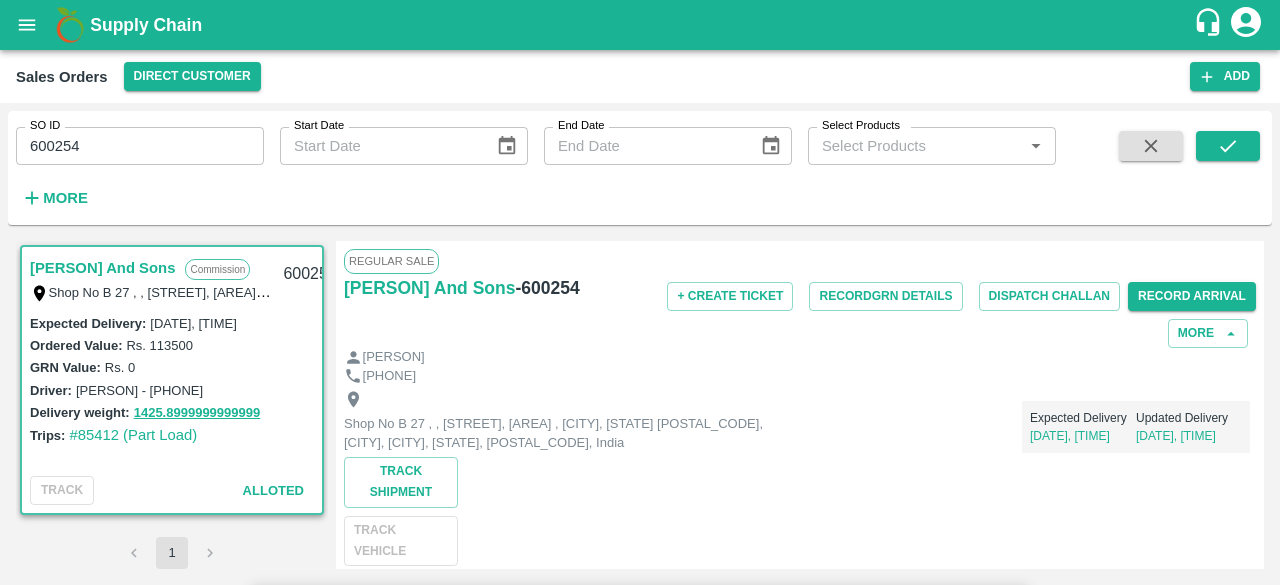 type on "25" 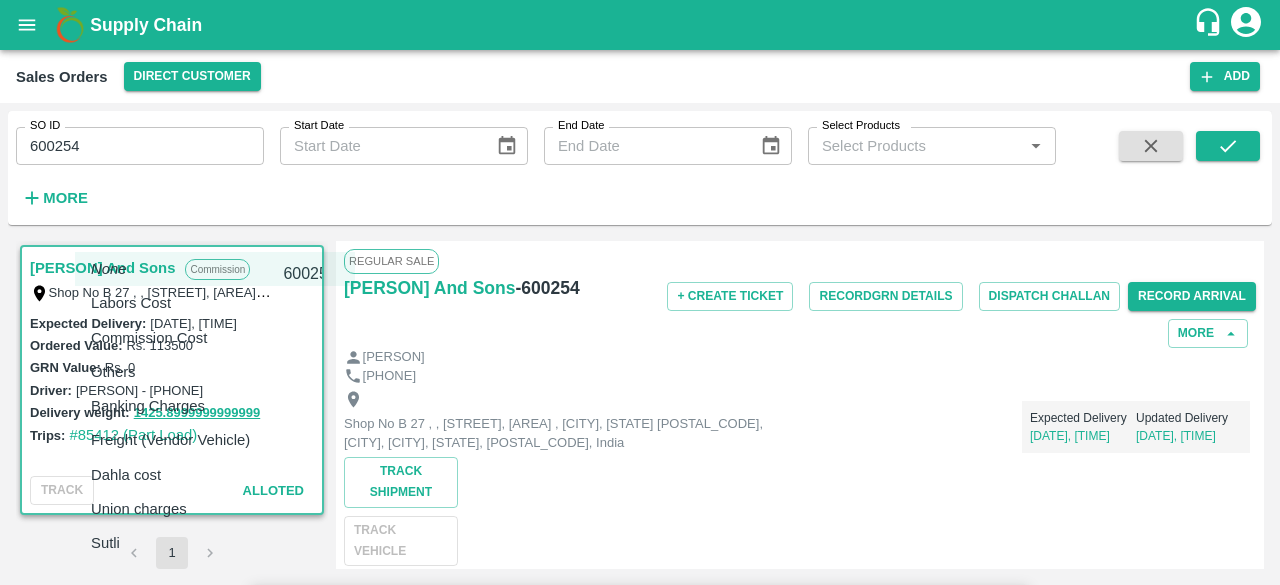 click on "Supply Chain Sales Orders Direct Customer Add SO ID 600254 SO ID Start Date Start Date End Date End Date Select Products Select Products   * More T.Kishore Kapoor And Sons Commission Shop No B 27 , ,  Pahariya fruit mandi, Pahariya , Varanasi, U.P 221007, Varanasi, Varanasi, Uttar Pradesh, 221007, India 600254 Expected Delivery : 25 Jul 2025, 07:00 PM Ordered Value: Rs.   113500 GRN Value: Rs.   0 Driver: Raghav - 9929151722 Delivery weight: 1425.8999999999999 Trips: #85412 (Part Load) TRACK Alloted 1 Regular Sale T.Kishore Kapoor And Sons   - 600254 + Create Ticket Record  GRN Details Dispatch Challan Record Arrival More Vivek Kapoor 9044686005 Shop No B 27 , ,  Pahariya fruit mandi, Pahariya , Varanasi, U.P 221007, Varanasi, Varanasi, Uttar Pradesh, 221007, India Expected Delivery 29 Jul, 12:00AM Updated Delivery 25 Jul, 07:00PM Track Shipment TRACK VEHICLE Sale Type :  Commission Expected Delivery :  25 Jul 2025, 07:00 PM Sales Exec :  Ashutosh Mishra  Status: Alloted Payment Mode :  credit :  SKU 0" at bounding box center (640, 292) 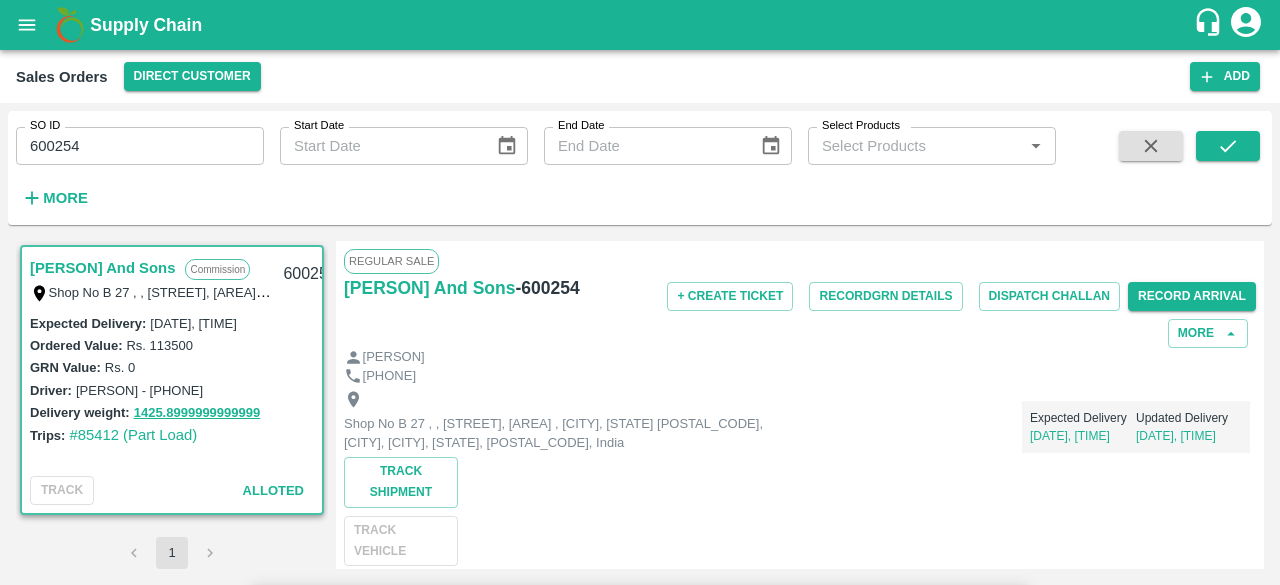 click at bounding box center [654, 5689] 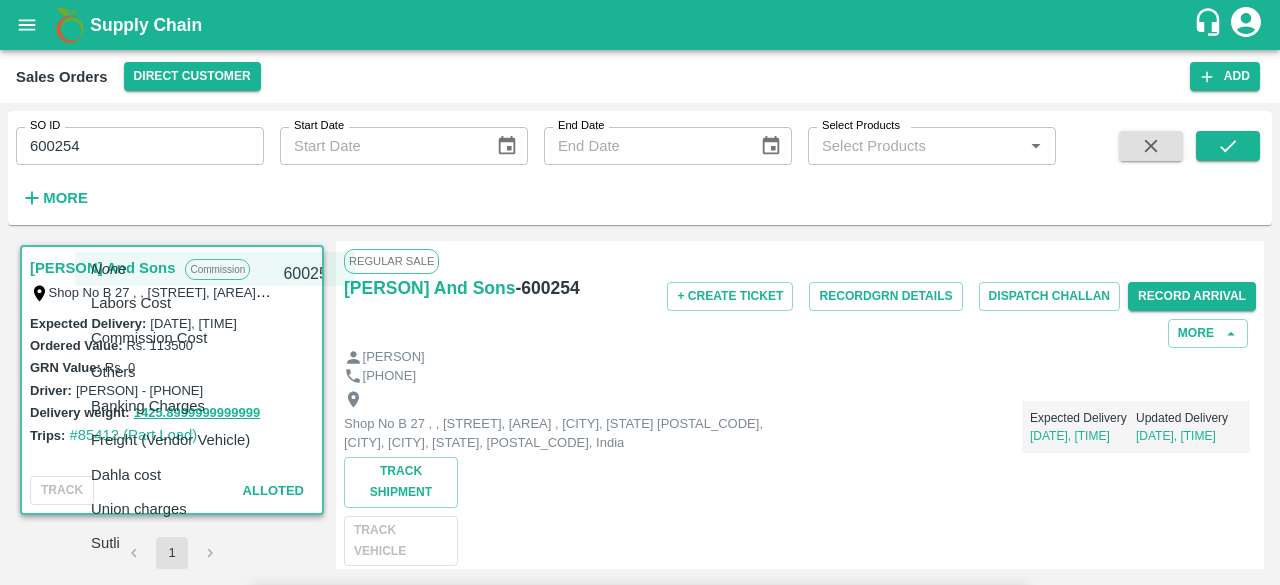 click on "Supply Chain Sales Orders Direct Customer Add SO ID 600254 SO ID Start Date Start Date End Date End Date Select Products Select Products   * More T.Kishore Kapoor And Sons Commission Shop No B 27 , ,  Pahariya fruit mandi, Pahariya , Varanasi, U.P 221007, Varanasi, Varanasi, Uttar Pradesh, 221007, India 600254 Expected Delivery : 25 Jul 2025, 07:00 PM Ordered Value: Rs.   113500 GRN Value: Rs.   0 Driver: Raghav - 9929151722 Delivery weight: 1425.8999999999999 Trips: #85412 (Part Load) TRACK Alloted 1 Regular Sale T.Kishore Kapoor And Sons   - 600254 + Create Ticket Record  GRN Details Dispatch Challan Record Arrival More Vivek Kapoor 9044686005 Shop No B 27 , ,  Pahariya fruit mandi, Pahariya , Varanasi, U.P 221007, Varanasi, Varanasi, Uttar Pradesh, 221007, India Expected Delivery 29 Jul, 12:00AM Updated Delivery 25 Jul, 07:00PM Track Shipment TRACK VEHICLE Sale Type :  Commission Expected Delivery :  25 Jul 2025, 07:00 PM Sales Exec :  Ashutosh Mishra  Status: Alloted Payment Mode :  credit :  SKU 0" at bounding box center [640, 292] 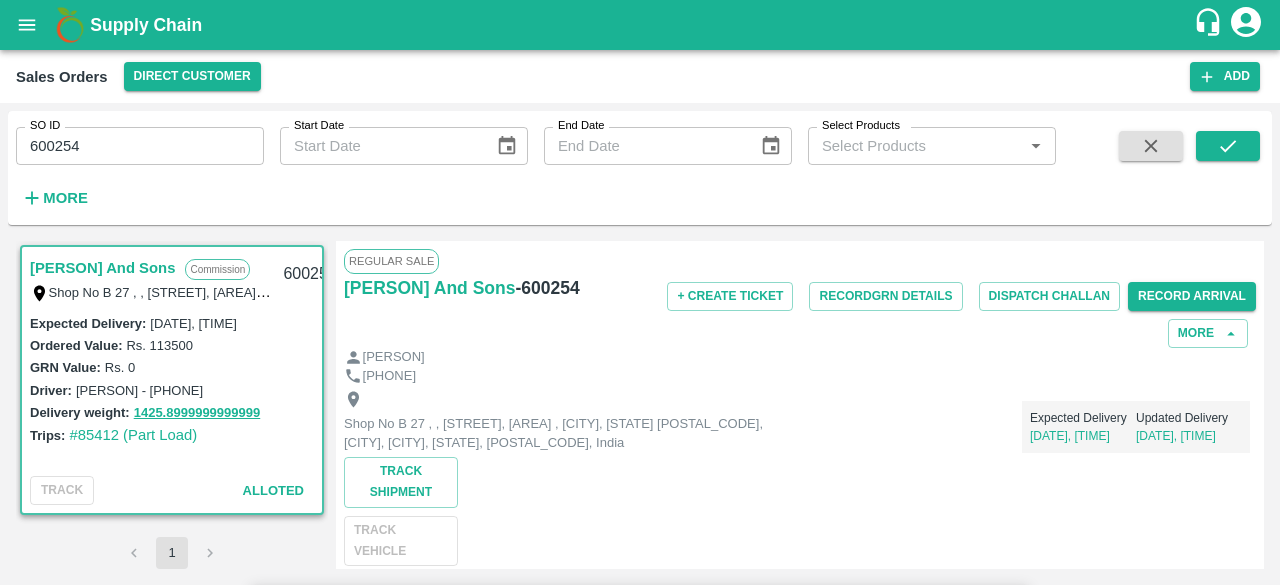 click at bounding box center [654, 6550] 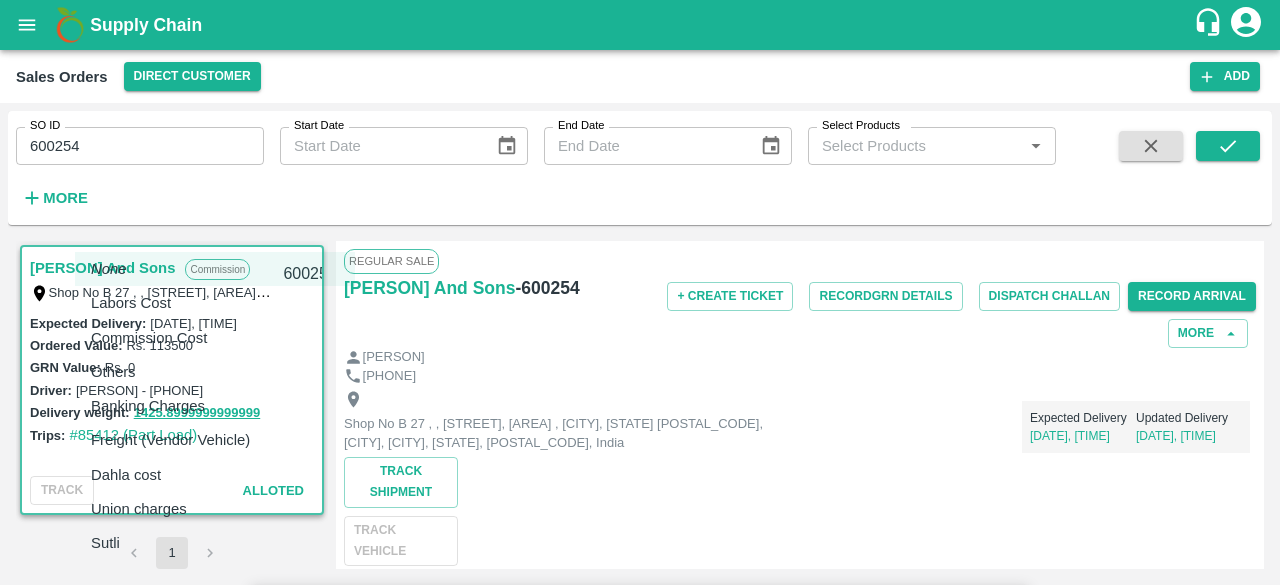 click on "Supply Chain Sales Orders Direct Customer Add SO ID 600254 SO ID Start Date Start Date End Date End Date Select Products Select Products   * More T.Kishore Kapoor And Sons Commission Shop No B 27 , ,  Pahariya fruit mandi, Pahariya , Varanasi, U.P 221007, Varanasi, Varanasi, Uttar Pradesh, 221007, India 600254 Expected Delivery : 25 Jul 2025, 07:00 PM Ordered Value: Rs.   113500 GRN Value: Rs.   0 Driver: Raghav - 9929151722 Delivery weight: 1425.8999999999999 Trips: #85412 (Part Load) TRACK Alloted 1 Regular Sale T.Kishore Kapoor And Sons   - 600254 + Create Ticket Record  GRN Details Dispatch Challan Record Arrival More Vivek Kapoor 9044686005 Shop No B 27 , ,  Pahariya fruit mandi, Pahariya , Varanasi, U.P 221007, Varanasi, Varanasi, Uttar Pradesh, 221007, India Expected Delivery 29 Jul, 12:00AM Updated Delivery 25 Jul, 07:00PM Track Shipment TRACK VEHICLE Sale Type :  Commission Expected Delivery :  25 Jul 2025, 07:00 PM Sales Exec :  Ashutosh Mishra  Status: Alloted Payment Mode :  credit :  SKU 0" at bounding box center (640, 292) 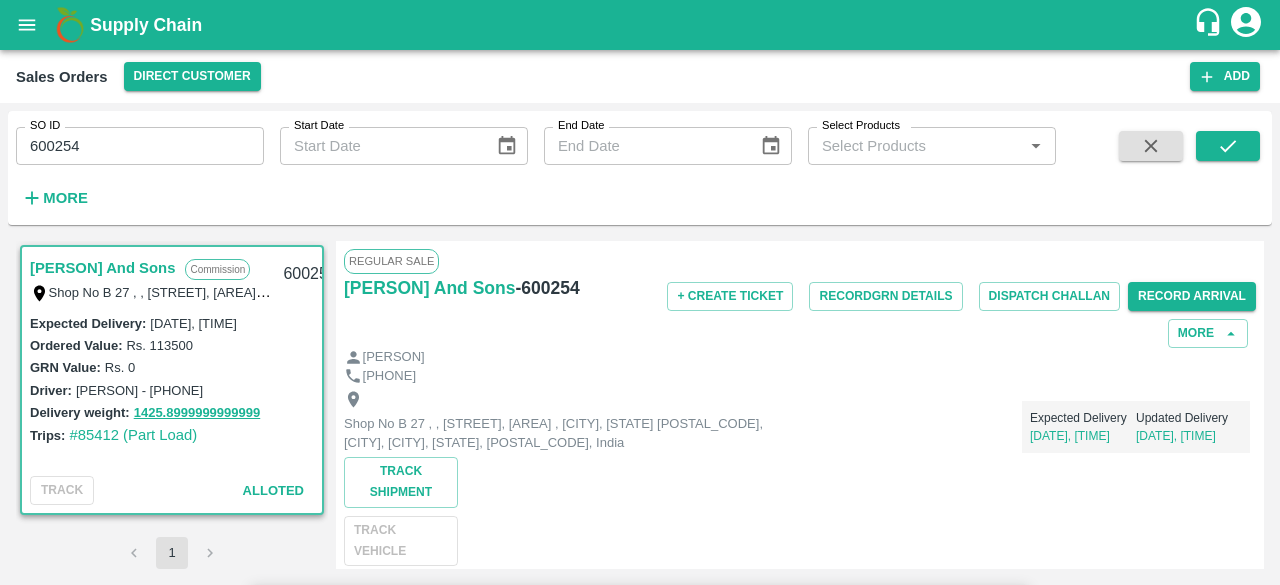 click on "SOI Level GRN Lot Level GRN Pomegranate-MH-PRM-100-120 (Alloted   Quantity : 19 ) Customer Gap:   0 Units   0  % Brand/Marka:  VG View details Lot ID:  4423923 Age in days:  10 Average weight (kg/unit):  9.7 Packaging type:  Vendor Box Target price   * 700.0 /Unit Target price Bill/Patti price 700 /Unit Bill/Patti price GRN Quantity   * 19 /  19  Units GRN Quantity Returned Quantity   * 0 /  19  Units Returned Quantity Final Price 651.42177 /Unit Final Price Pomegranate-MH-PRM-120-150 (Alloted   Quantity : 22 ) Customer Gap:   0 Units   0  % Brand/Marka:  VG View details Lot ID:  4423924 Age in days:  10 Average weight (kg/unit):  9.7 Packaging type:  Vendor Box Target price   * 900.0 /Unit Target price Bill/Patti price 900 /Unit Bill/Patti price GRN Quantity   * 22 /  22  Units GRN Quantity Returned Quantity   * 0 /  22  Units Returned Quantity Final Price 851.42177 /Unit Final Price Pomegranate-MH-PRM-150-180 (Alloted   Quantity : 19 ) Customer Gap:   0 Units   0  % Brand/Marka:  VG View details" at bounding box center (640, 4510) 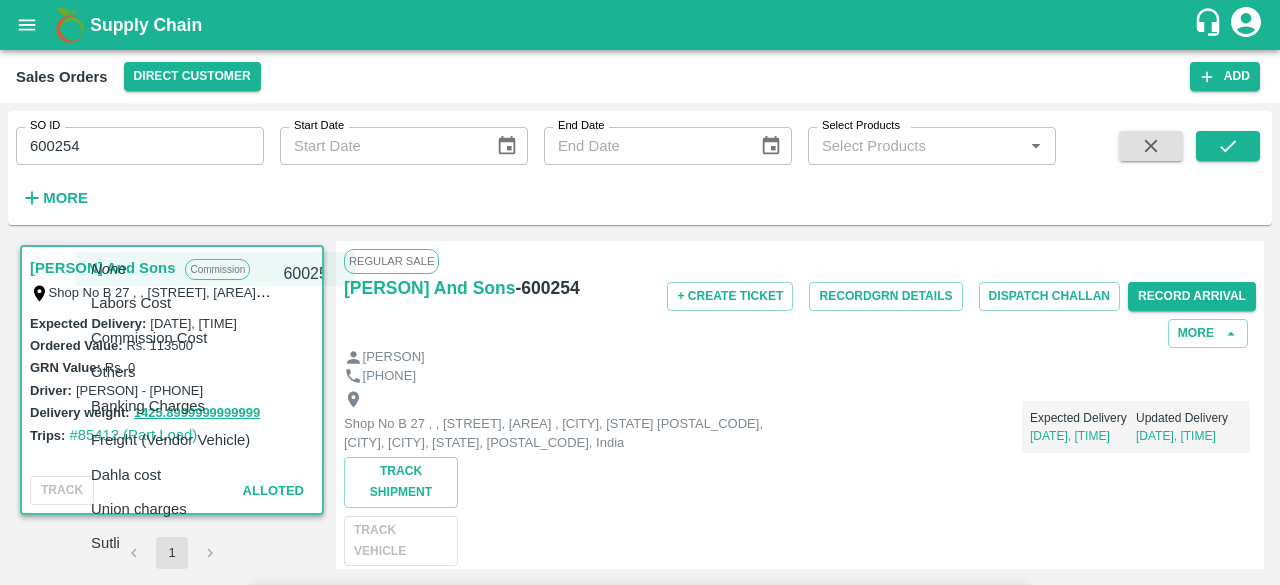 click on "Supply Chain Sales Orders Direct Customer Add SO ID 600254 SO ID Start Date Start Date End Date End Date Select Products Select Products   * More T.Kishore Kapoor And Sons Commission Shop No B 27 , ,  Pahariya fruit mandi, Pahariya , Varanasi, U.P 221007, Varanasi, Varanasi, Uttar Pradesh, 221007, India 600254 Expected Delivery : 25 Jul 2025, 07:00 PM Ordered Value: Rs.   113500 GRN Value: Rs.   0 Driver: Raghav - 9929151722 Delivery weight: 1425.8999999999999 Trips: #85412 (Part Load) TRACK Alloted 1 Regular Sale T.Kishore Kapoor And Sons   - 600254 + Create Ticket Record  GRN Details Dispatch Challan Record Arrival More Vivek Kapoor 9044686005 Shop No B 27 , ,  Pahariya fruit mandi, Pahariya , Varanasi, U.P 221007, Varanasi, Varanasi, Uttar Pradesh, 221007, India Expected Delivery 29 Jul, 12:00AM Updated Delivery 25 Jul, 07:00PM Track Shipment TRACK VEHICLE Sale Type :  Commission Expected Delivery :  25 Jul 2025, 07:00 PM Sales Exec :  Ashutosh Mishra  Status: Alloted Payment Mode :  credit :  SKU 0" at bounding box center [640, 292] 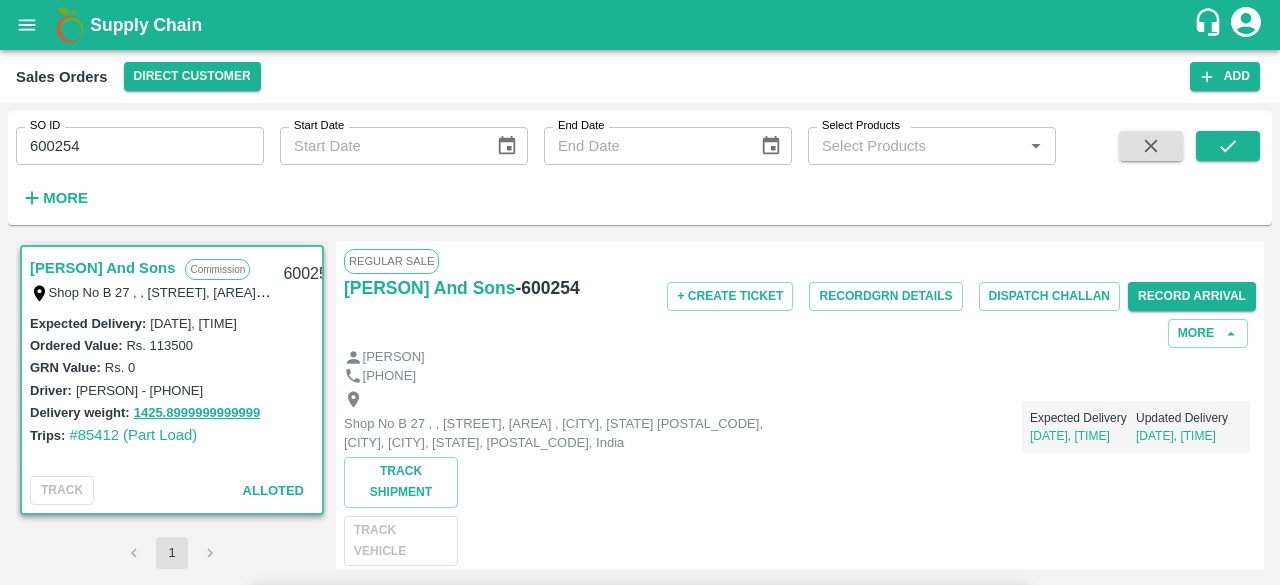 click at bounding box center [654, 7411] 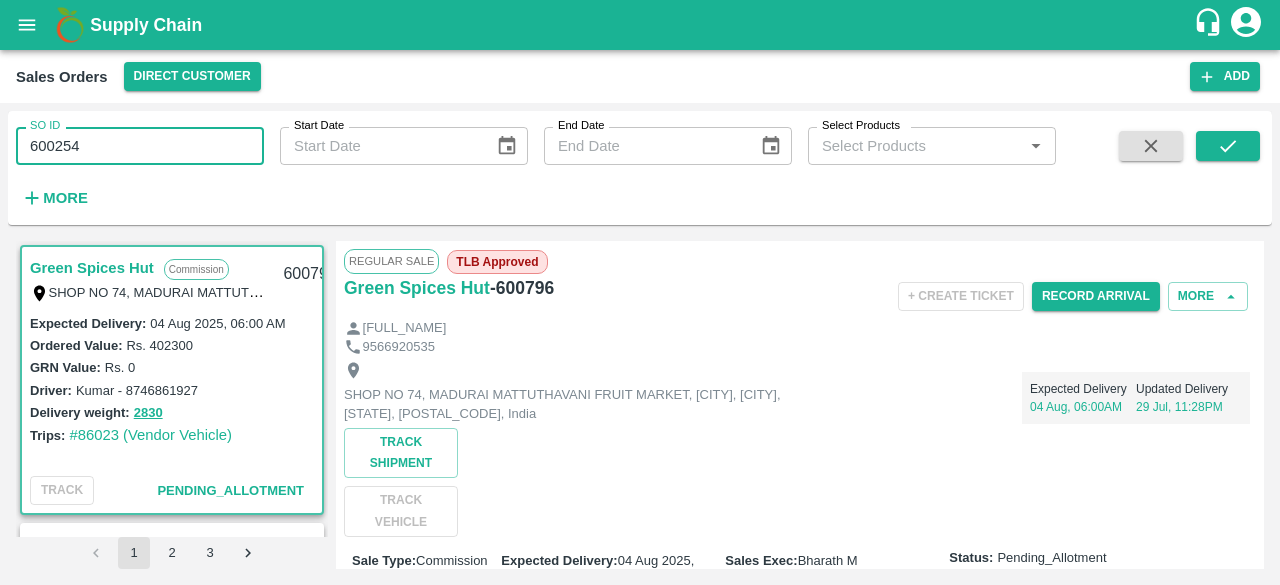 scroll, scrollTop: 0, scrollLeft: 0, axis: both 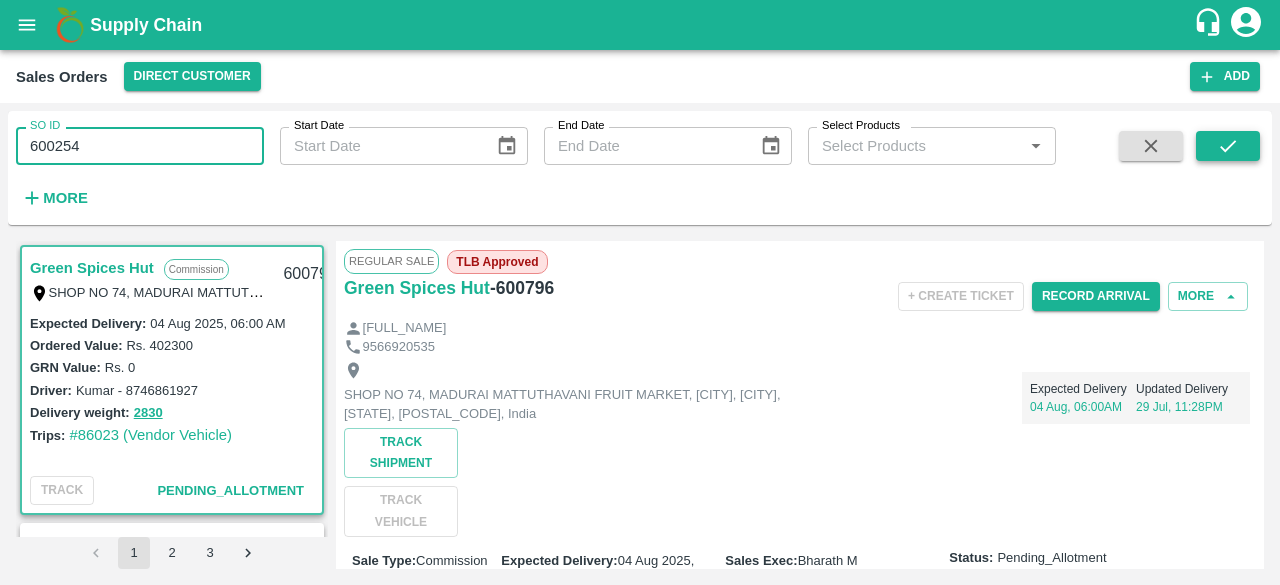type on "600254" 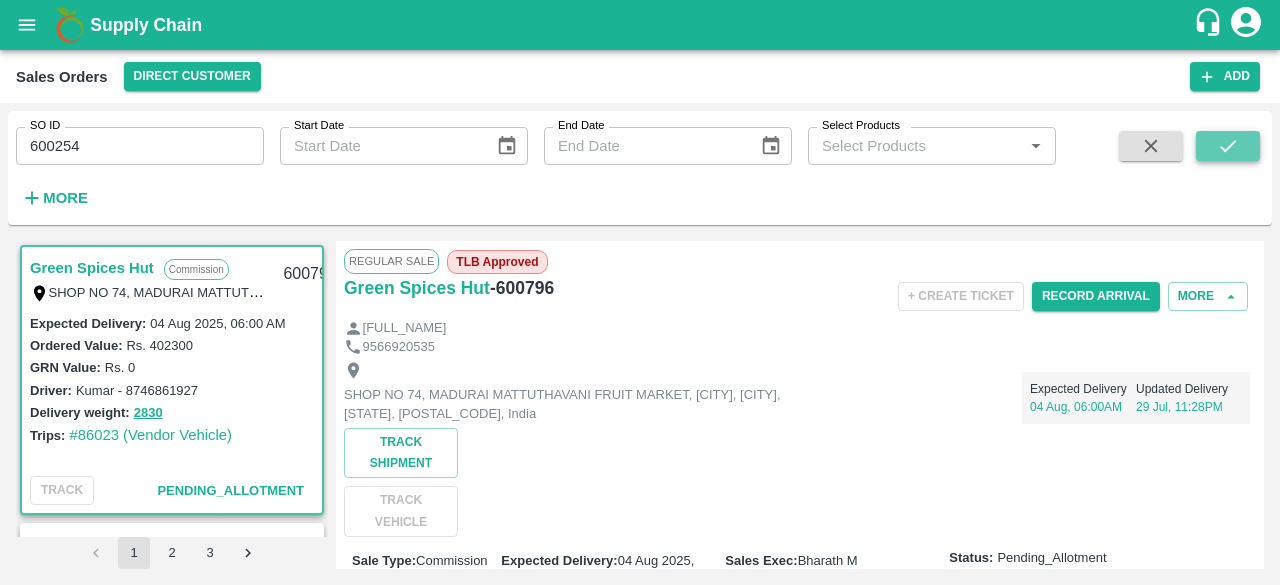 click 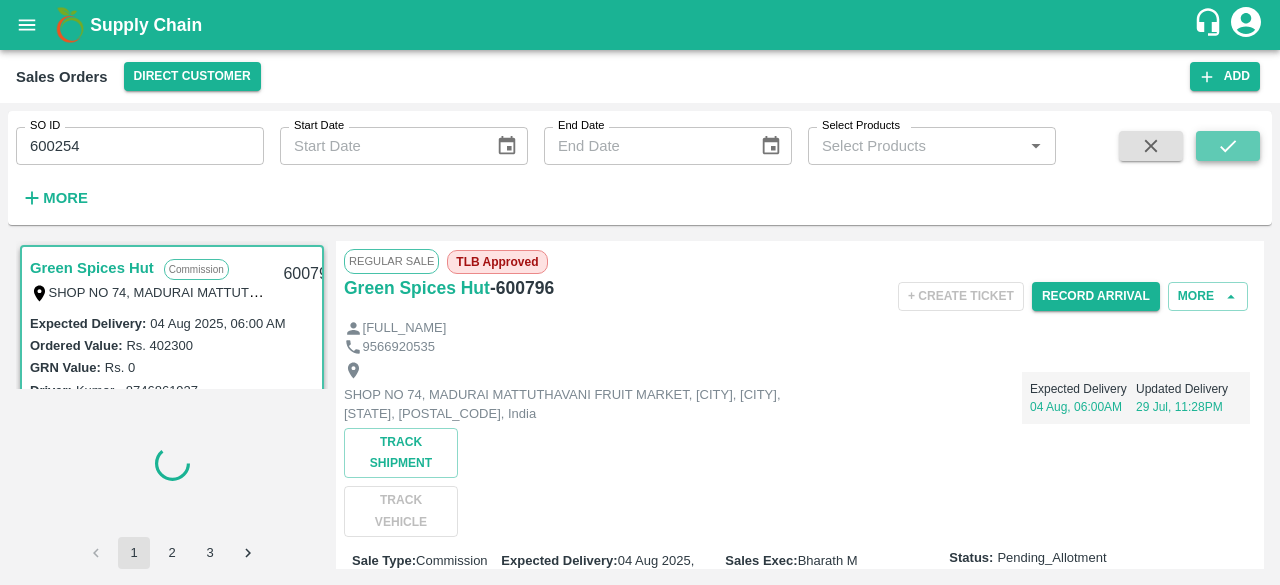 click 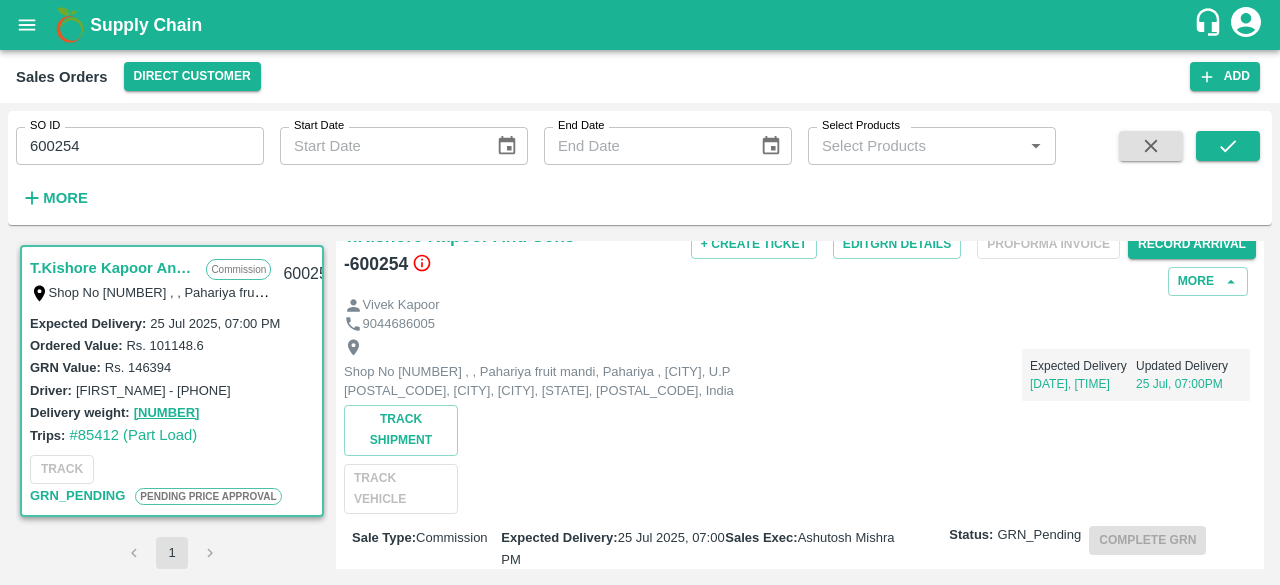 scroll, scrollTop: 0, scrollLeft: 0, axis: both 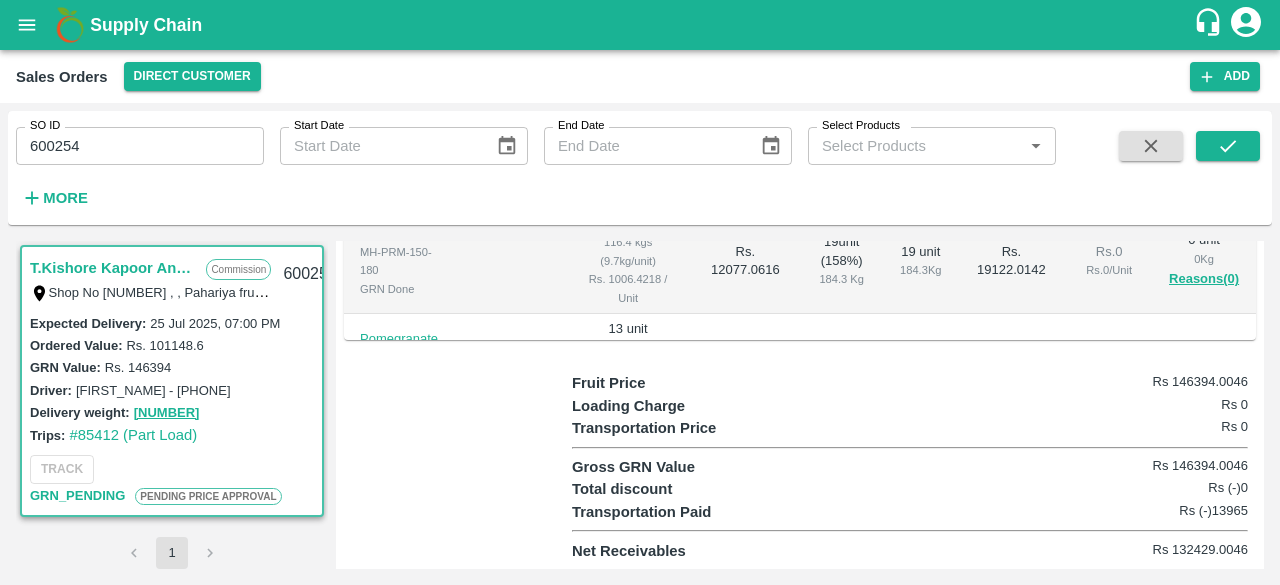 click on "0 unit" at bounding box center [1303, 262] 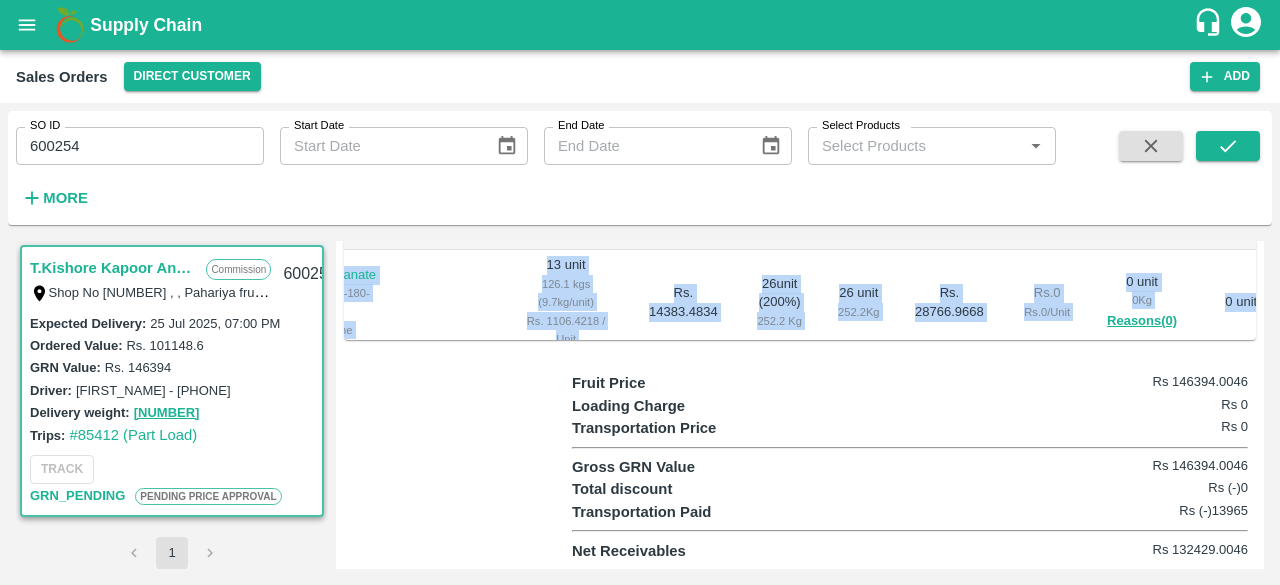 scroll, scrollTop: 138, scrollLeft: 62, axis: both 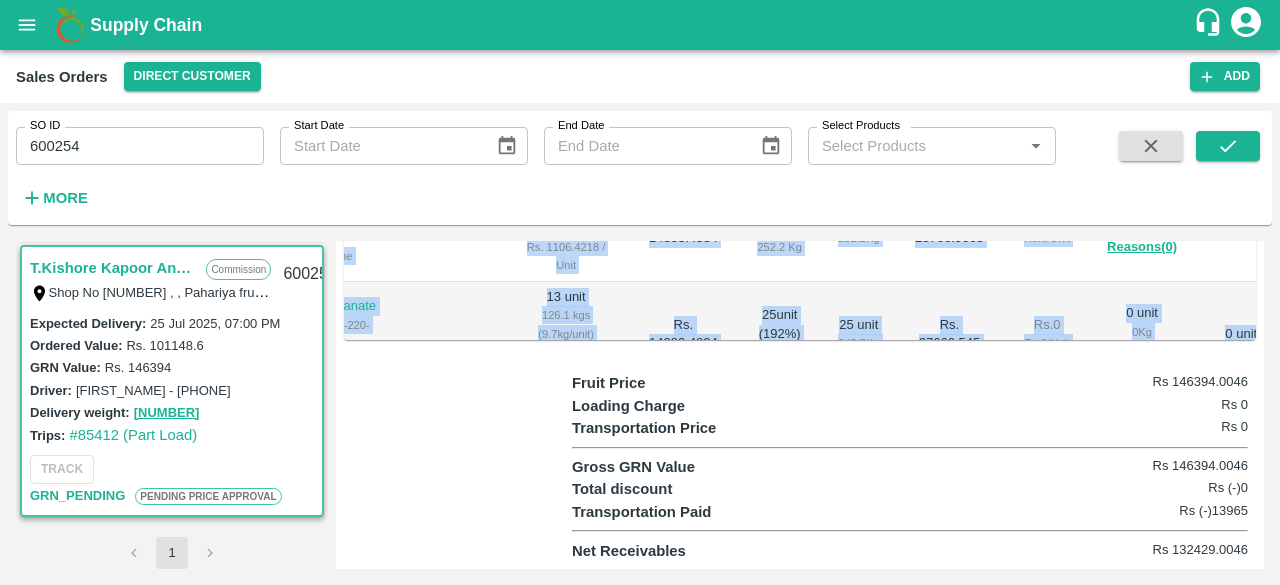 drag, startPoint x: 1227, startPoint y: 328, endPoint x: 1248, endPoint y: 331, distance: 21.213203 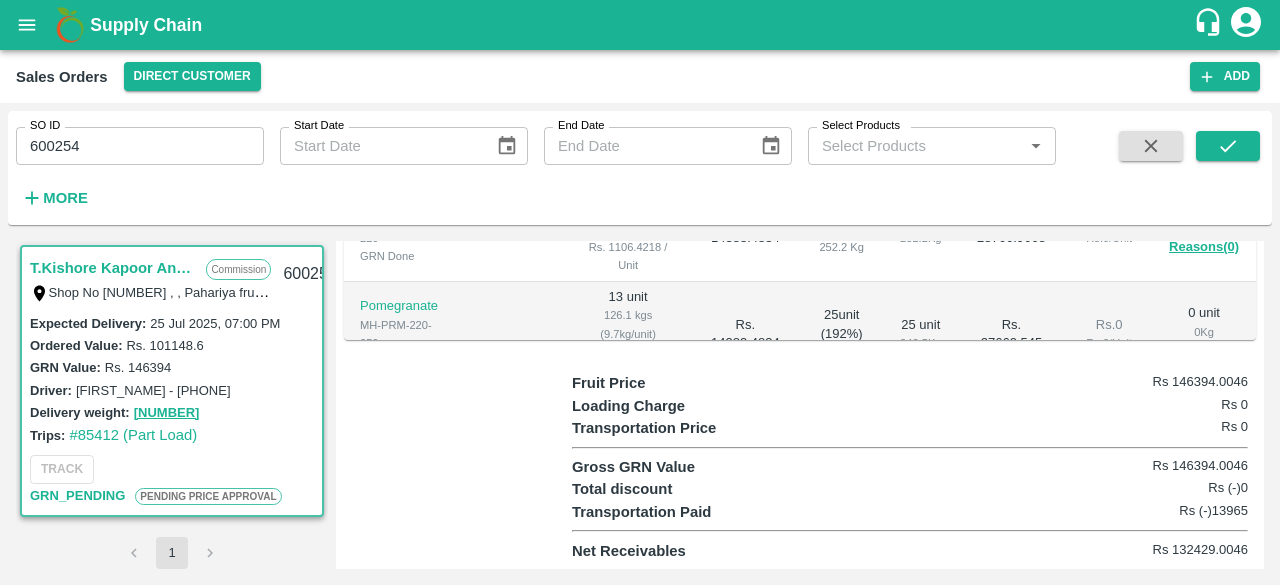 click on "Loading Charge Rs 0" at bounding box center (910, 406) 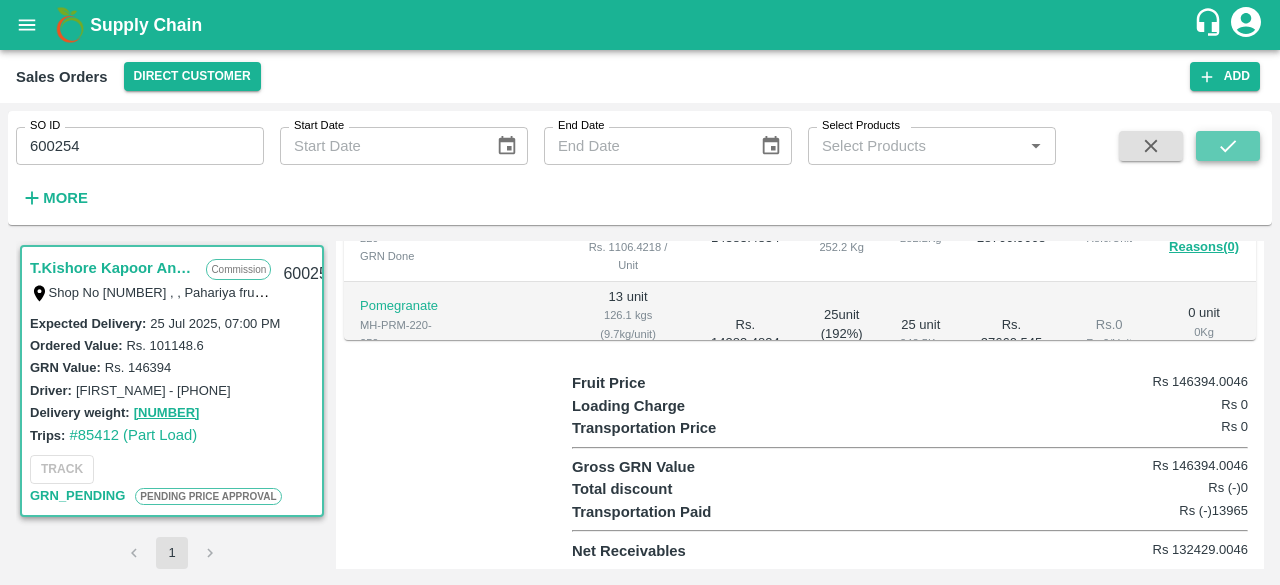 click 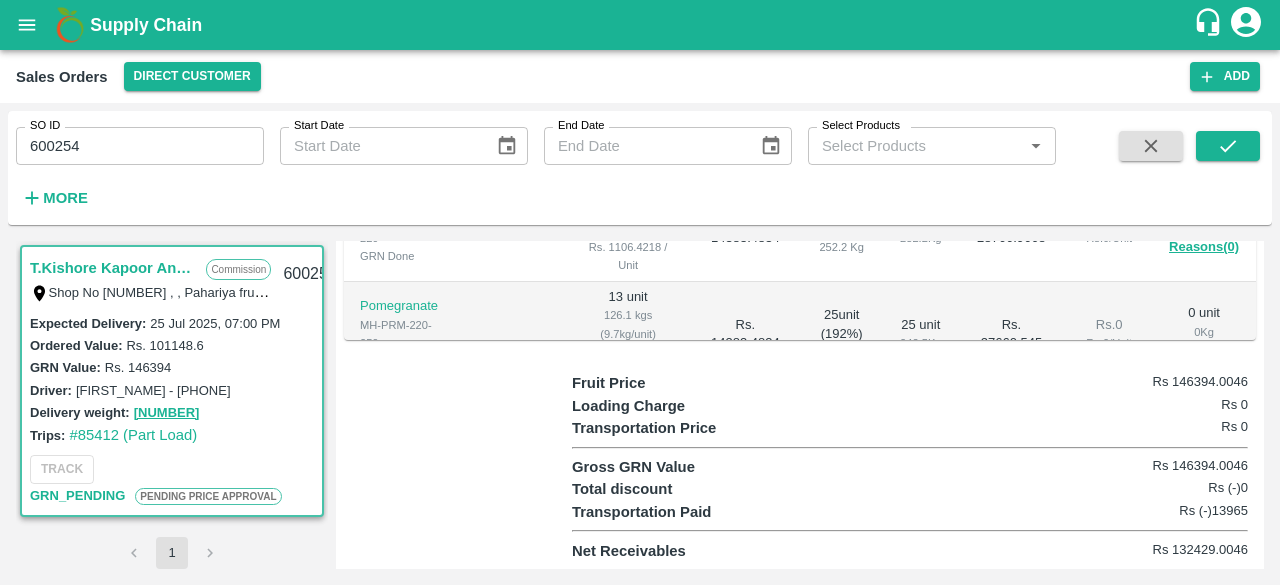 click on "Regular Sale PENDING PRICE APPROVAL T.Kishore Kapoor And Sons   - 600254 + Create Ticket Edit  GRN Details Proforma Invoice Record Arrival More Vivek Kapoor 9044686005 Shop No B 27 , ,  Pahariya fruit mandi, Pahariya , Varanasi, U.P 221007, Varanasi, Varanasi, Uttar Pradesh, 221007, India Expected Delivery 29 Jul, 12:00AM Updated Delivery 25 Jul, 07:00PM Track Shipment TRACK VEHICLE Sale Type :  Commission Expected Delivery :  25 Jul 2025, 07:00 PM Sales Exec :  Ashutosh Mishra  Status: GRN_Pending Complete GRN Payment Mode :  credit Created By :  chandra.sekhar1@vegrow.in Comment : Sales Order Items Product SKU Brand/Marka Ordered Quantity Ordered Value Allotted Quantity GRN GRN Value P.D. Discount Returned Weight Gap(Loss) Pomegranate MH-PRM-100-120 GRN Done 14 unit  135.8 kgs (9.7kg/unit) Rs. 556.4218 / Unit Rs. 7789.9052 19  unit ( 135 %)  184.3 Kg  19   unit 184.3  Kg Rs. 10572.0142 Rs.  0 Rs.  0  / Unit 0   unit 0  Kg Reasons(0) 0 unit Pomegranate MH-PRM-120-150 GRN Done 15 unit Rs. 806.4218 / Unit" at bounding box center [800, 405] 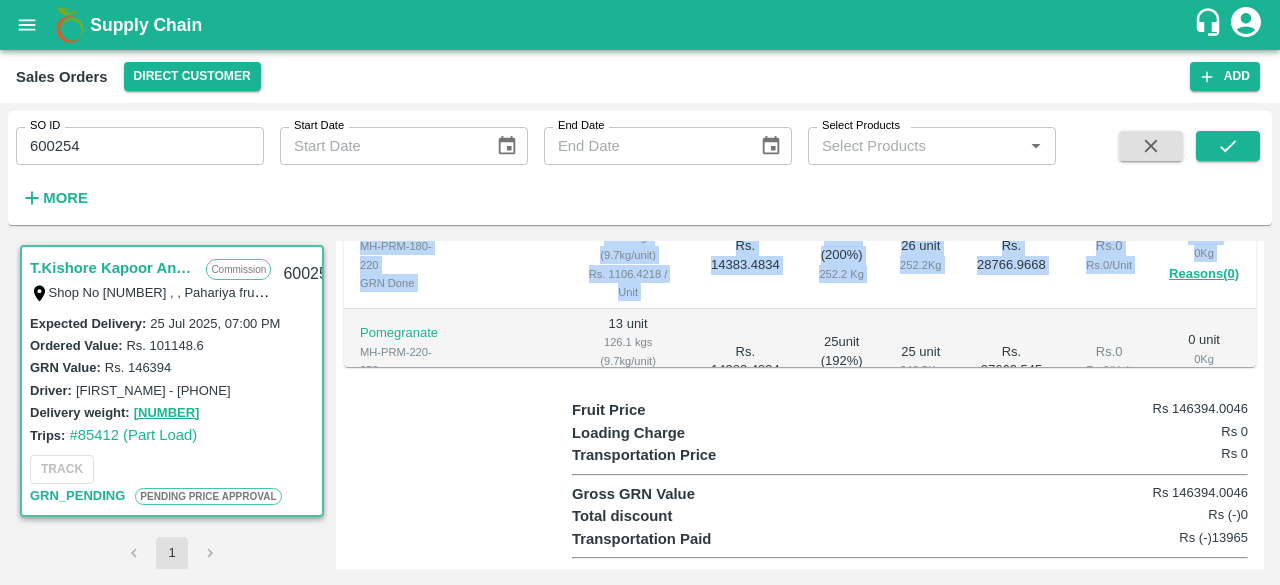 click on "Regular Sale PENDING PRICE APPROVAL T.Kishore Kapoor And Sons   - 600254 + Create Ticket Edit  GRN Details Proforma Invoice Record Arrival More Vivek Kapoor 9044686005 Shop No B 27 , ,  Pahariya fruit mandi, Pahariya , Varanasi, U.P 221007, Varanasi, Varanasi, Uttar Pradesh, 221007, India Expected Delivery 29 Jul, 12:00AM Updated Delivery 25 Jul, 07:00PM Track Shipment TRACK VEHICLE Sale Type :  Commission Expected Delivery :  25 Jul 2025, 07:00 PM Sales Exec :  Ashutosh Mishra  Status: GRN_Pending Complete GRN Payment Mode :  credit Created By :  chandra.sekhar1@vegrow.in Comment : Sales Order Items Product SKU Brand/Marka Ordered Quantity Ordered Value Allotted Quantity GRN GRN Value P.D. Discount Returned Weight Gap(Loss) Pomegranate MH-PRM-100-120 GRN Done 14 unit  135.8 kgs (9.7kg/unit) Rs. 556.4218 / Unit Rs. 7789.9052 19  unit ( 135 %)  184.3 Kg  19   unit 184.3  Kg Rs. 10572.0142 Rs.  0 Rs.  0  / Unit 0   unit 0  Kg Reasons(0) 0 unit Pomegranate MH-PRM-120-150 GRN Done 15 unit Rs. 806.4218 / Unit" at bounding box center [800, 405] 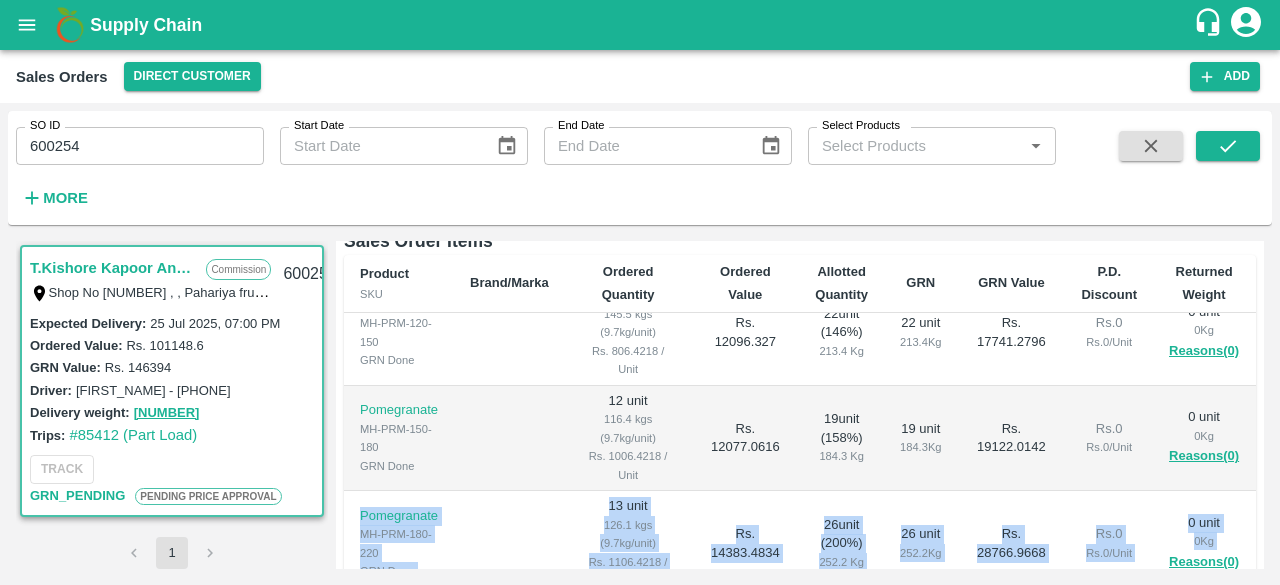 scroll, scrollTop: 205, scrollLeft: 0, axis: vertical 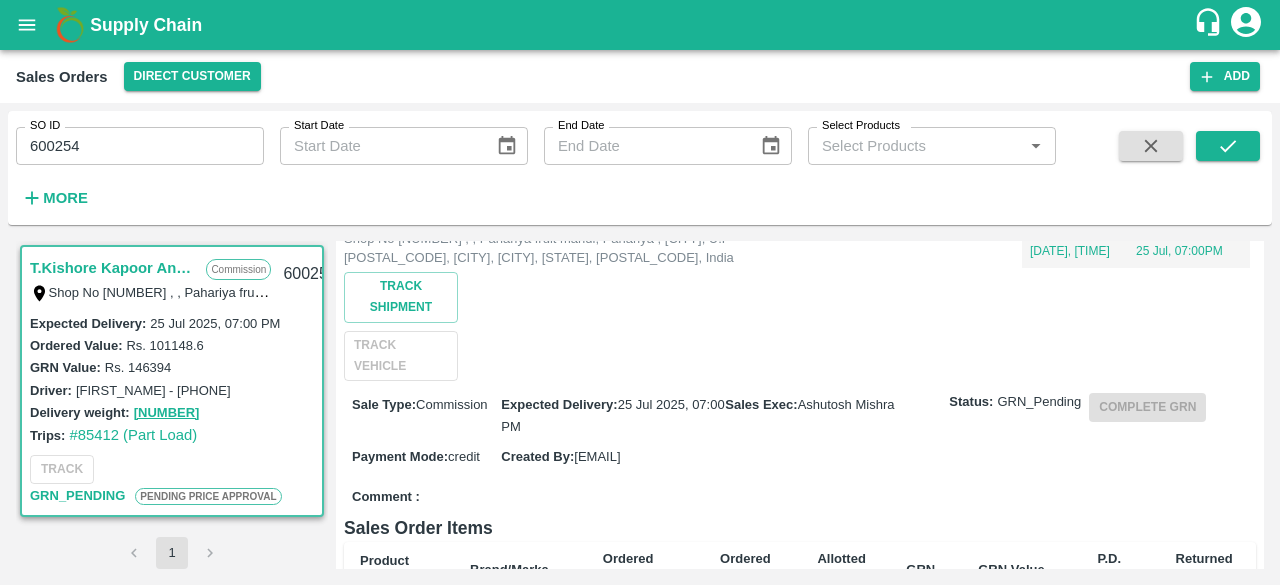 click on "Shop No B 27 , ,  Pahariya fruit mandi, Pahariya , Varanasi, U.P 221007, Varanasi, Varanasi, Uttar Pradesh, 221007, India Expected Delivery 29 Jul, 12:00AM Updated Delivery 25 Jul, 07:00PM Track Shipment TRACK VEHICLE" at bounding box center (800, 290) 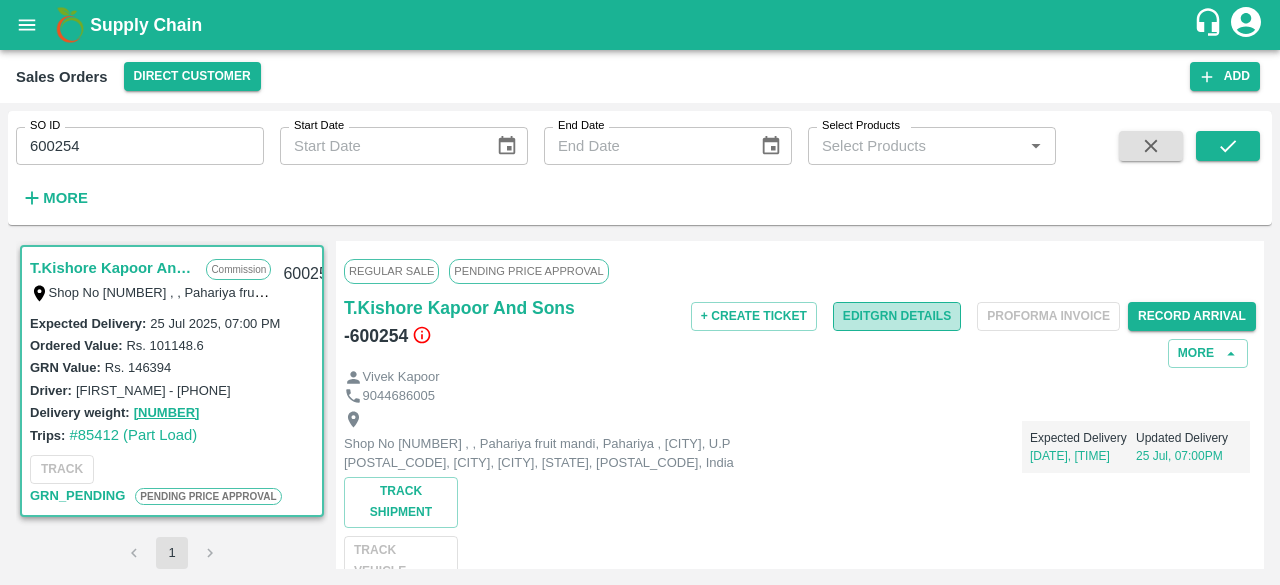 click on "Edit  GRN Details" at bounding box center (897, 316) 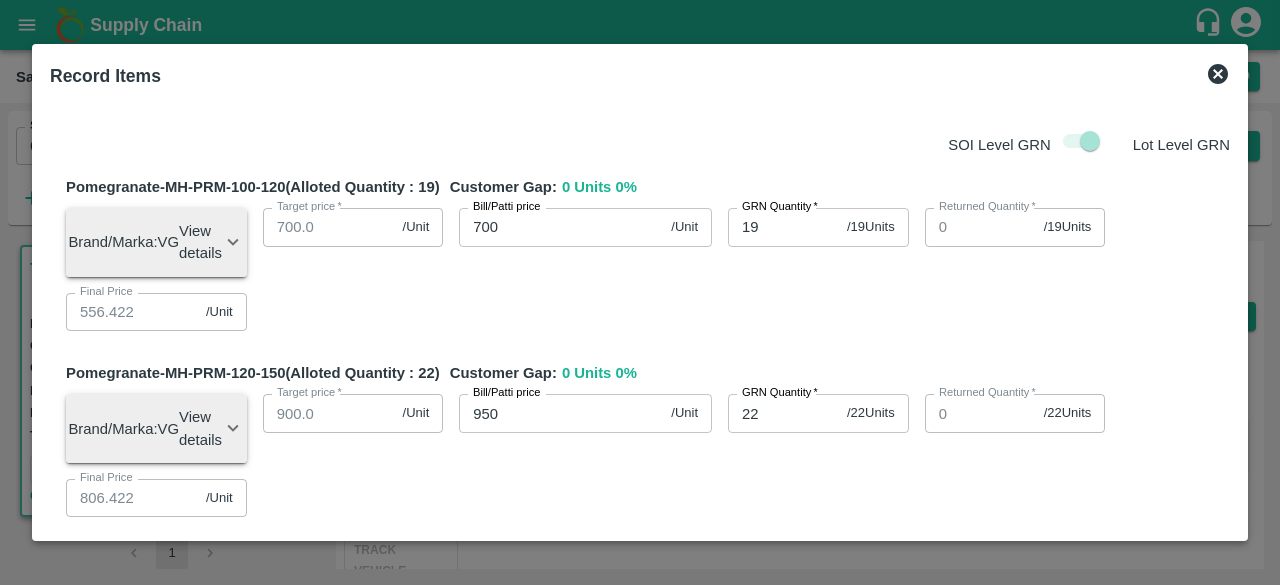click on "Record Items SOI Level GRN Lot Level GRN Pomegranate-MH-PRM-100-120 (Alloted   Quantity : 19 ) Customer Gap:   0 Units   0  % Brand/Marka:  VG View details Lot ID:  4423923 Age in days:  10 Average weight (kg/unit):  9.7 Packaging type:  Vendor Box Target price   * 700.0 /Unit Target price Bill/Patti price 700 /Unit Bill/Patti price GRN Quantity   * 19 /  19  Units GRN Quantity Returned Quantity   * 0 /  19  Units Returned Quantity Final Price 556.422 /Unit Final Price Pomegranate-MH-PRM-120-150 (Alloted   Quantity : 22 ) Customer Gap:   0 Units   0  % Brand/Marka:  VG View details Lot ID:  4423924 Age in days:  10 Average weight (kg/unit):  9.7 Packaging type:  Vendor Box Target price   * 900.0 /Unit Target price Bill/Patti price 950 /Unit Bill/Patti price GRN Quantity   * 22 /  22  Units GRN Quantity Returned Quantity   * 0 /  22  Units Returned Quantity Final Price 806.422 /Unit Final Price Pomegranate-MH-PRM-150-180 (Alloted   Quantity : 19 ) Customer Gap:   0 Units   0  % Brand/Marka:  VG 10" at bounding box center (640, 292) 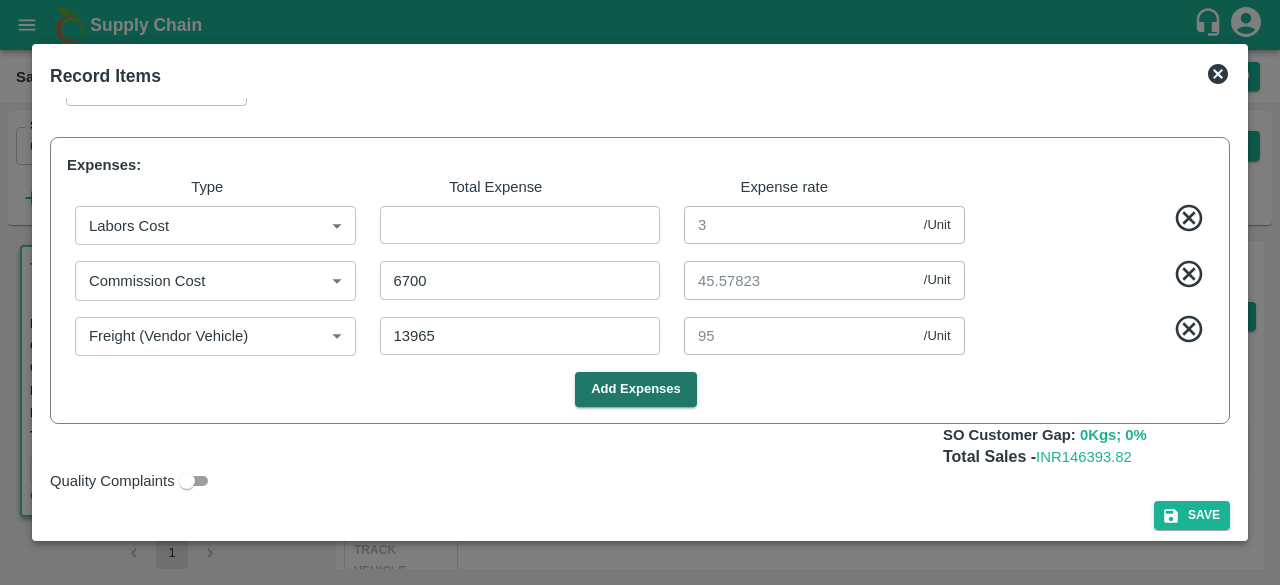 scroll, scrollTop: 1796, scrollLeft: 0, axis: vertical 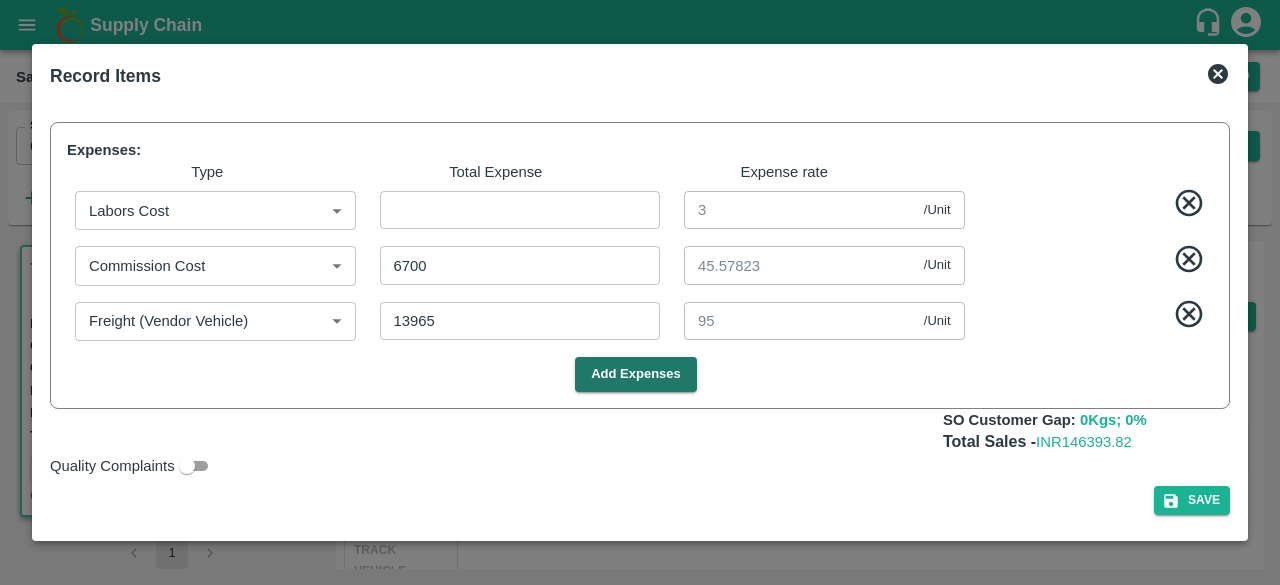 click 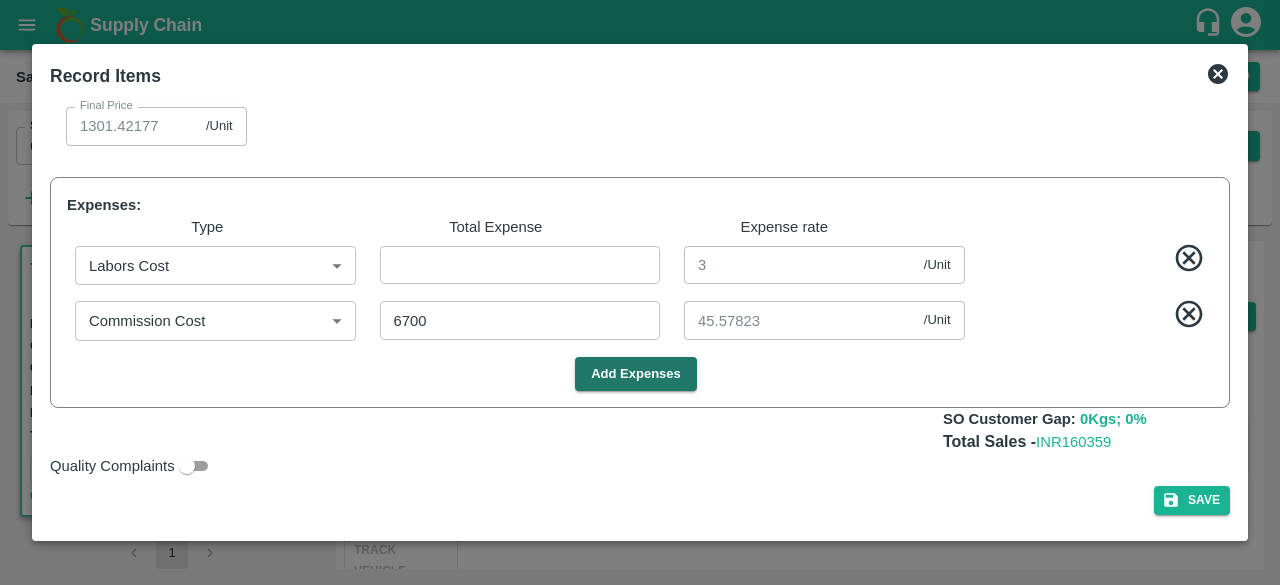 scroll, scrollTop: 1740, scrollLeft: 0, axis: vertical 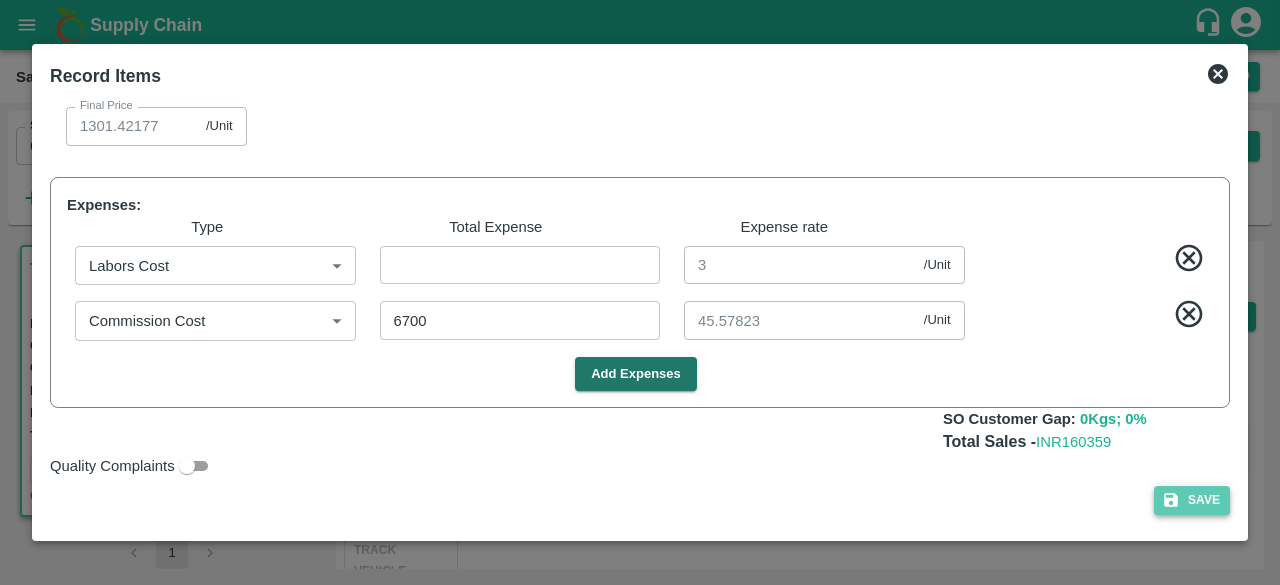 click on "Save" at bounding box center [1192, 500] 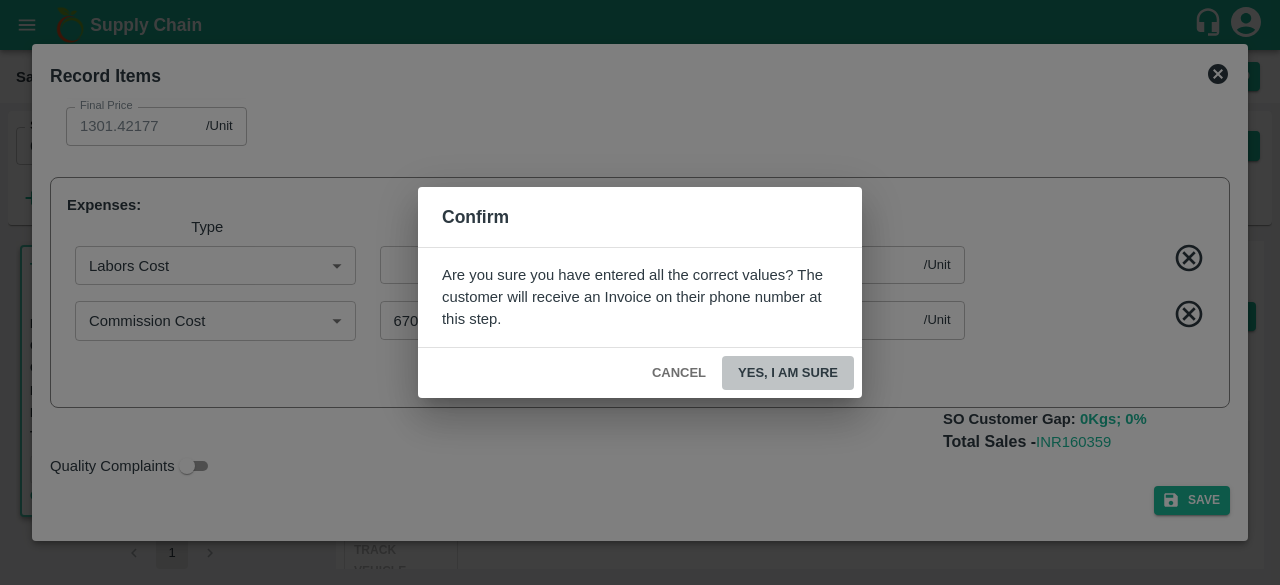 click on "Yes, I am sure" at bounding box center [788, 373] 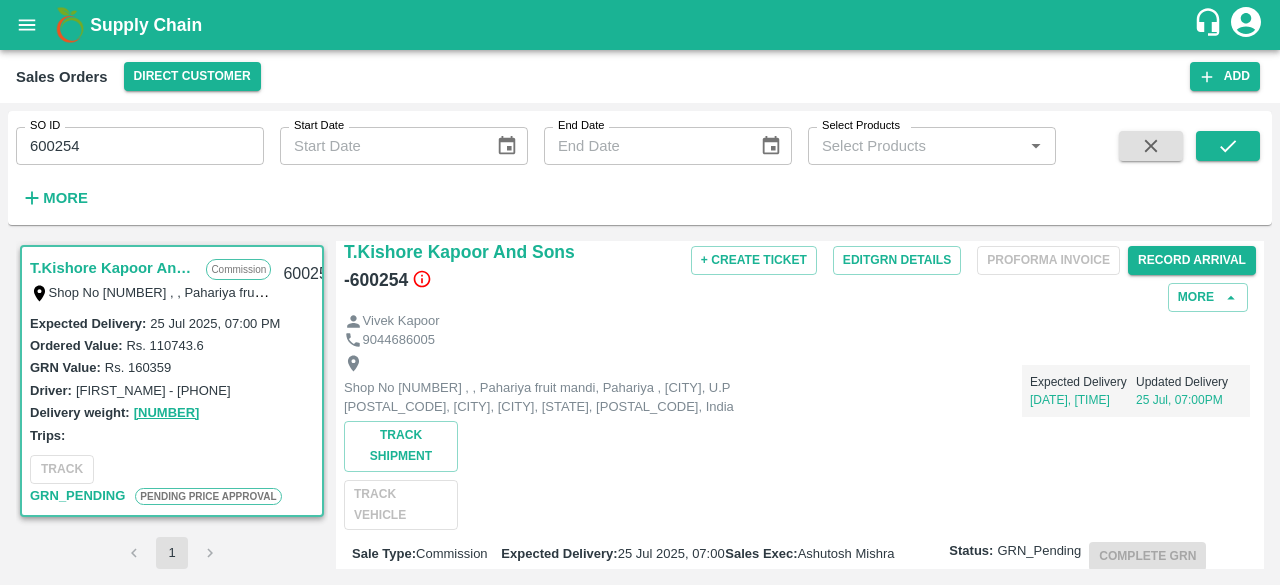 scroll, scrollTop: 0, scrollLeft: 0, axis: both 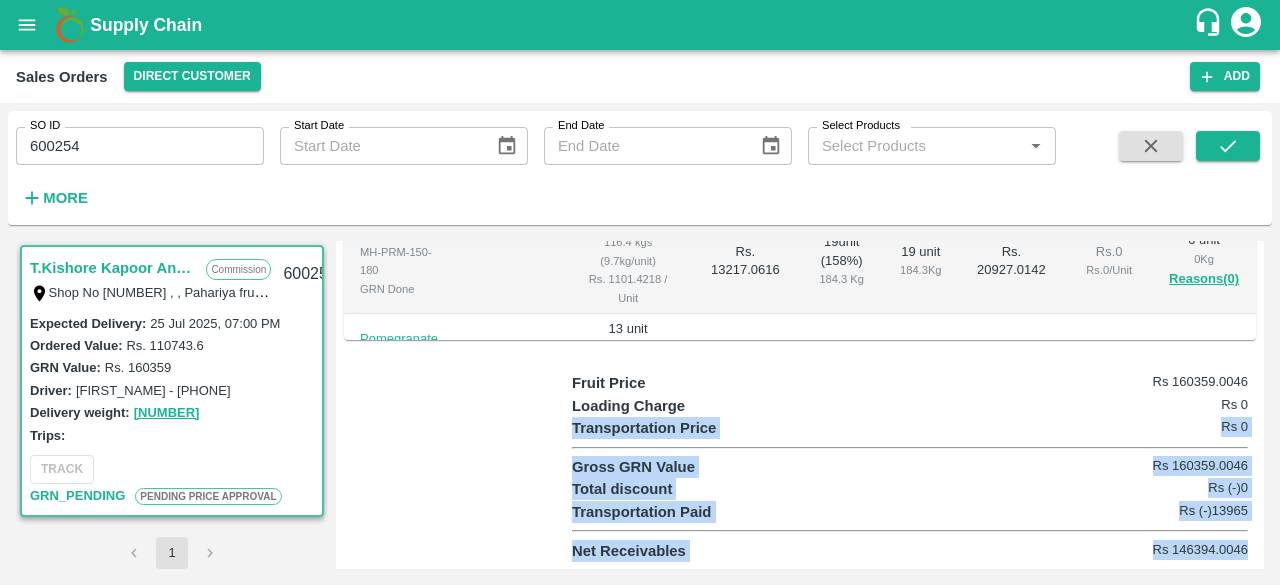 drag, startPoint x: 1264, startPoint y: 532, endPoint x: 1262, endPoint y: 446, distance: 86.023254 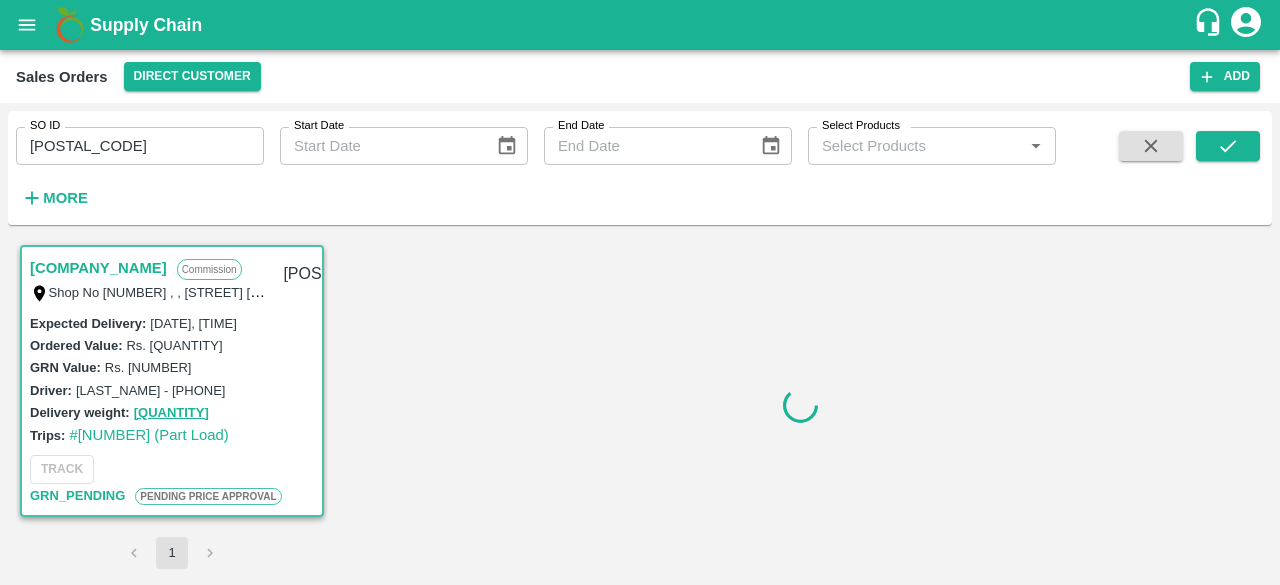 scroll, scrollTop: 0, scrollLeft: 0, axis: both 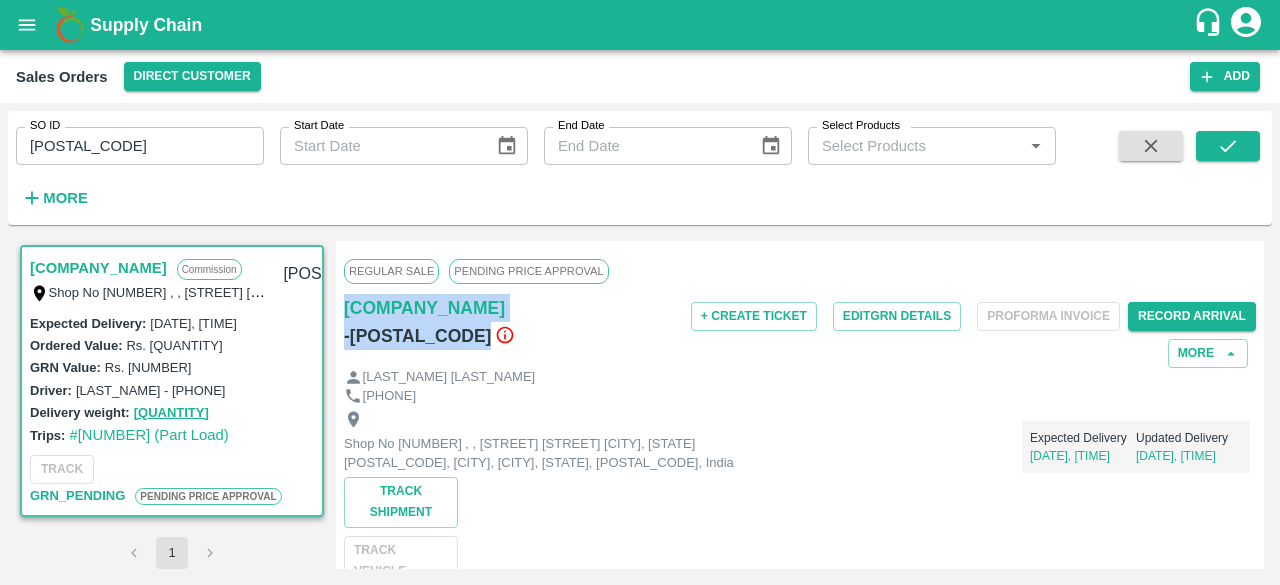 drag, startPoint x: 1264, startPoint y: 277, endPoint x: 1265, endPoint y: 301, distance: 24.020824 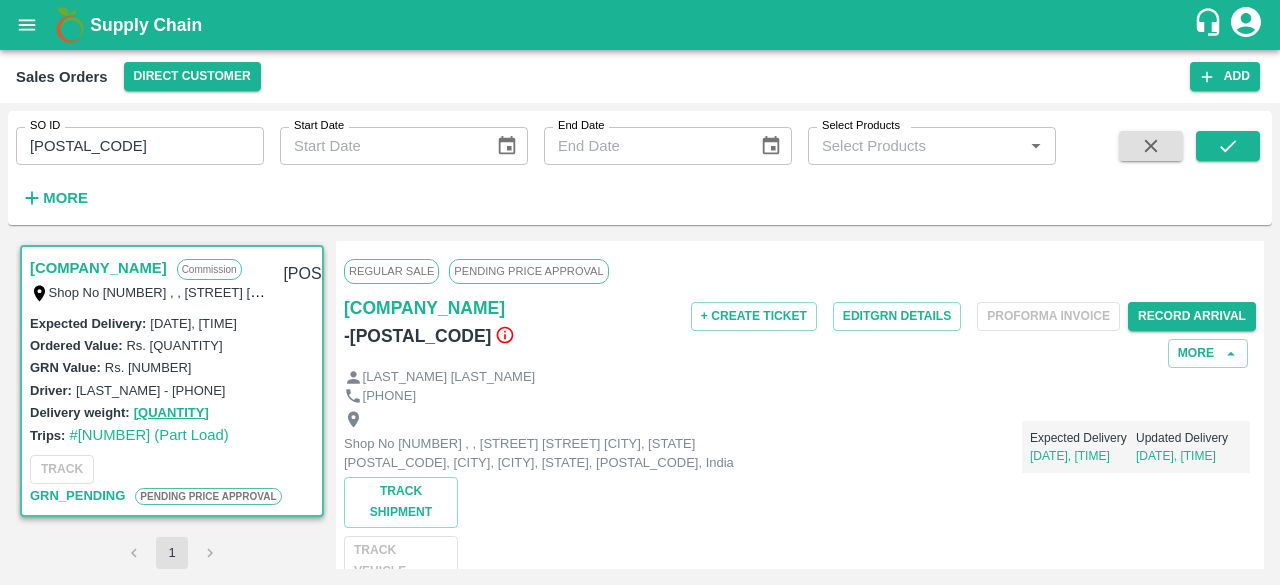 click on "[LAST_NAME] [LAST_NAME]" at bounding box center (800, 377) 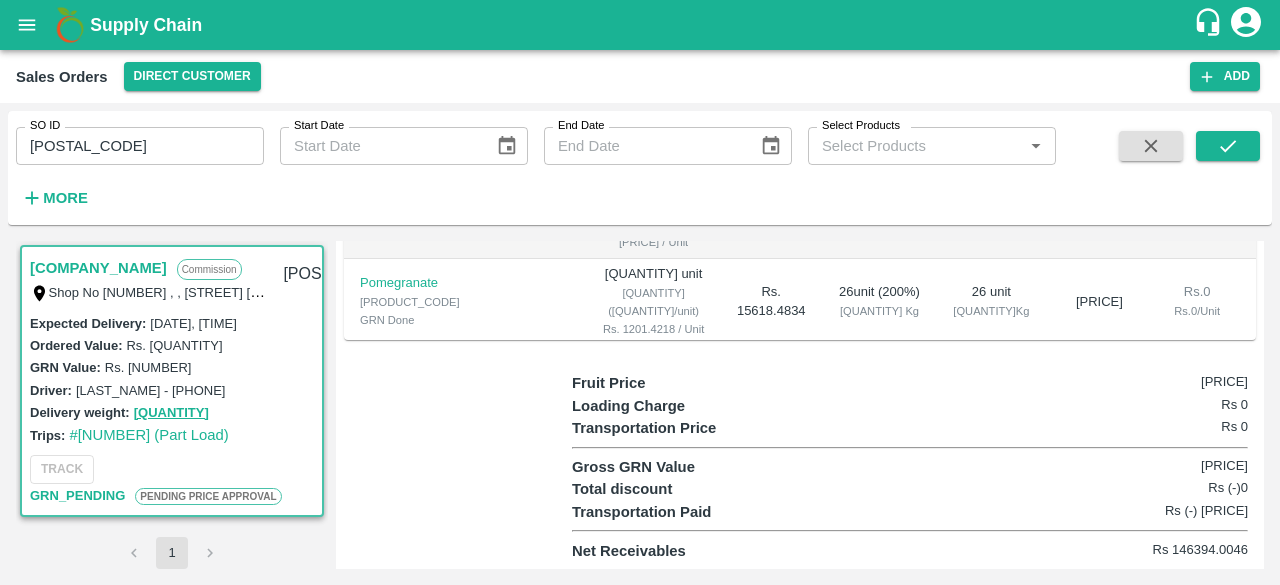 scroll, scrollTop: 826, scrollLeft: 0, axis: vertical 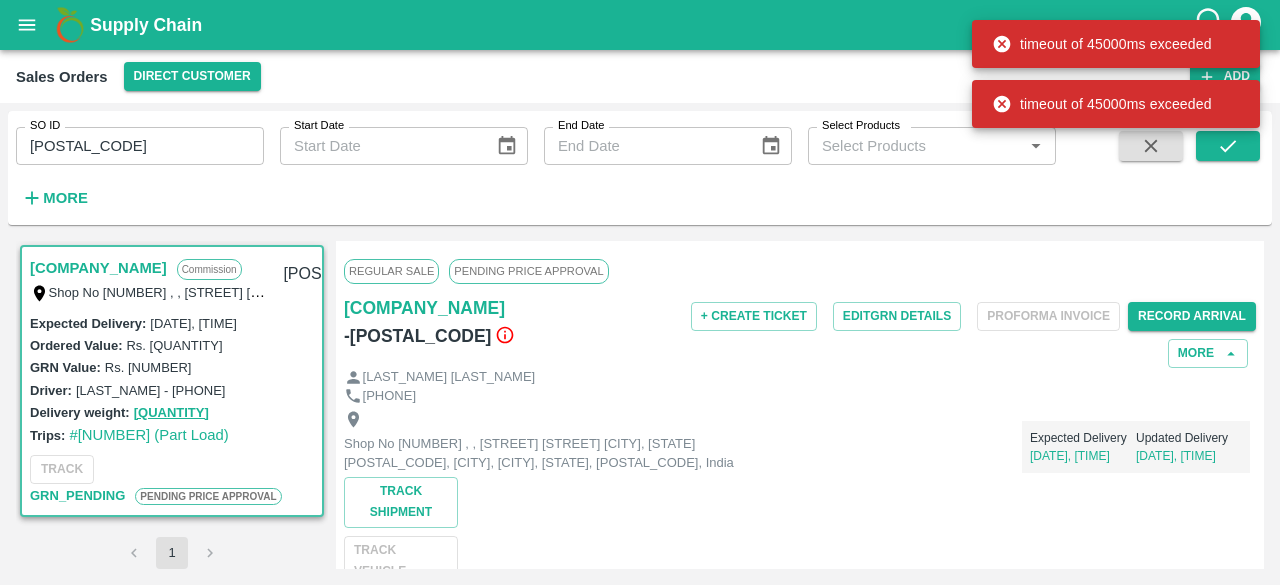 click on "timeout of 45000ms exceeded" at bounding box center [1116, 44] 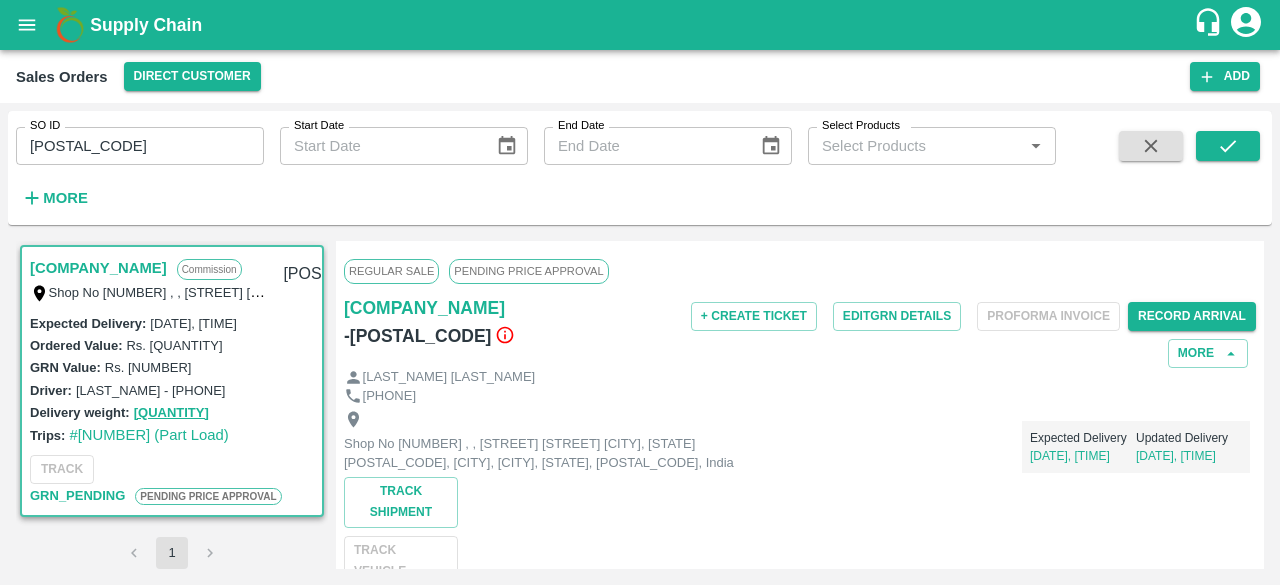 click 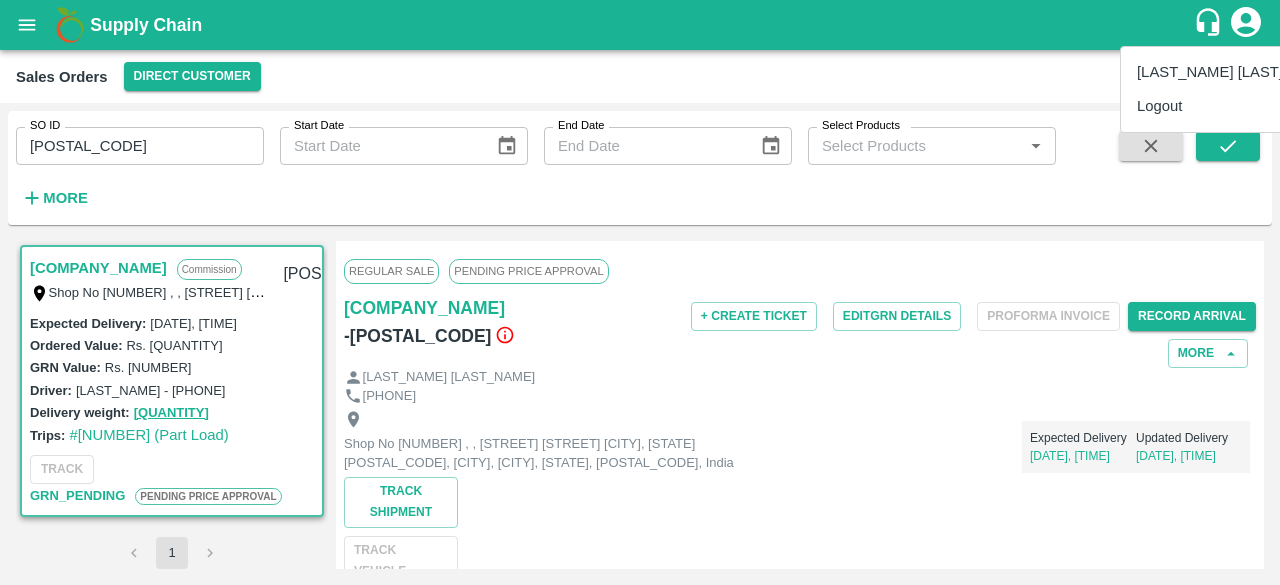 click on "Logout" at bounding box center [1235, 106] 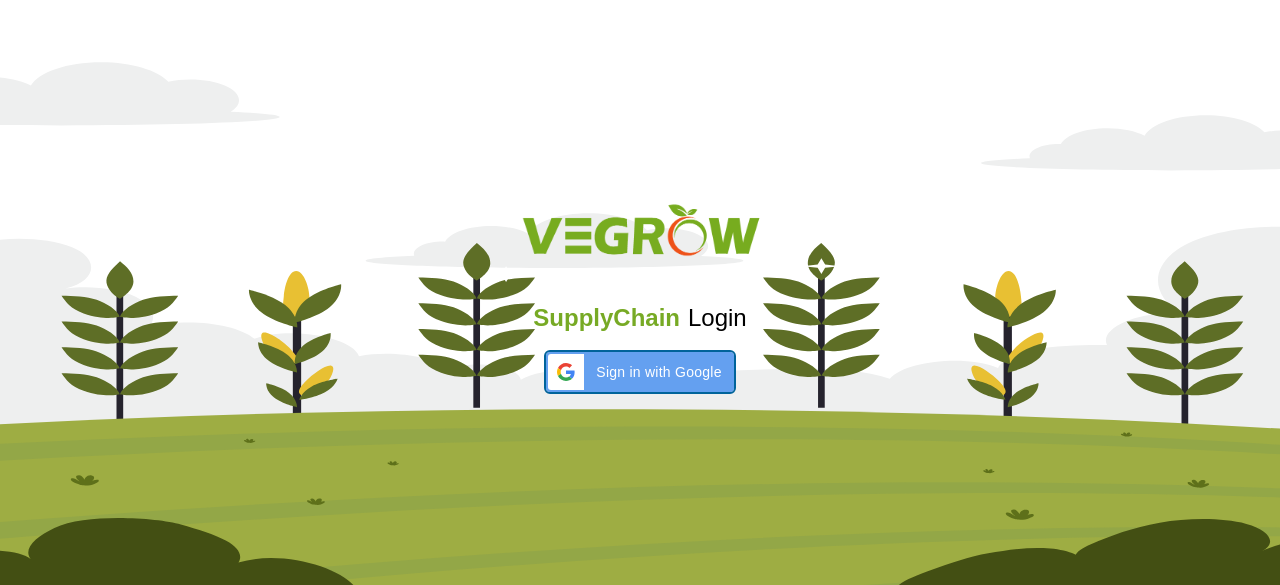 click on "Sign in with Google" at bounding box center (658, 372) 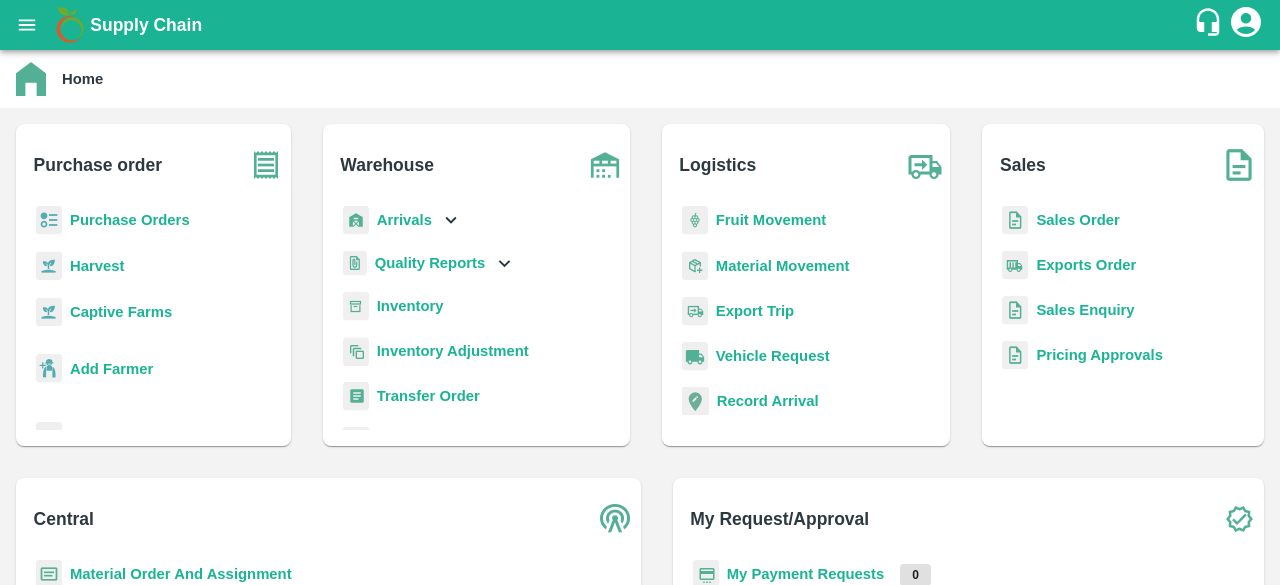 click on "Sales Order" at bounding box center (1077, 220) 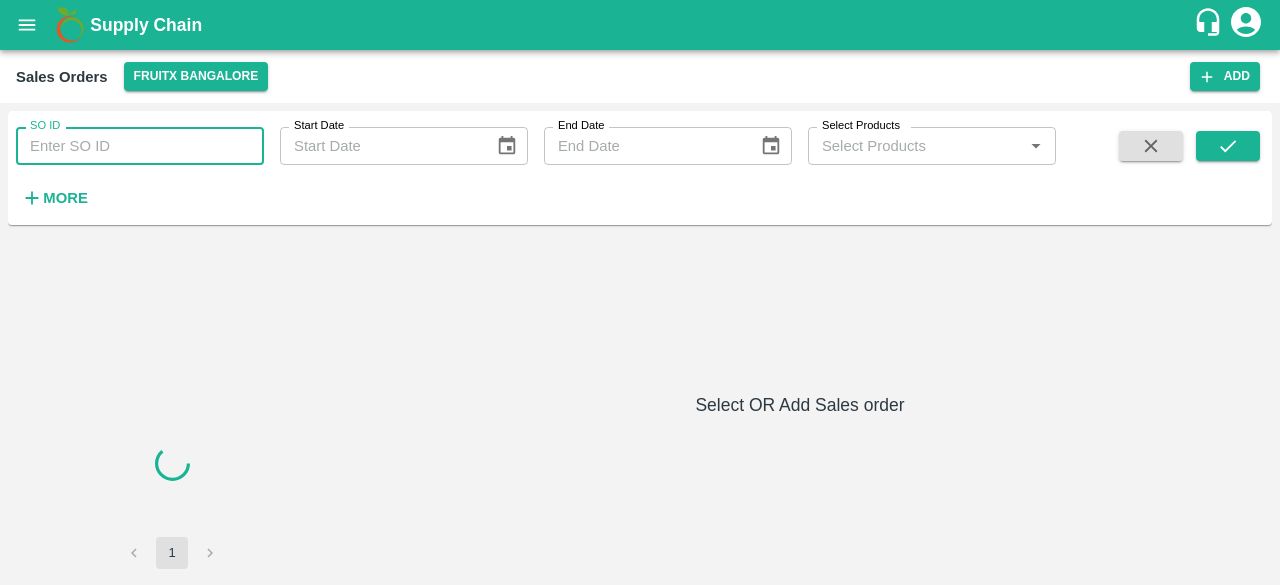 click on "SO ID" at bounding box center (140, 146) 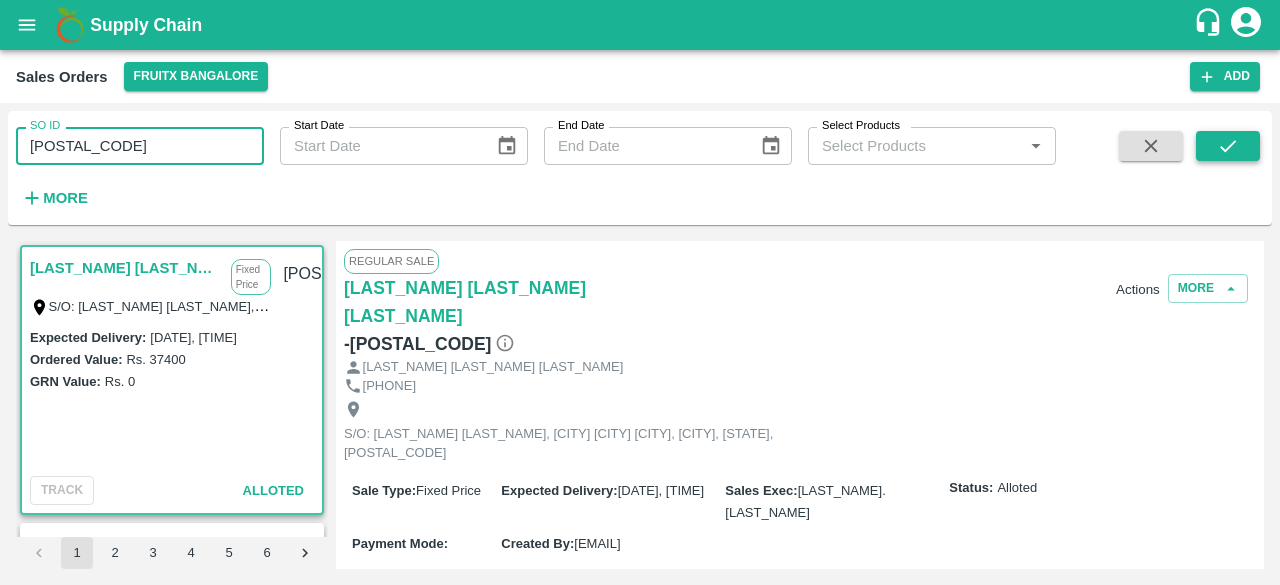 type on "[POSTAL_CODE]" 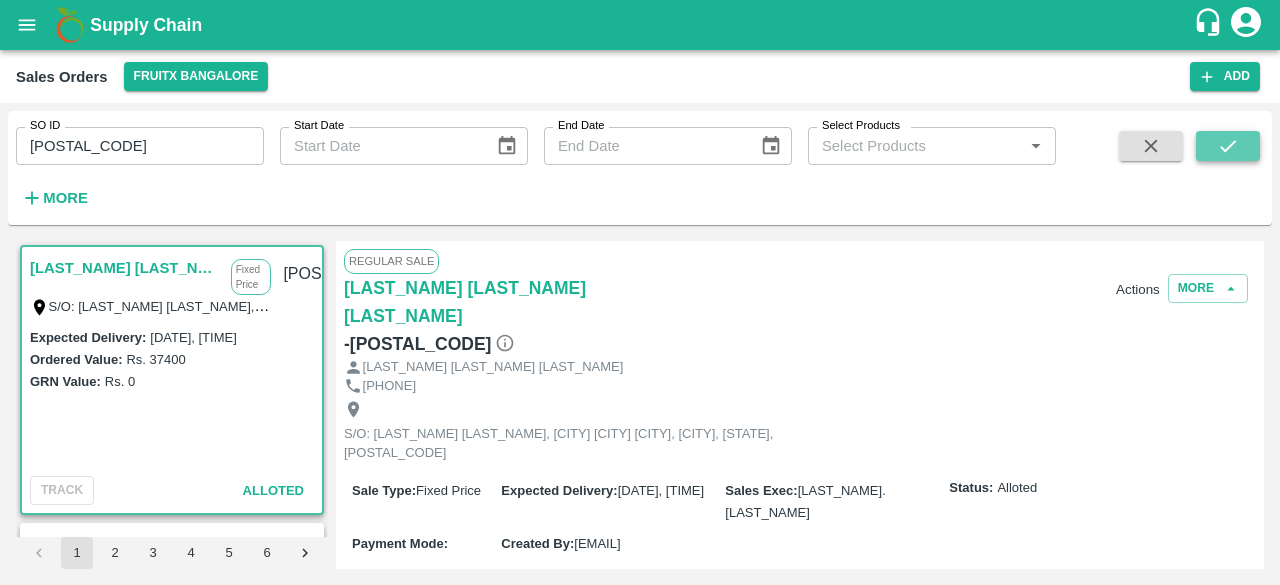 click 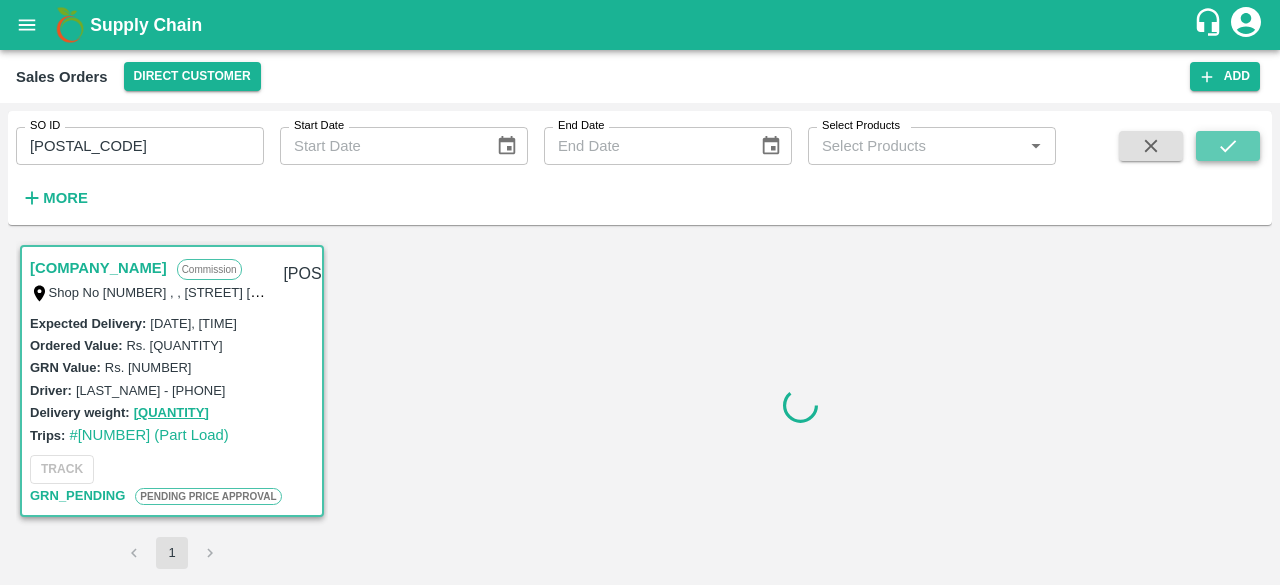 click 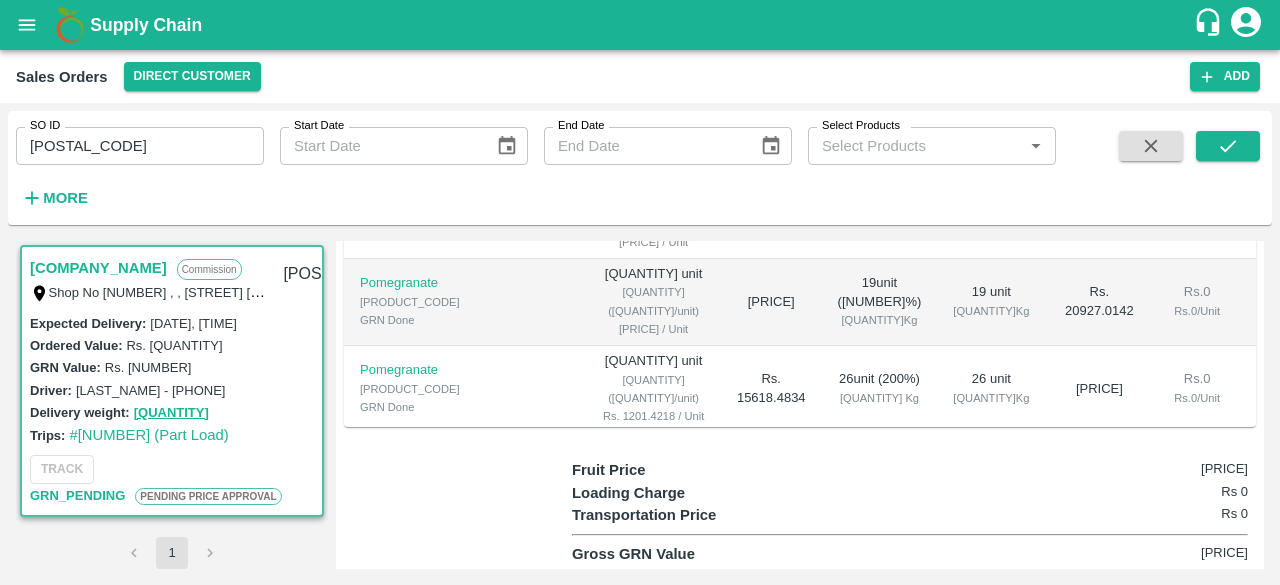 scroll, scrollTop: 826, scrollLeft: 0, axis: vertical 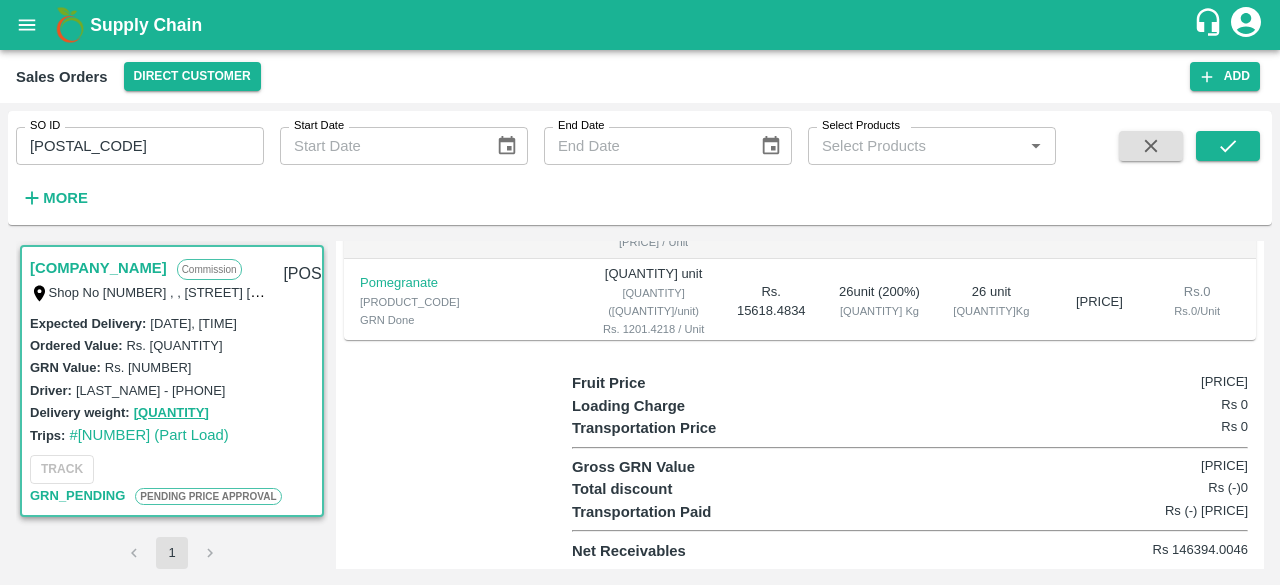 click on "T.Kishore Kapoor And Sons Commission Shop No B 27 , ,  Pahariya fruit mandi, Pahariya , Varanasi, U.P 221007, Varanasi, Varanasi, Uttar Pradesh, 221007, India 600254 Expected Delivery : 25 Jul 2025, 07:00 PM Ordered Value: Rs.   110743.6 GRN Value: Rs.   160359 Driver: Raghav - 9929151722 Delivery weight: 1425.8999999999999 Trips: #85412 (Part Load) TRACK GRN_Pending PENDING PRICE APPROVAL 1 Regular Sale PENDING PRICE APPROVAL T.Kishore Kapoor And Sons   - 600254 + Create Ticket Edit  GRN Details Proforma Invoice Record Arrival More Vivek Kapoor 9044686005 Shop No B 27 , ,  Pahariya fruit mandi, Pahariya , Varanasi, U.P 221007, Varanasi, Varanasi, Uttar Pradesh, 221007, India Expected Delivery 29 Jul, 12:00AM Updated Delivery 25 Jul, 07:00PM Track Shipment TRACK VEHICLE Sale Type :  Commission Expected Delivery :  25 Jul 2025, 07:00 PM Sales Exec :  Ashutosh Mishra  Status: GRN_Pending Complete GRN Payment Mode :  credit Created By :  chandra.sekhar1@vegrow.in Comment : Sales Order Items Product SKU GRN" at bounding box center [640, 405] 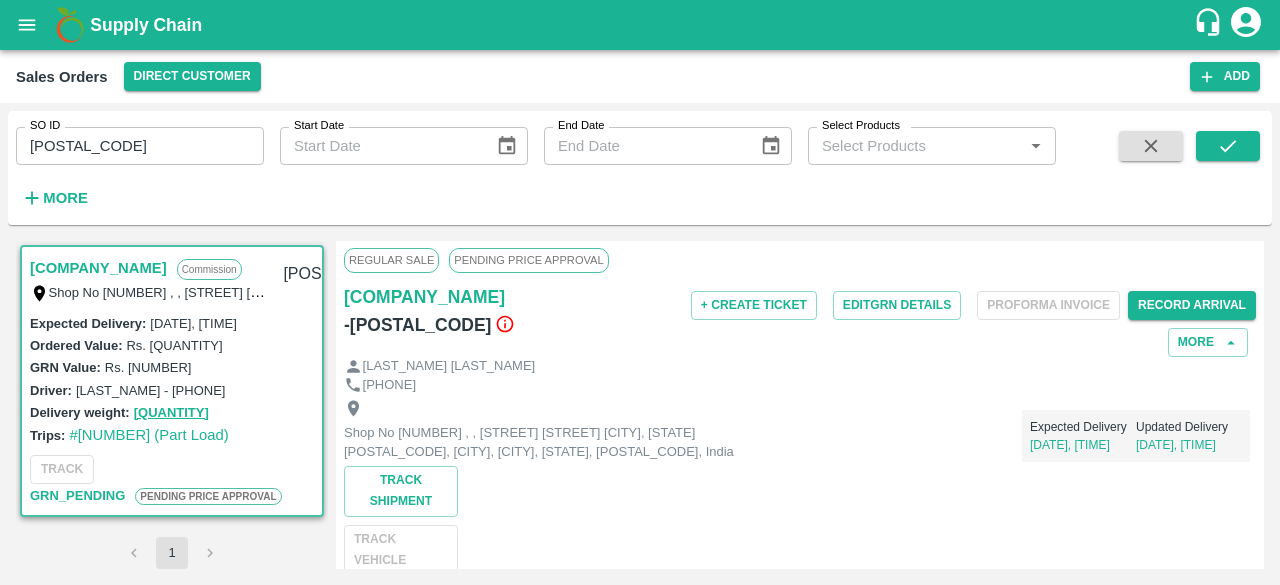 scroll, scrollTop: 0, scrollLeft: 0, axis: both 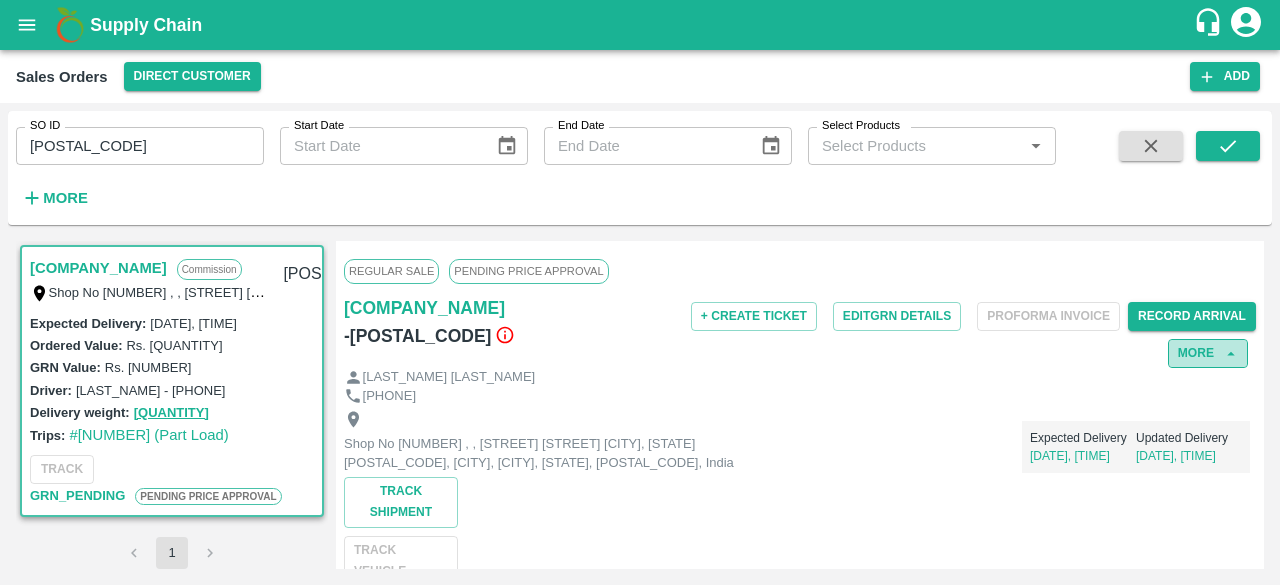 click 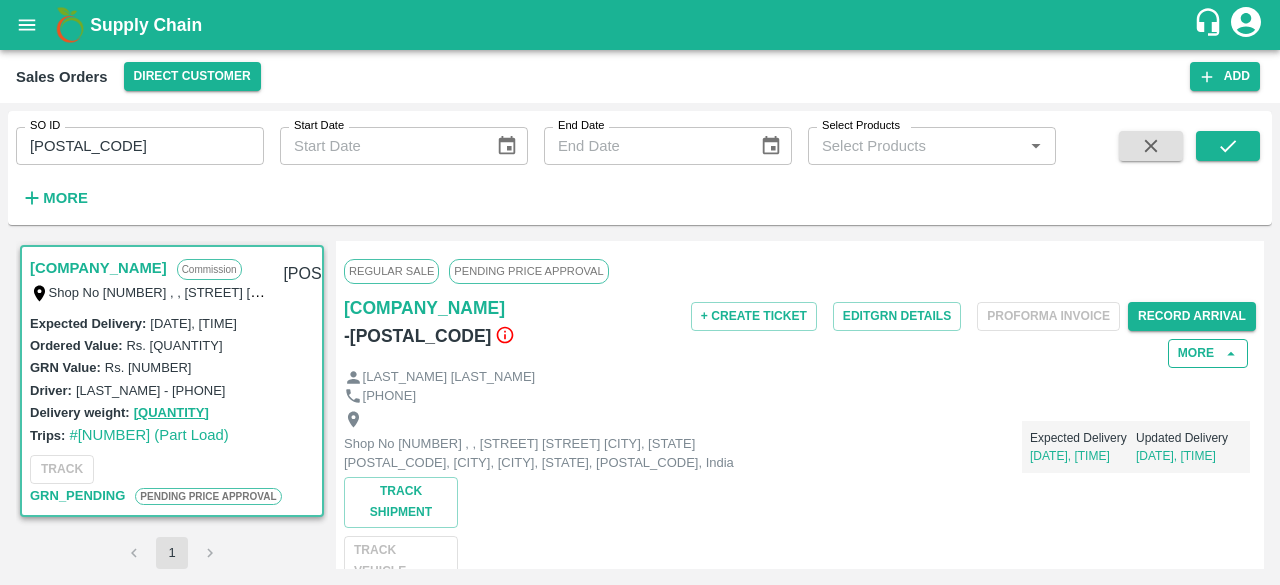click 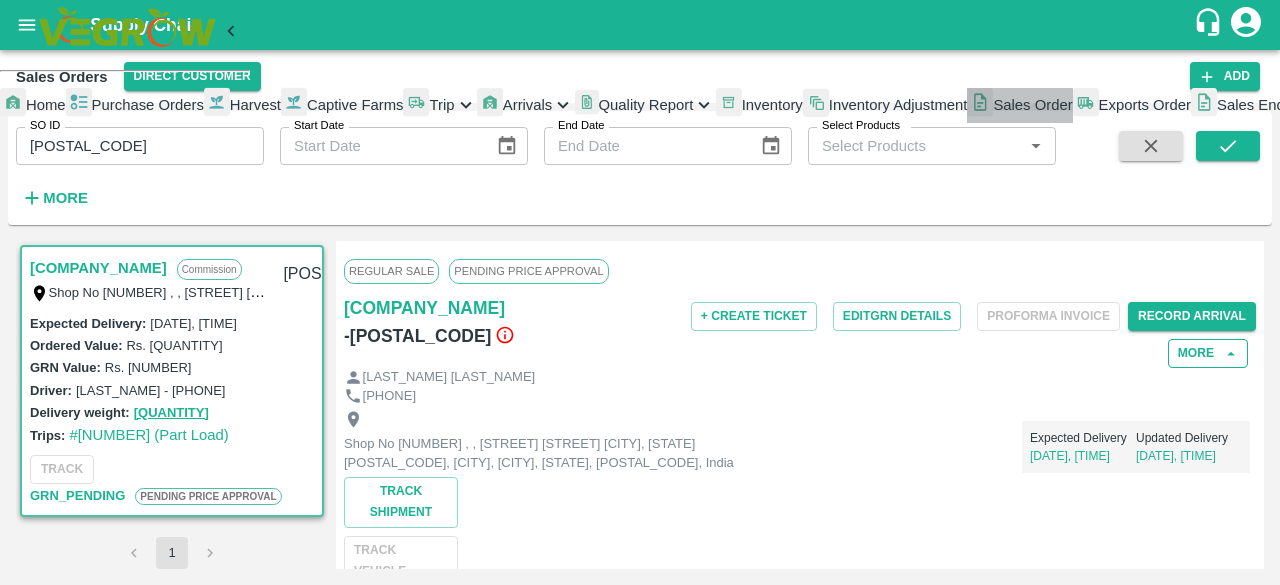 click on "Sales Order" at bounding box center [1032, 105] 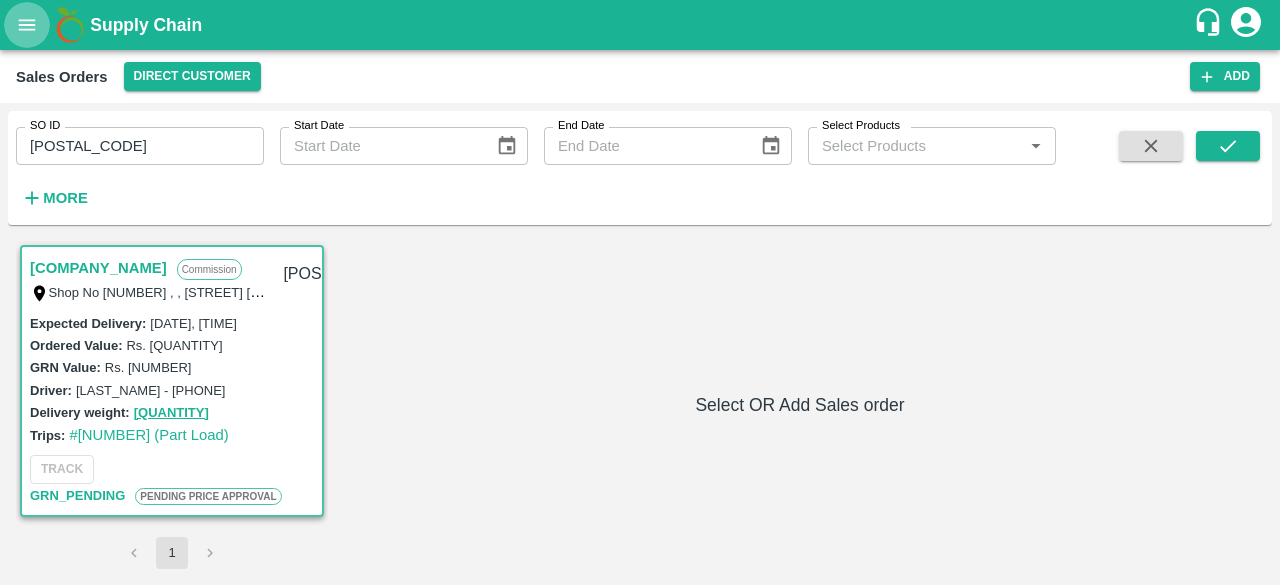 click 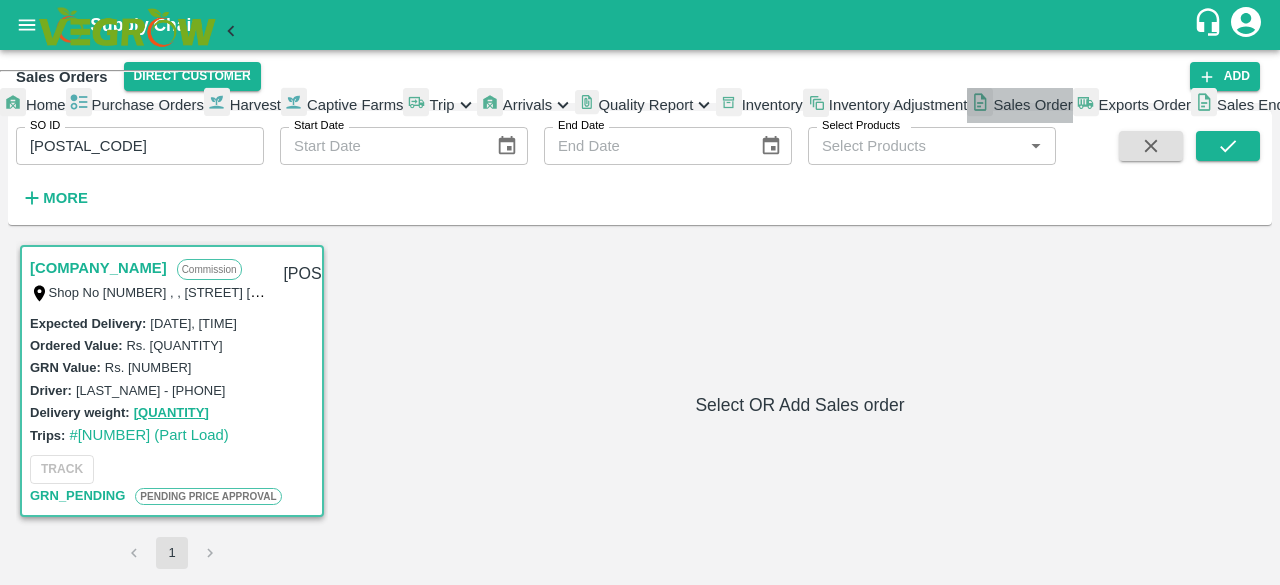 click on "Sales Order" at bounding box center (1032, 105) 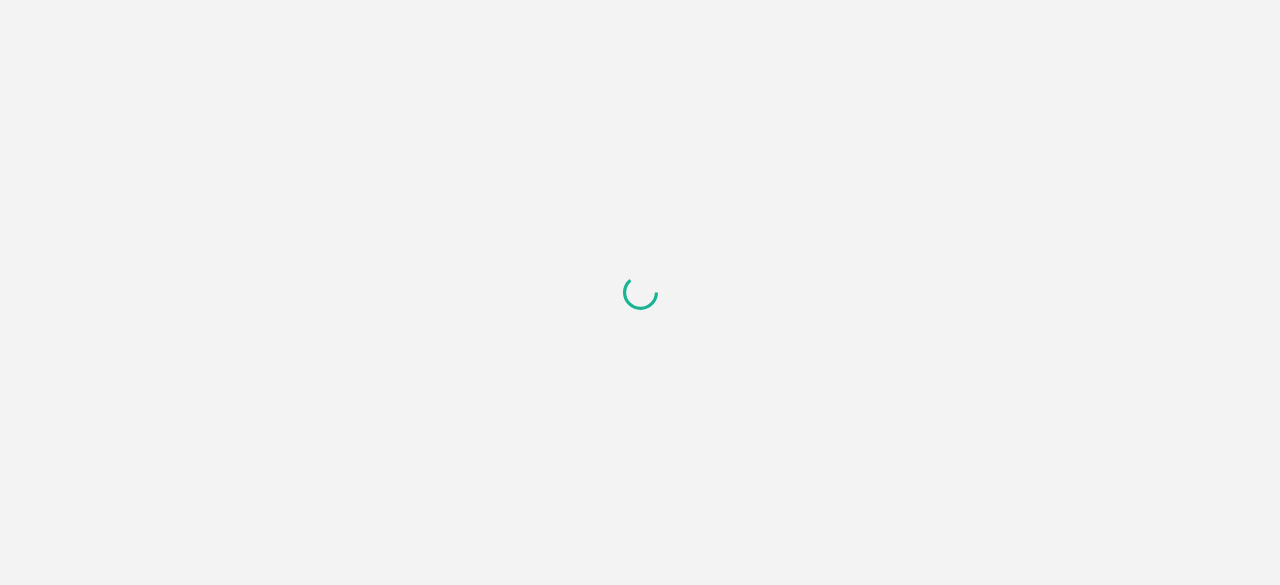 scroll, scrollTop: 0, scrollLeft: 0, axis: both 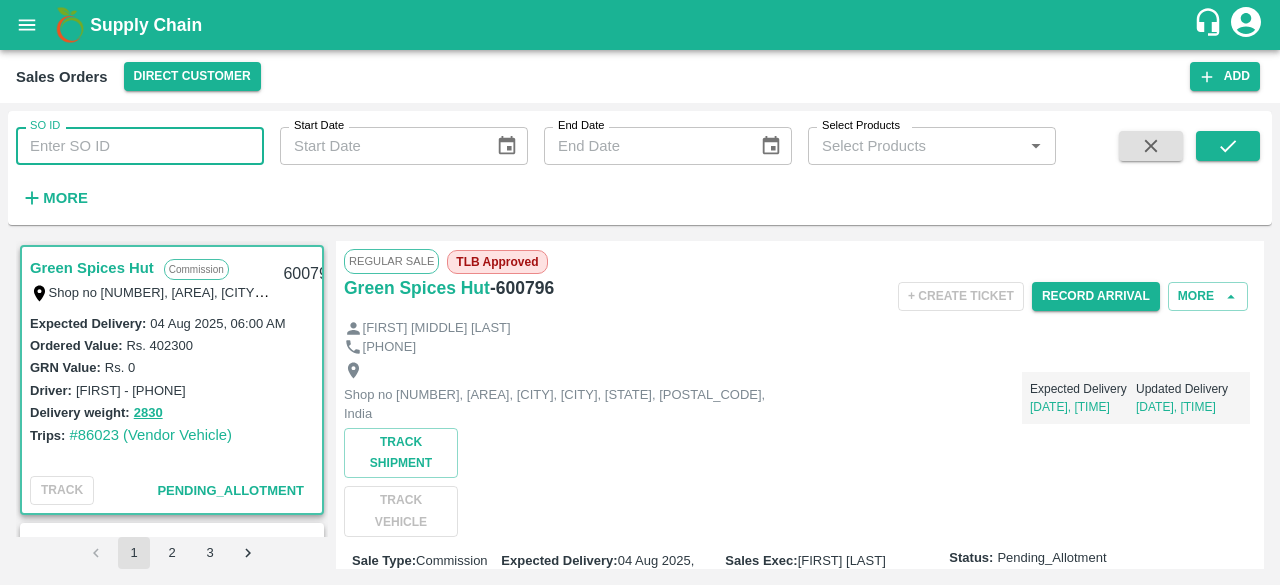 click on "SO ID" at bounding box center [140, 146] 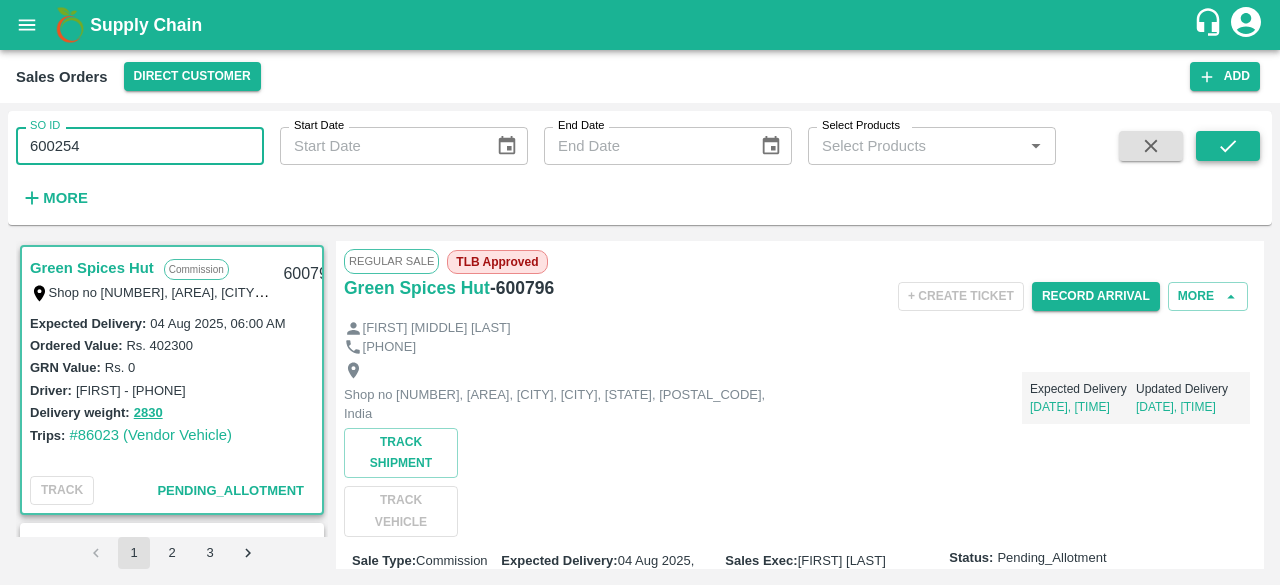 type on "600254" 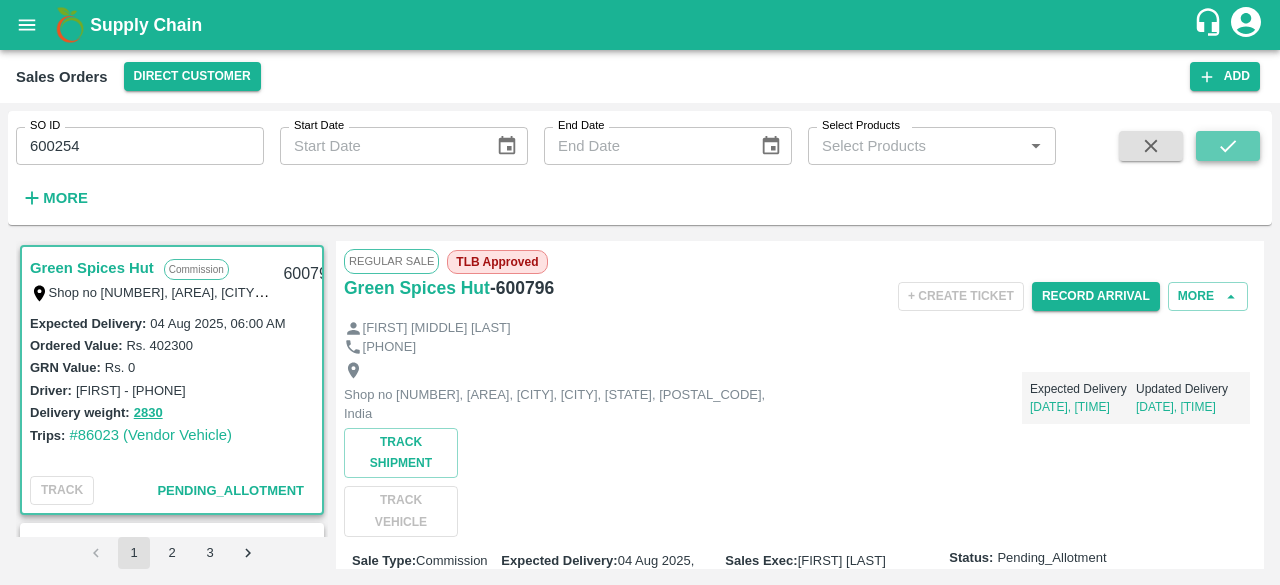 click 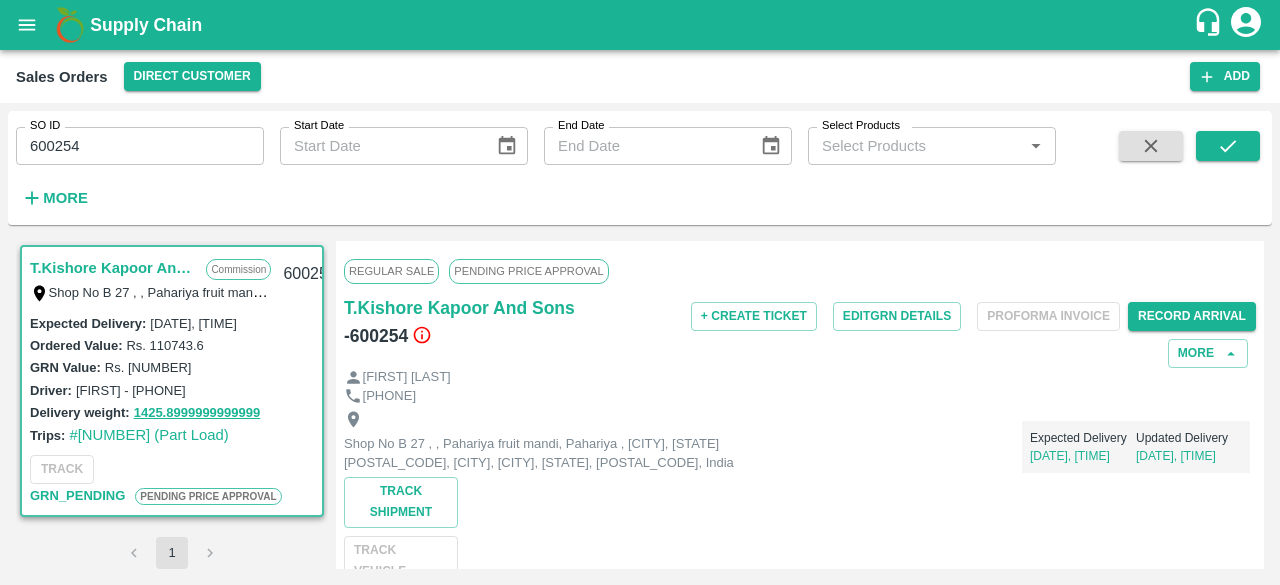 click on "PENDING PRICE APPROVAL" at bounding box center [528, 271] 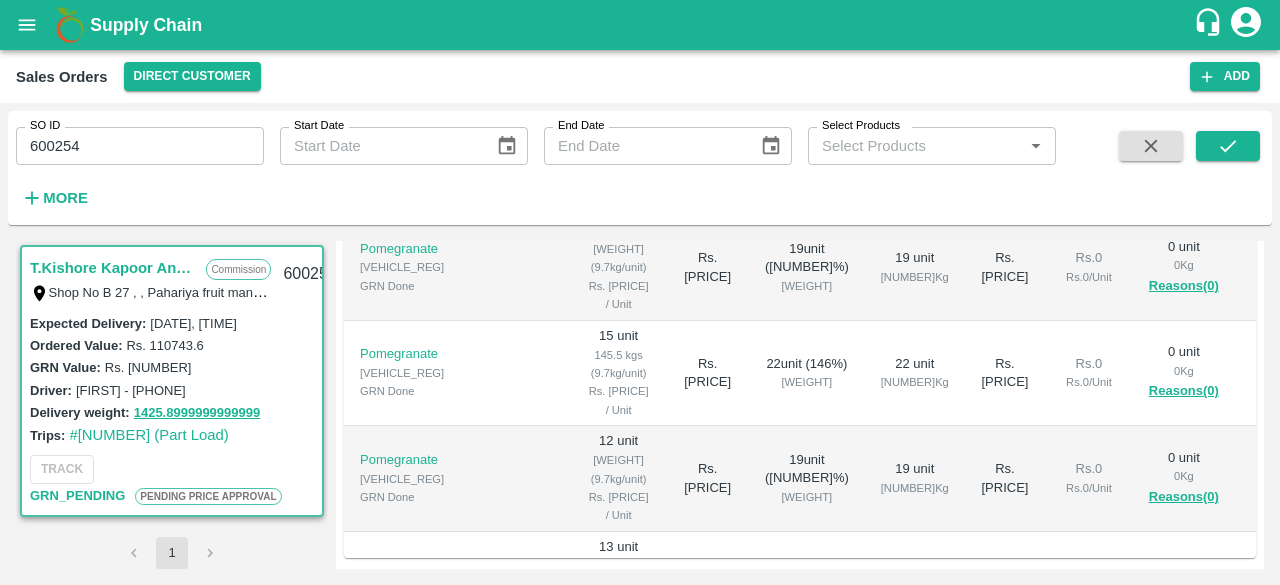 scroll, scrollTop: 826, scrollLeft: 0, axis: vertical 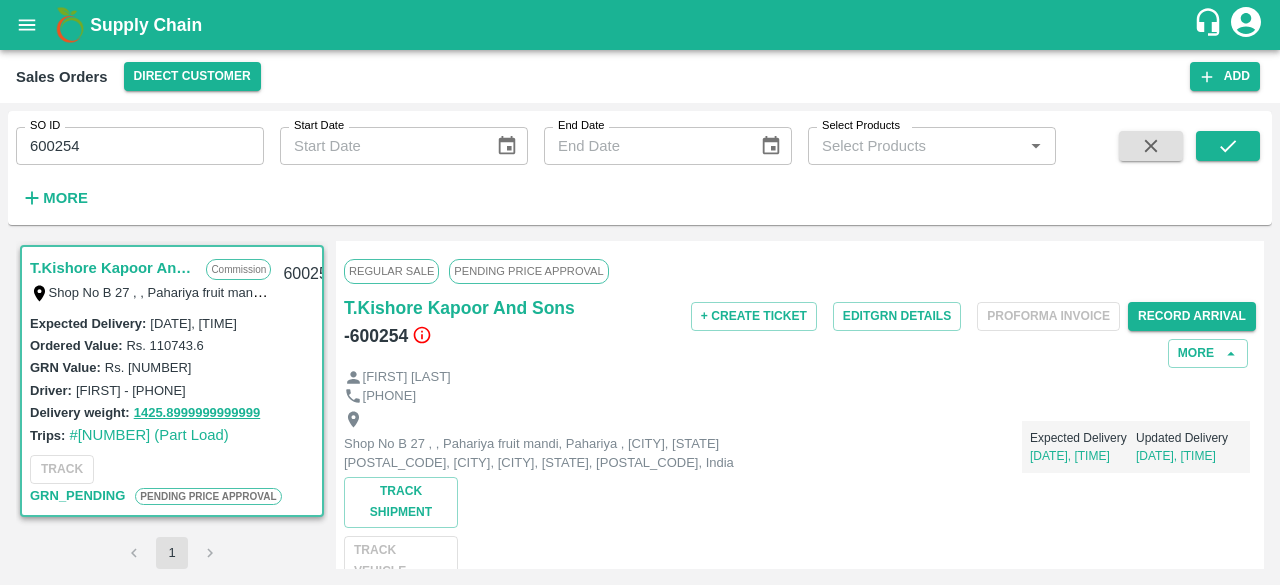 click on "PENDING PRICE APPROVAL" at bounding box center (528, 271) 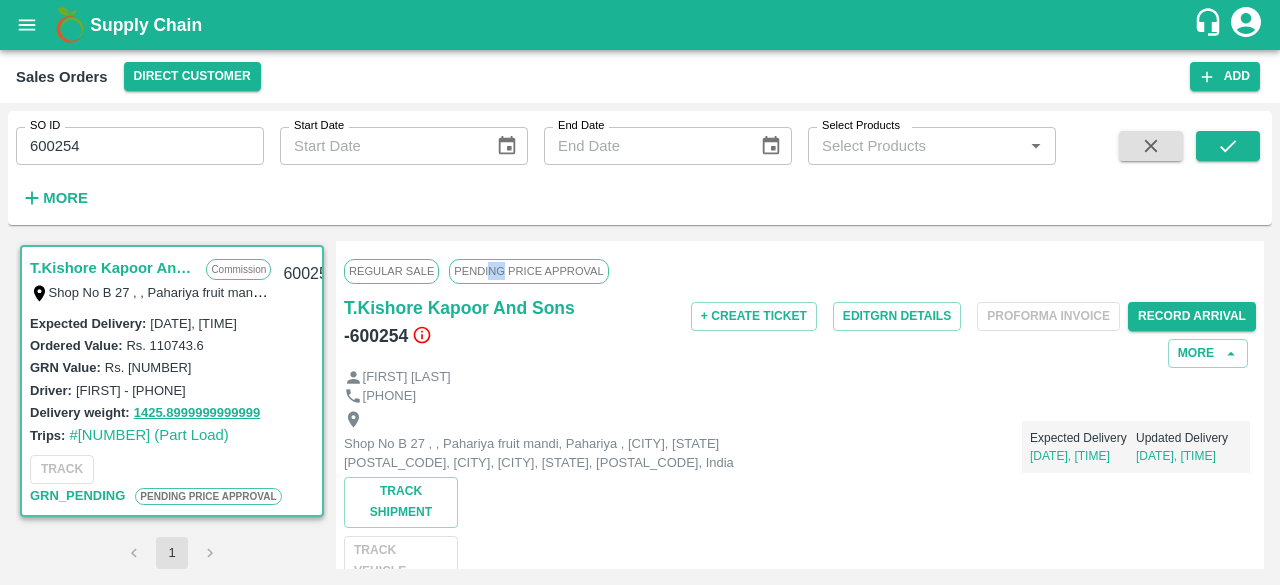 drag, startPoint x: 504, startPoint y: 265, endPoint x: 482, endPoint y: 265, distance: 22 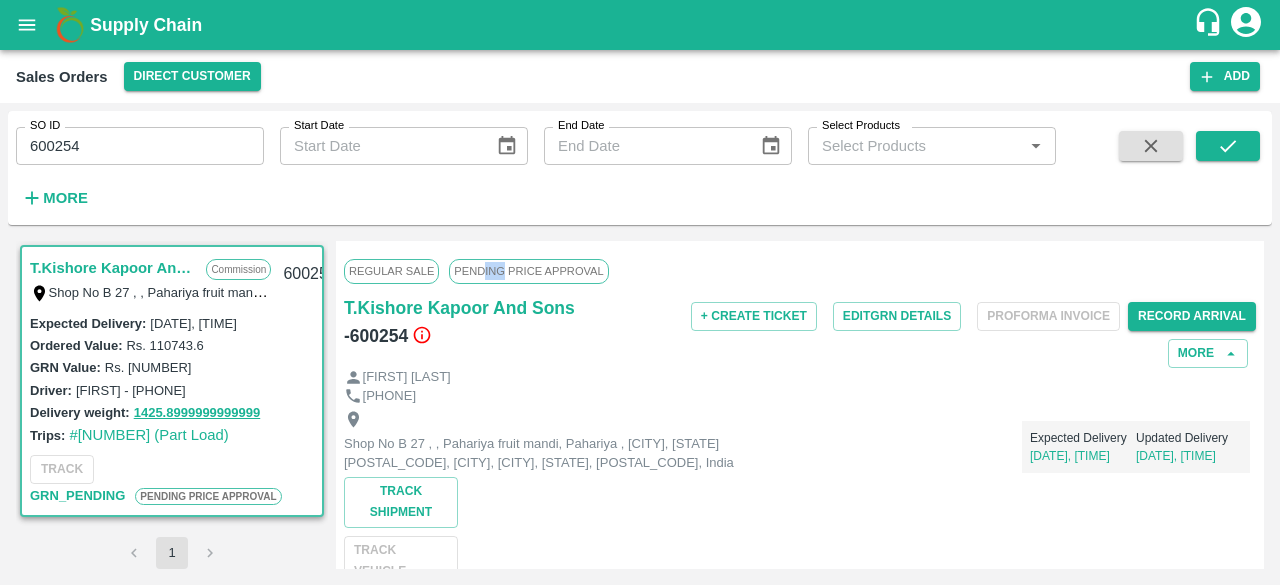 click on "PENDING PRICE APPROVAL" at bounding box center (528, 271) 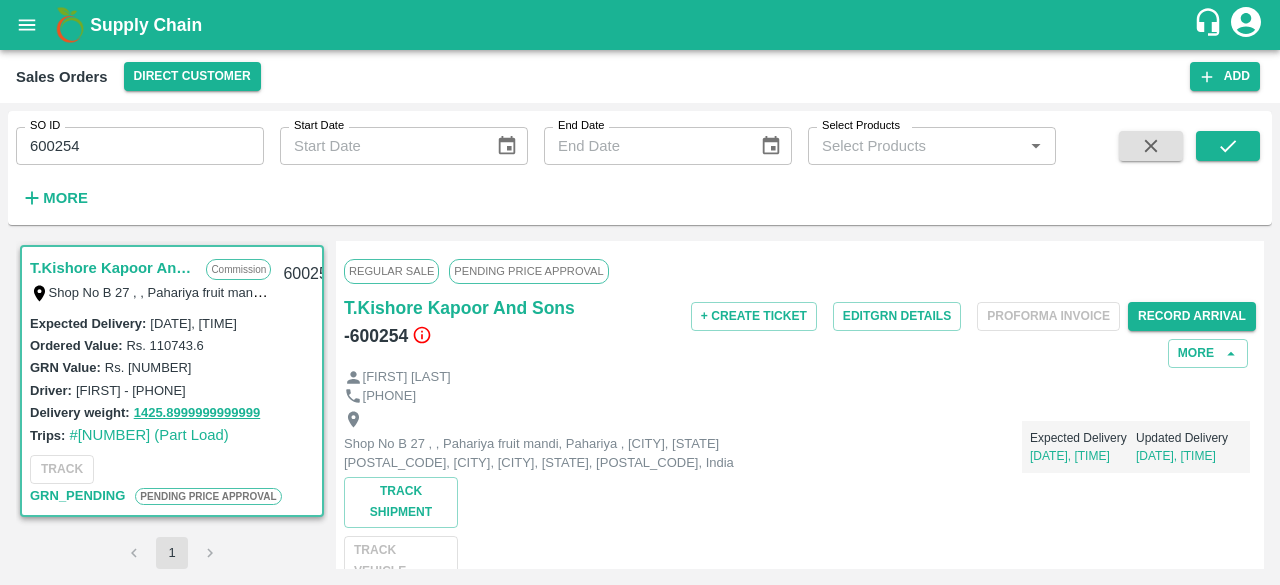 click on "PENDING PRICE APPROVAL" at bounding box center (528, 271) 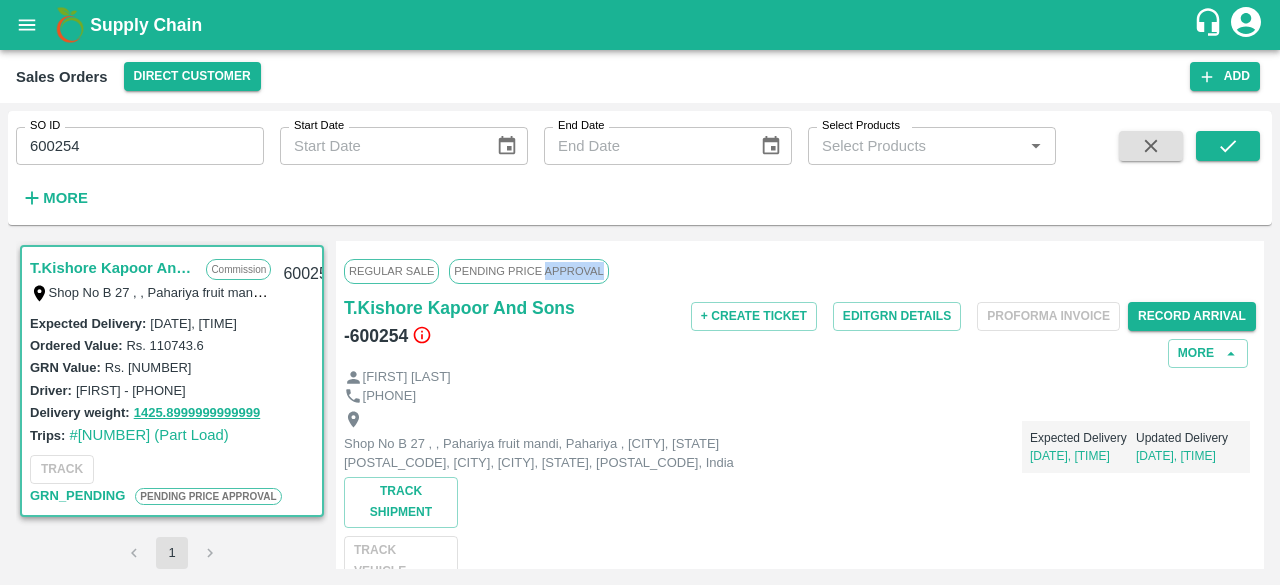 click on "PENDING PRICE APPROVAL" at bounding box center [528, 271] 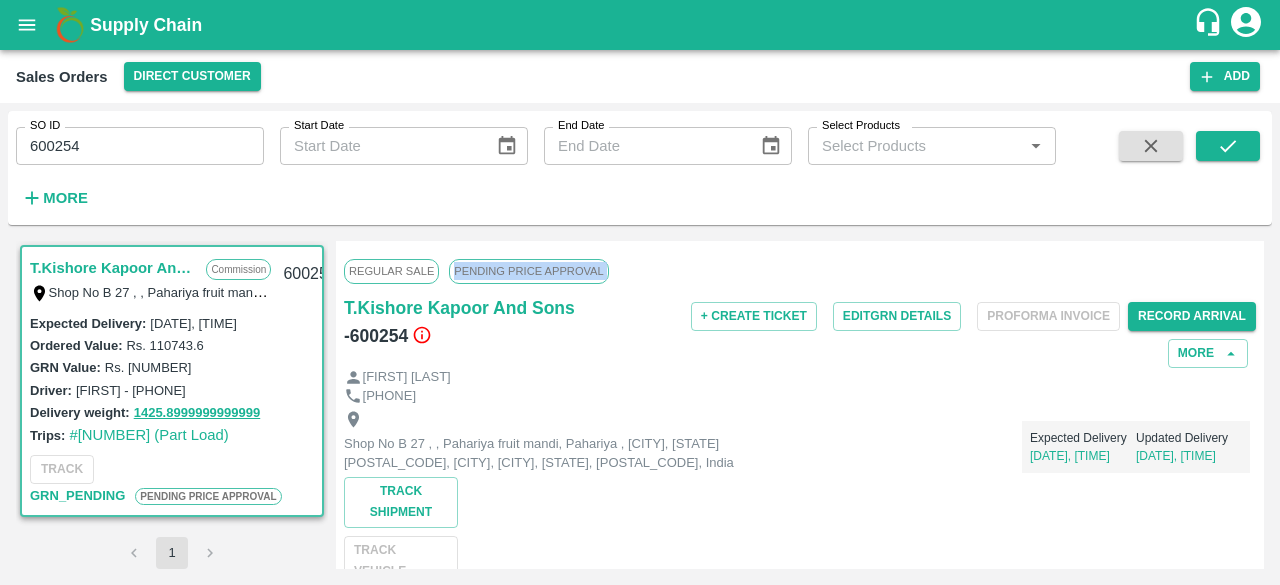 click on "PENDING PRICE APPROVAL" at bounding box center [528, 271] 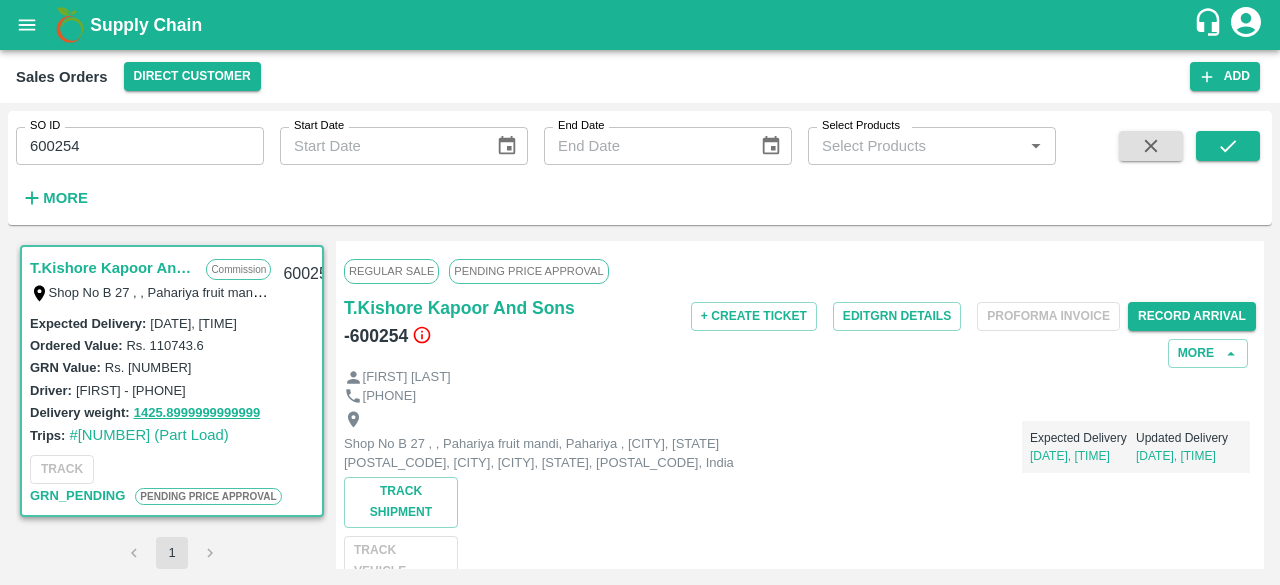 click on "Regular Sale PENDING PRICE APPROVAL" at bounding box center [800, 271] 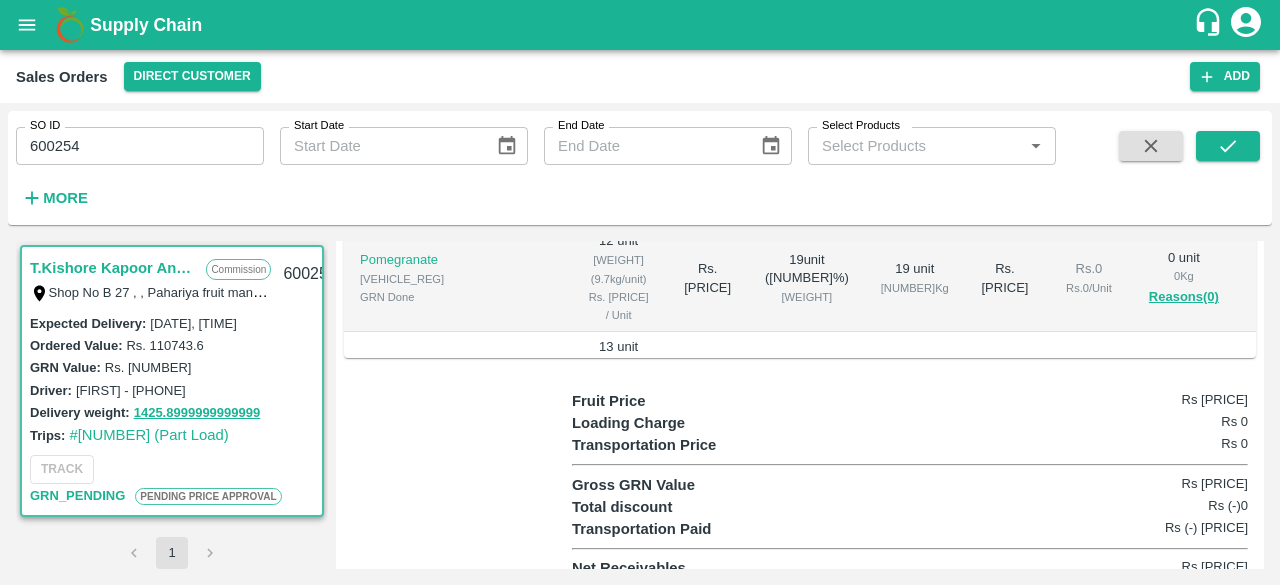 scroll, scrollTop: 826, scrollLeft: 0, axis: vertical 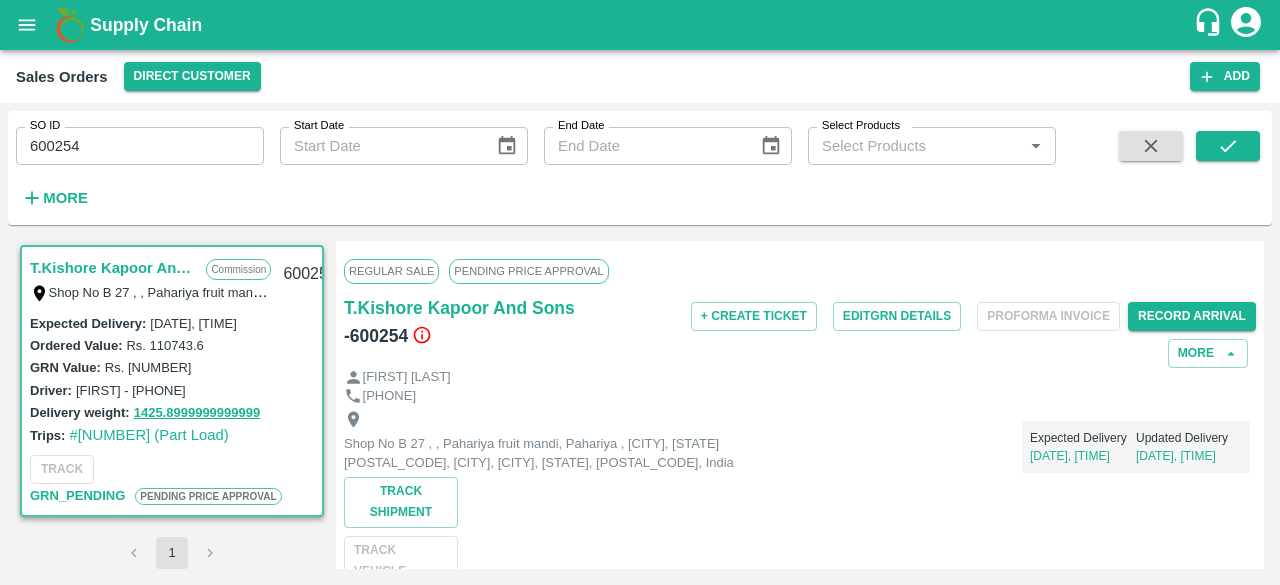 click on "PENDING PRICE APPROVAL" at bounding box center (528, 271) 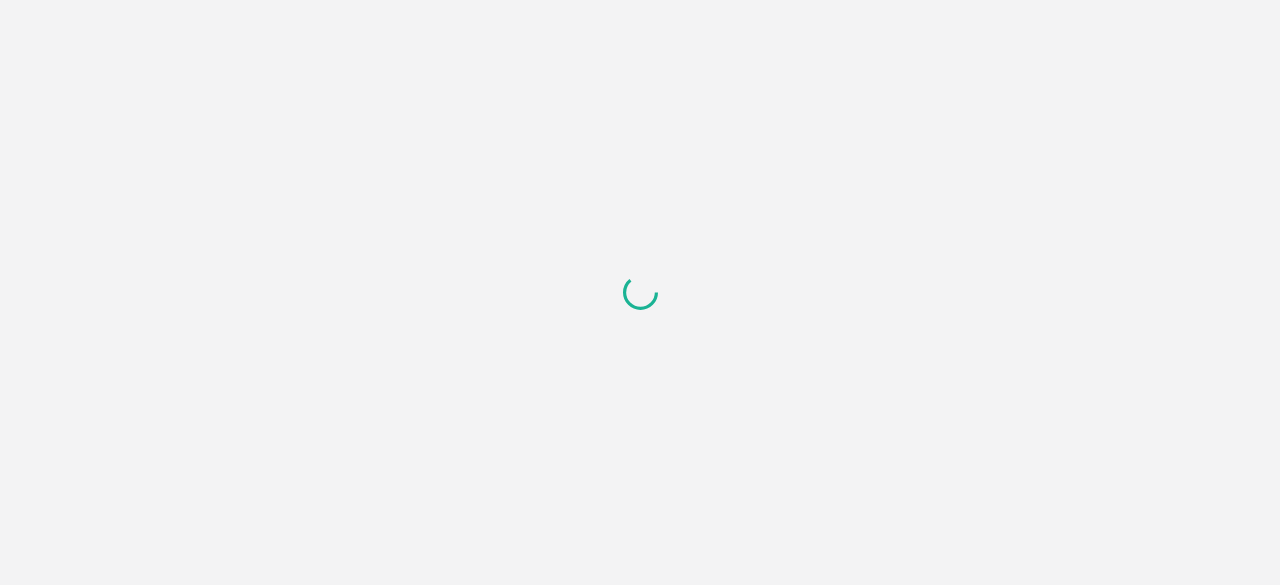 scroll, scrollTop: 0, scrollLeft: 0, axis: both 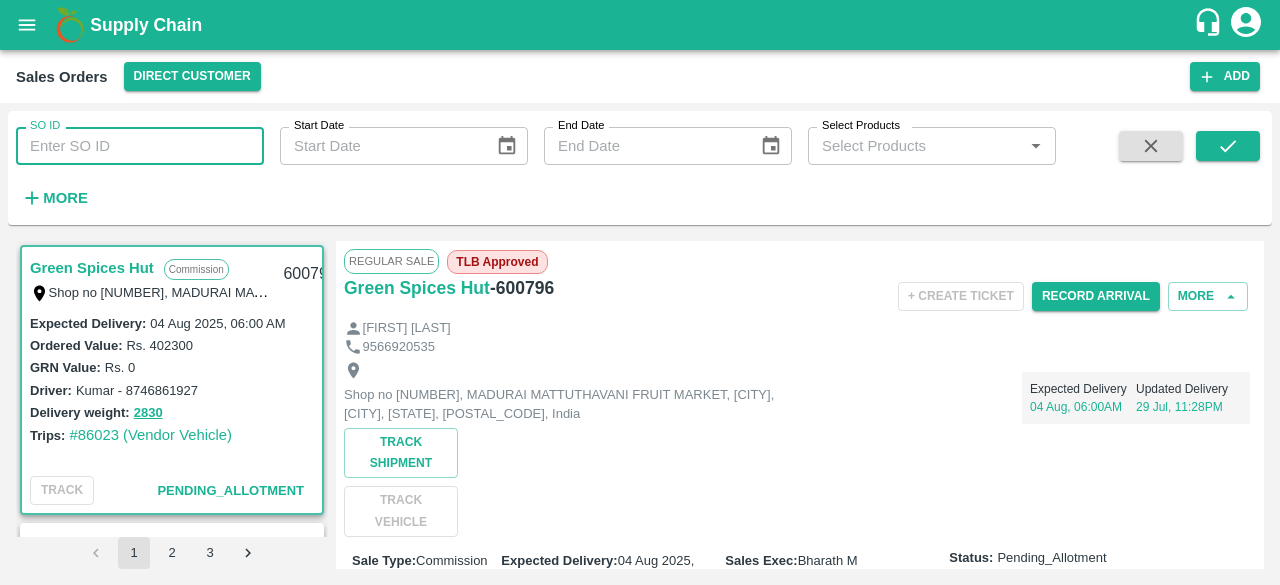 click on "SO ID" at bounding box center (140, 146) 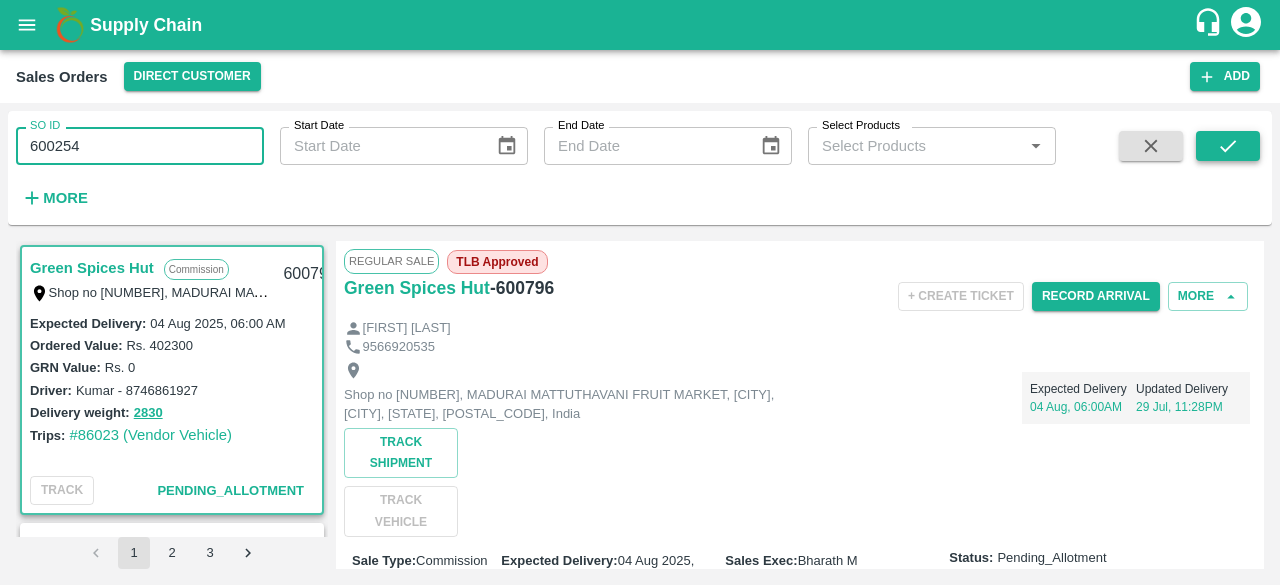 type on "600254" 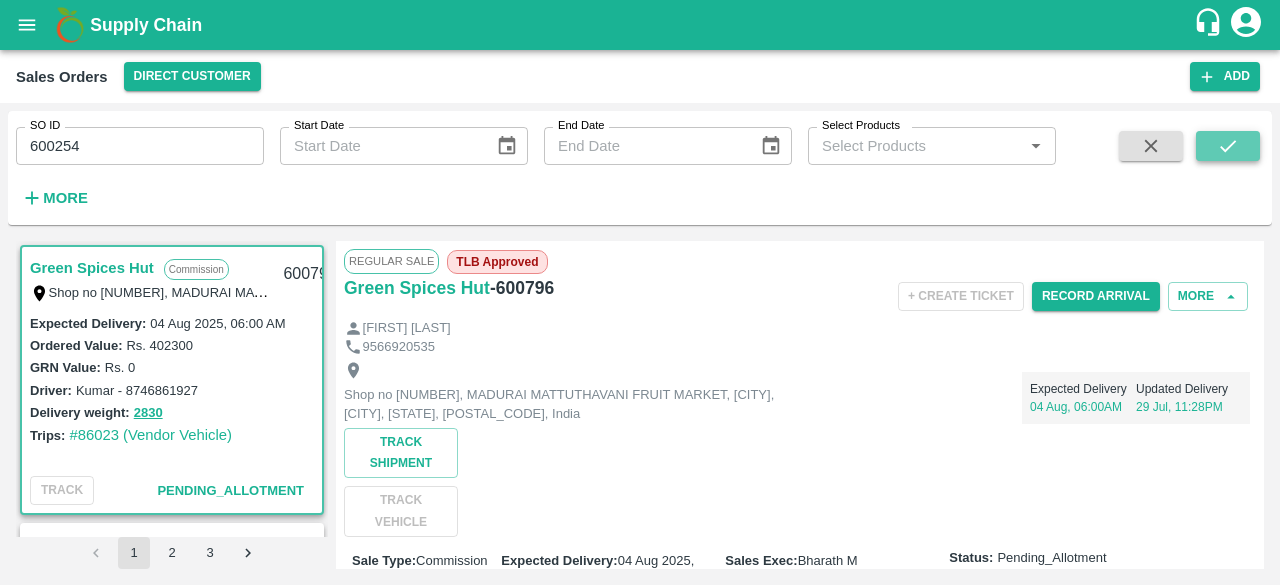 click 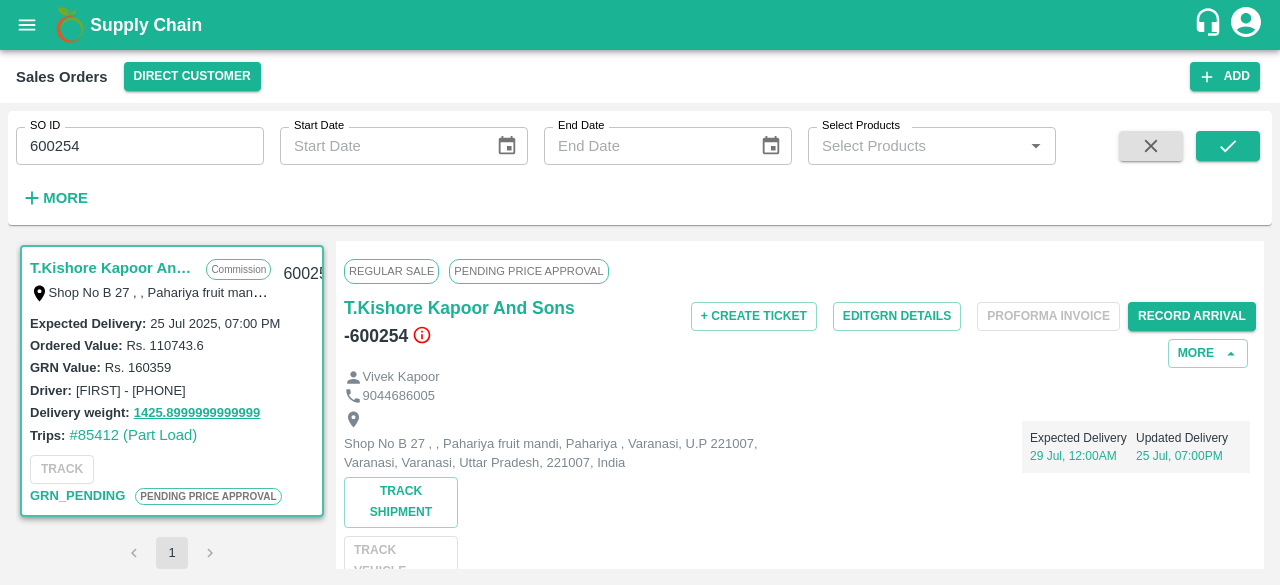 click on "PENDING PRICE APPROVAL" at bounding box center [528, 271] 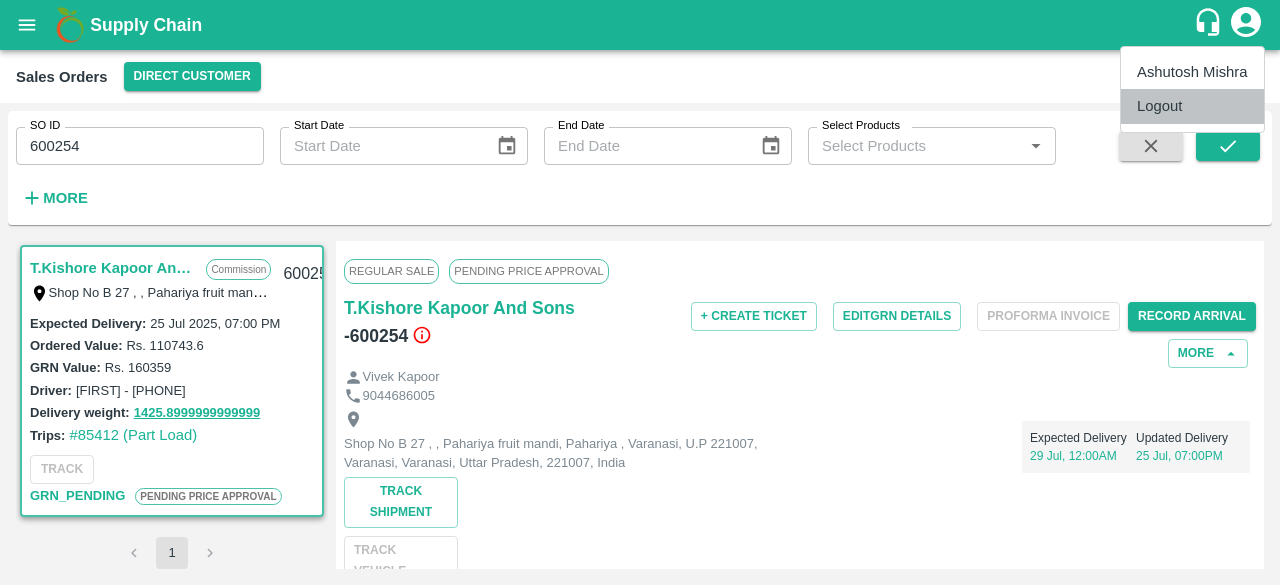drag, startPoint x: 1172, startPoint y: 116, endPoint x: 1164, endPoint y: 109, distance: 10.630146 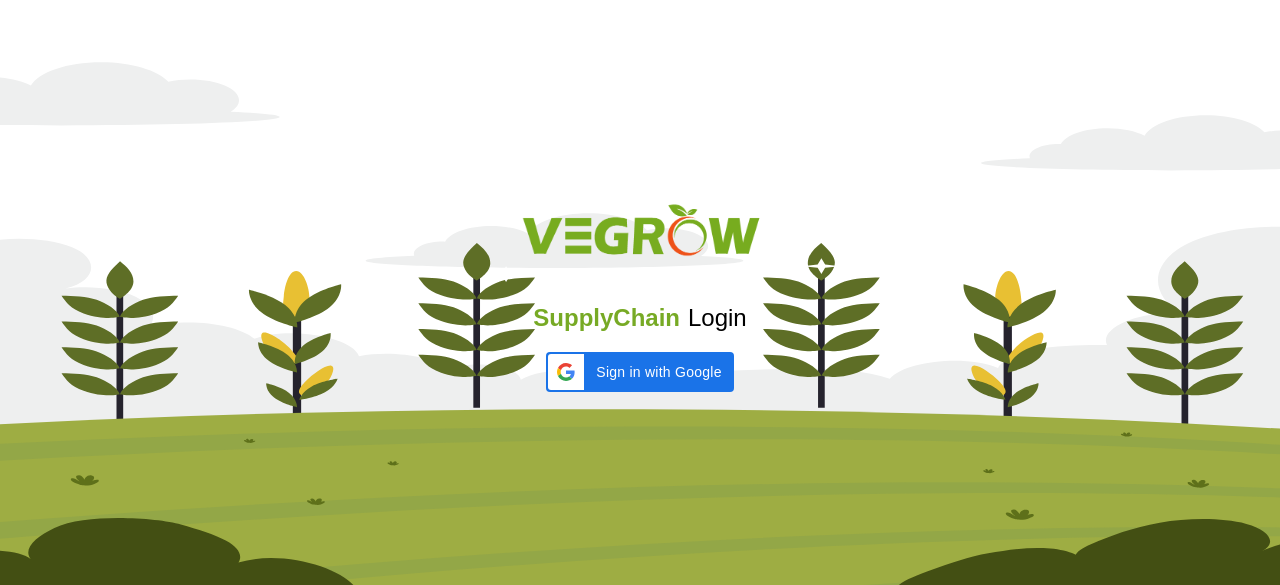 click at bounding box center [640, 313] 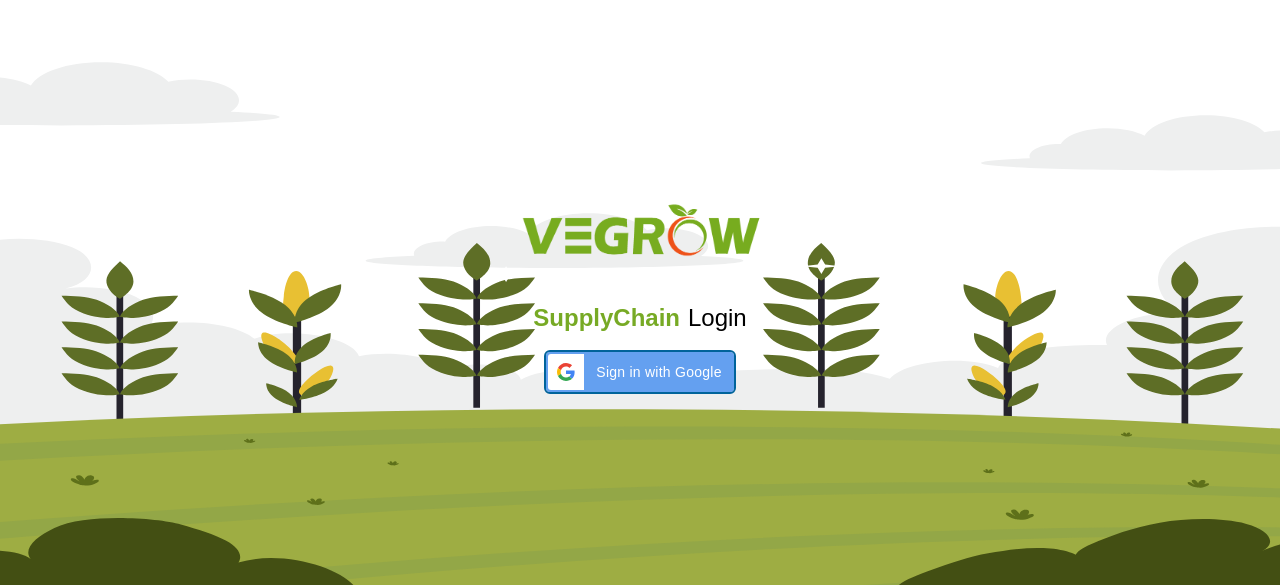 click on "Sign in with Google" at bounding box center (658, 372) 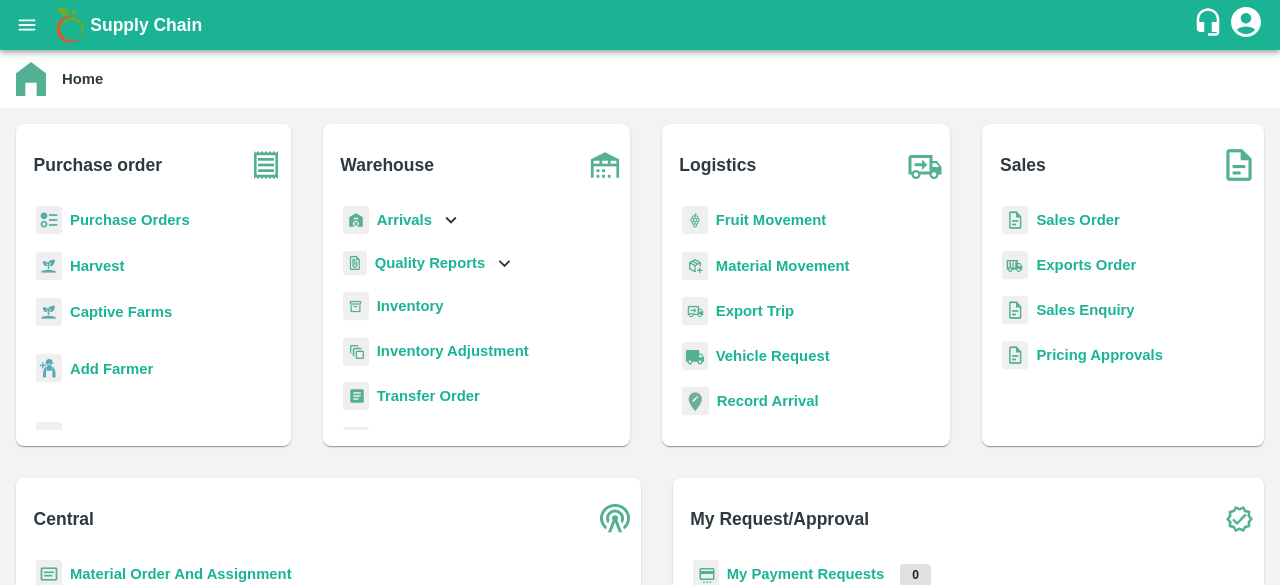 click on "Sales Order" at bounding box center (1077, 220) 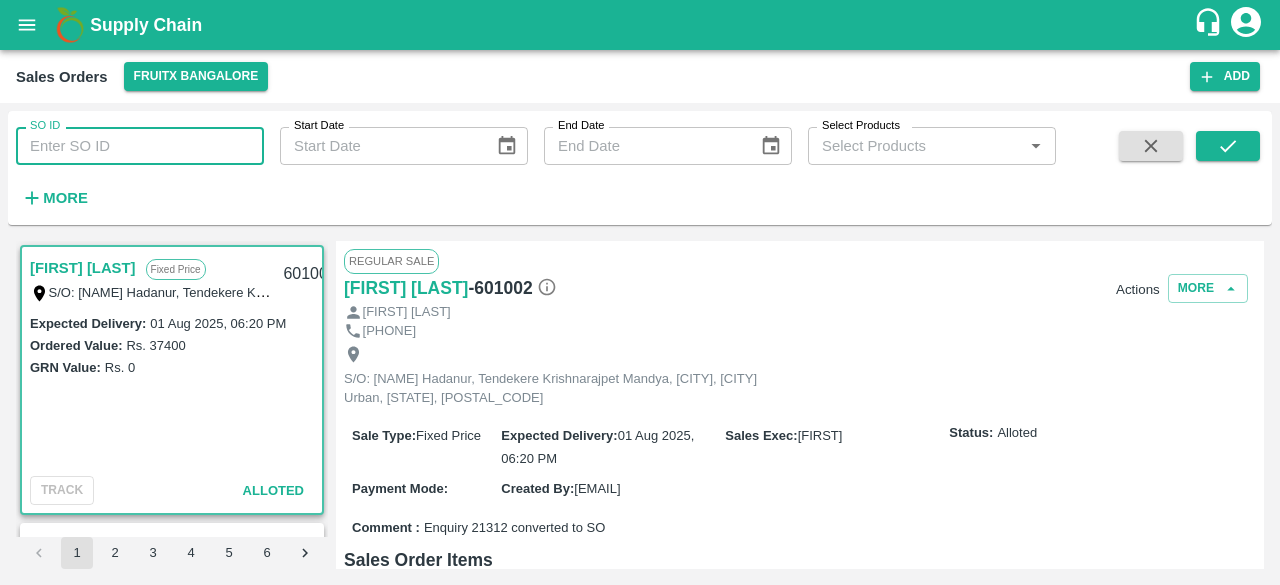 click on "SO ID" at bounding box center (140, 146) 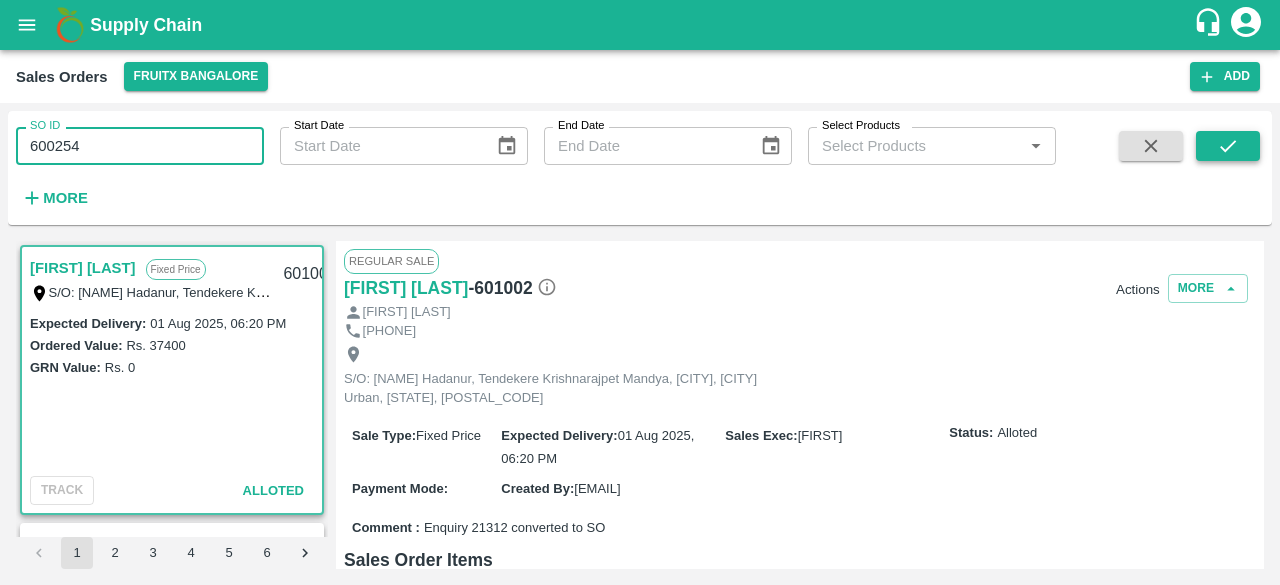 type on "600254" 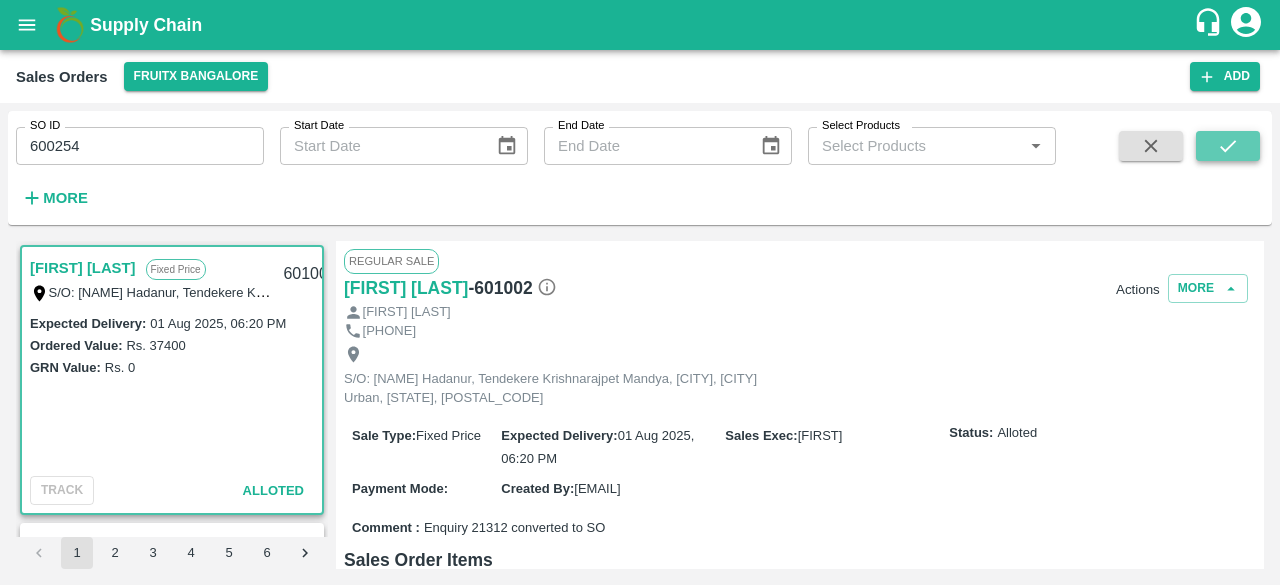 click 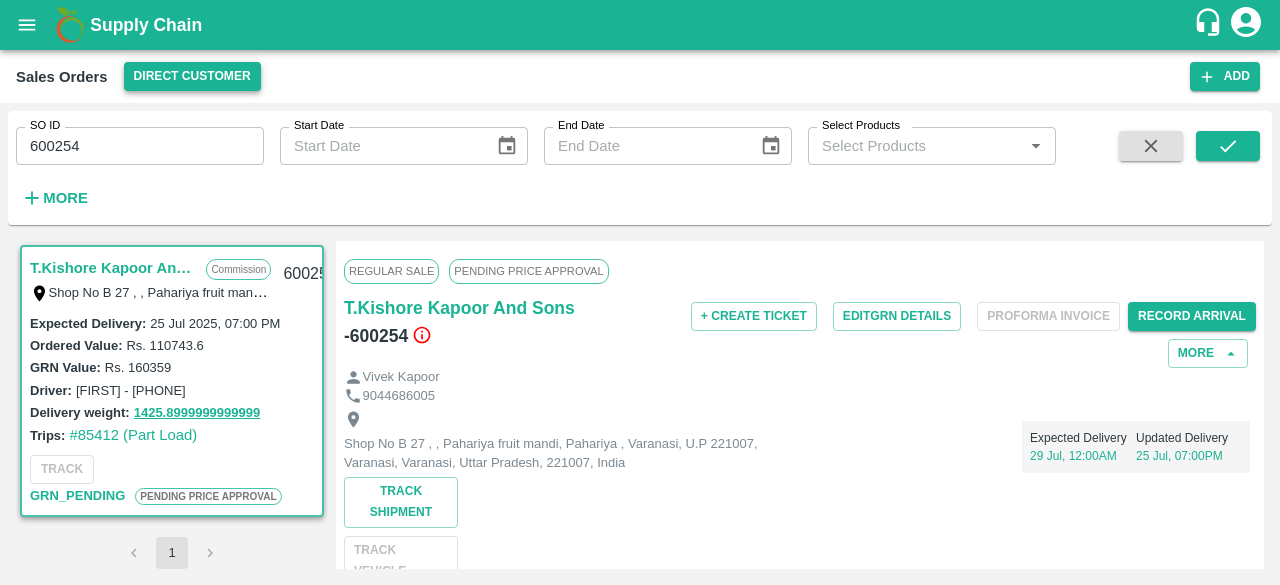 click on "Direct Customer" at bounding box center [192, 76] 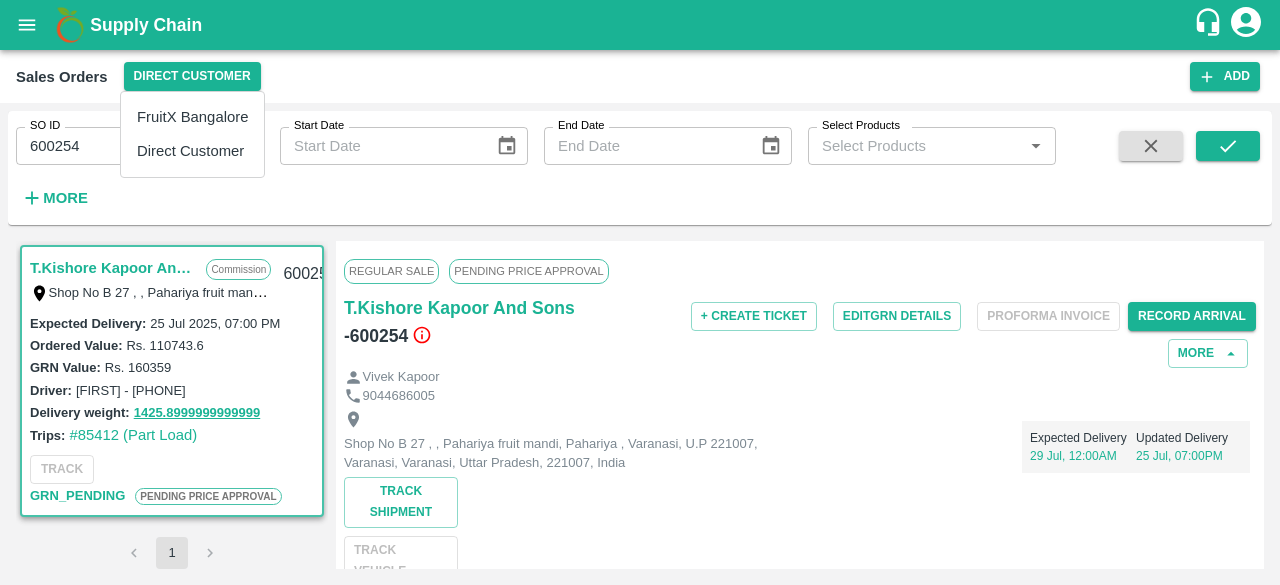 click on "Direct Customer" at bounding box center [192, 151] 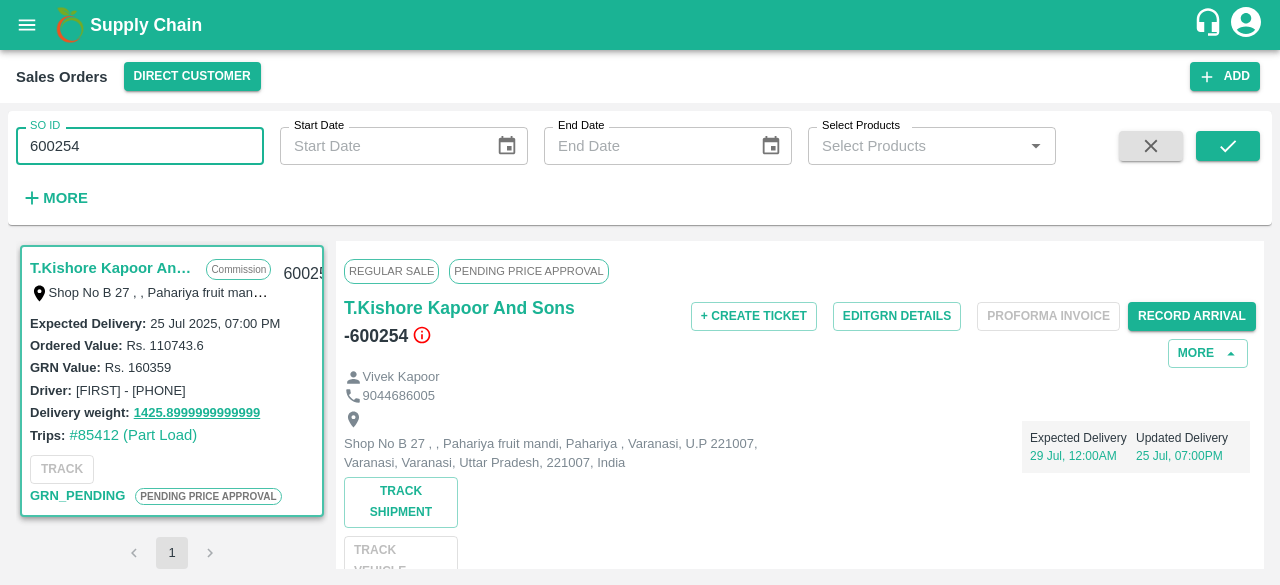 click on "600254" at bounding box center (140, 146) 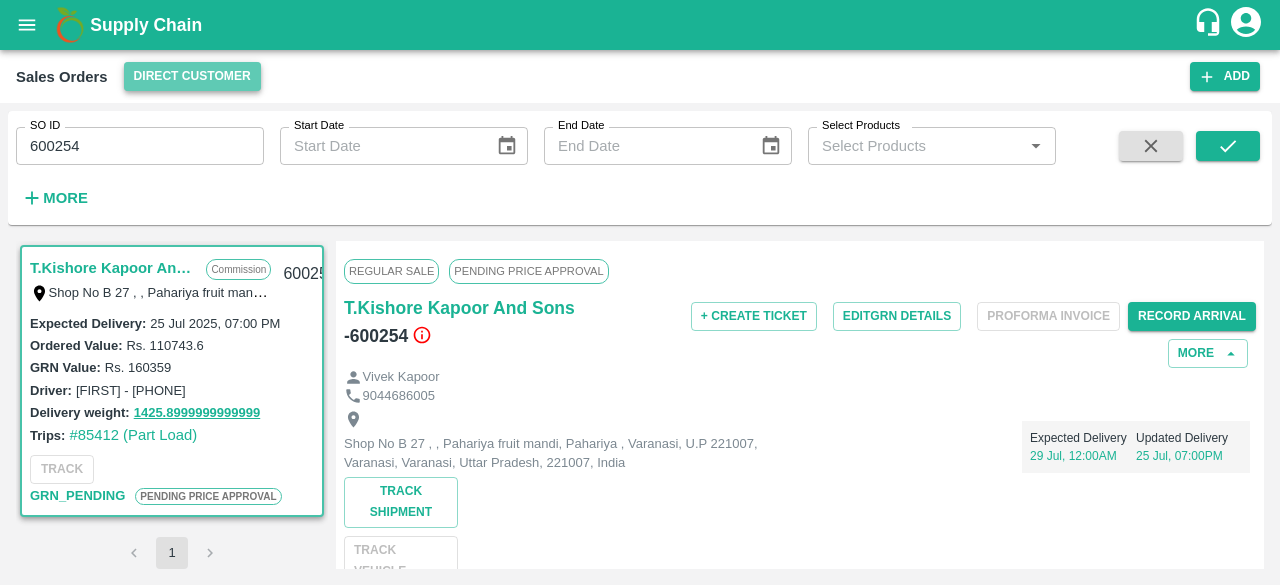 click on "Direct Customer" at bounding box center (192, 76) 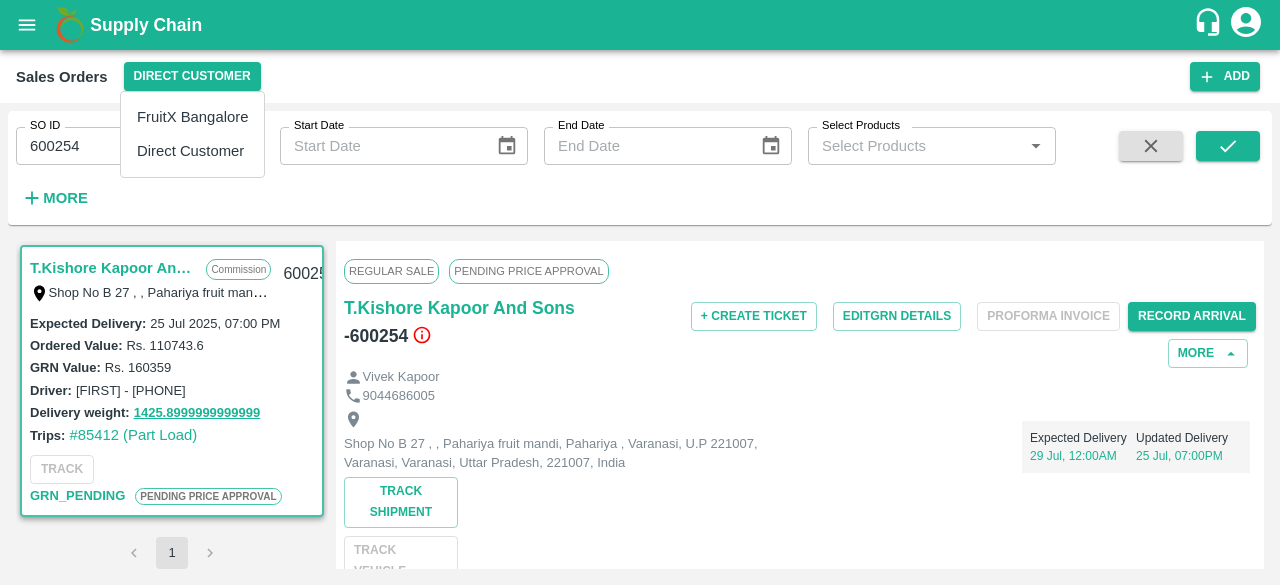click at bounding box center (640, 292) 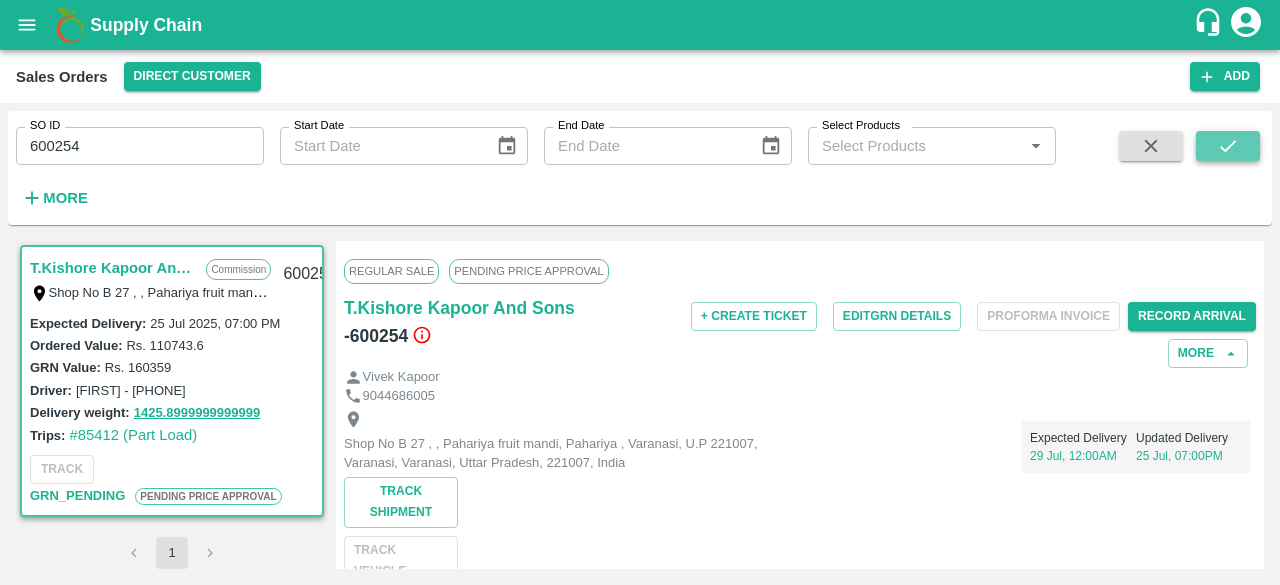 click 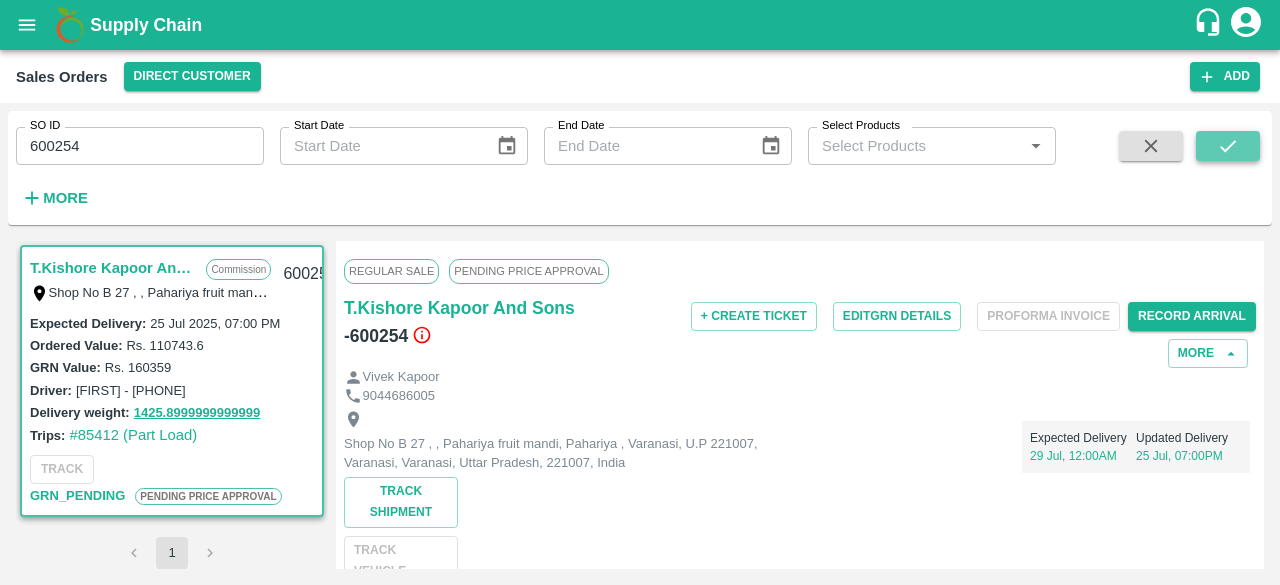 click 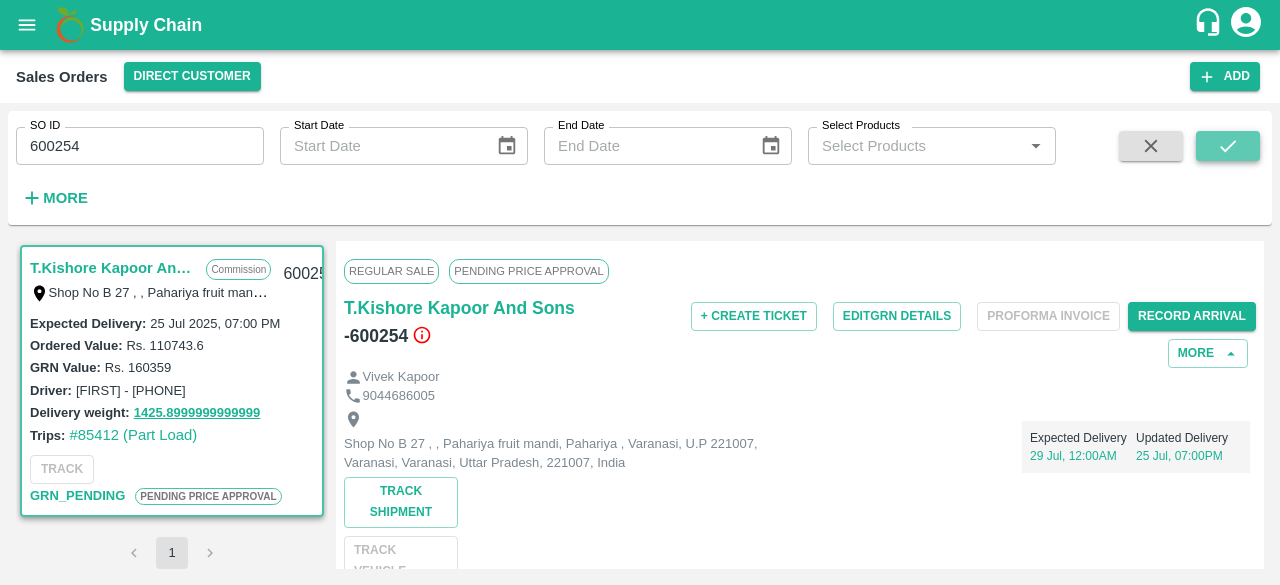 click 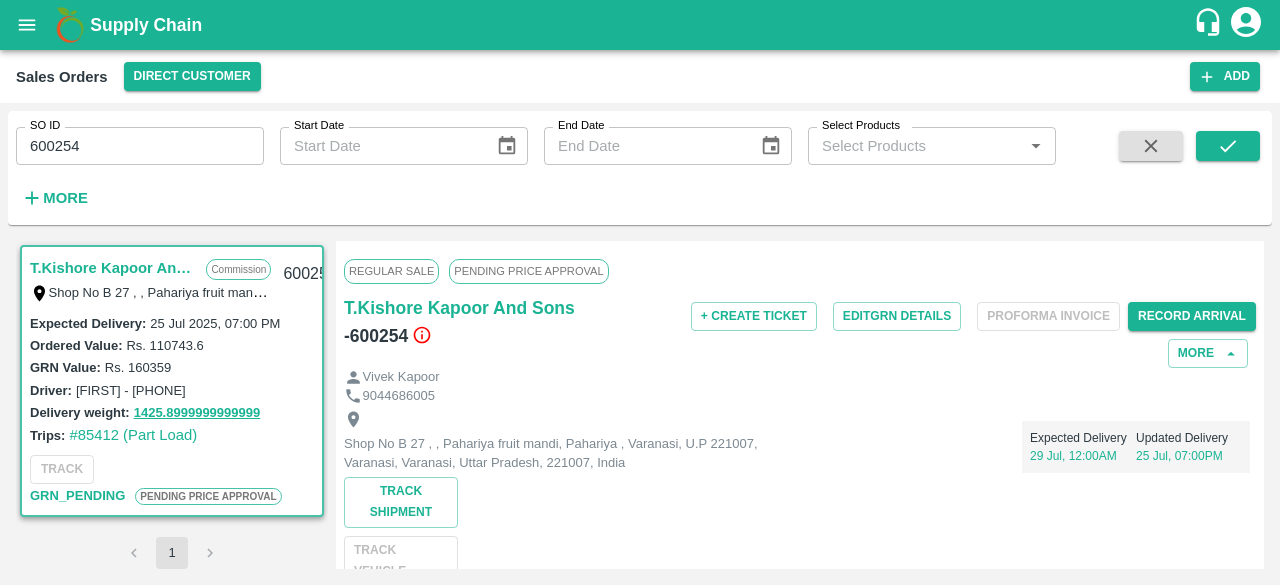 click on "PENDING PRICE APPROVAL" at bounding box center [528, 271] 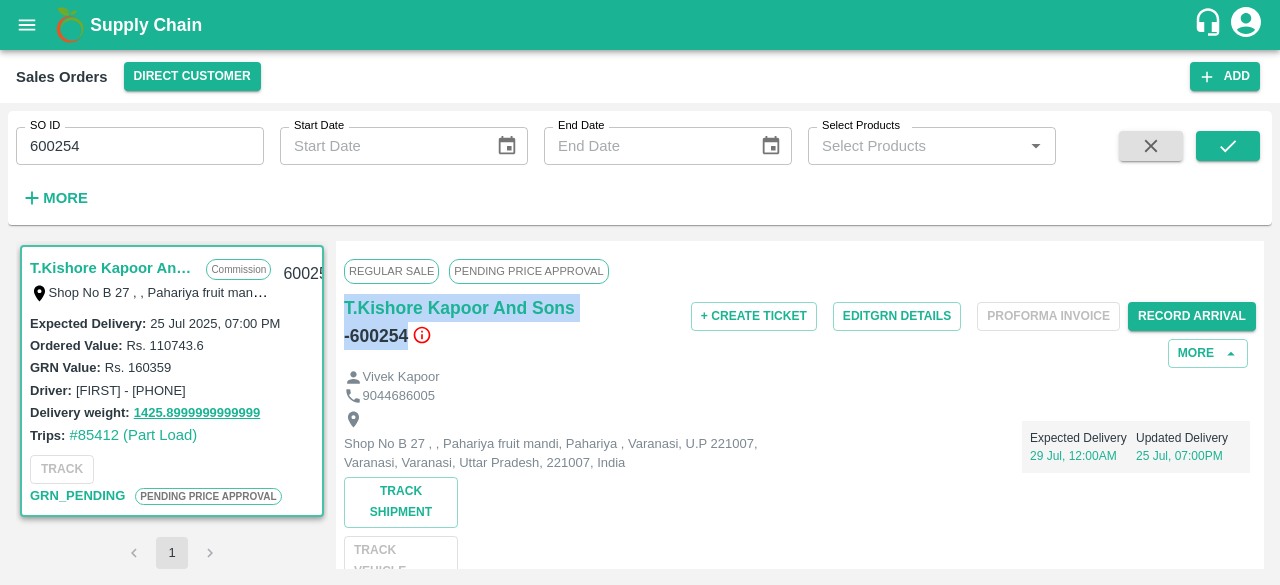 drag, startPoint x: 1259, startPoint y: 283, endPoint x: 1254, endPoint y: 304, distance: 21.587032 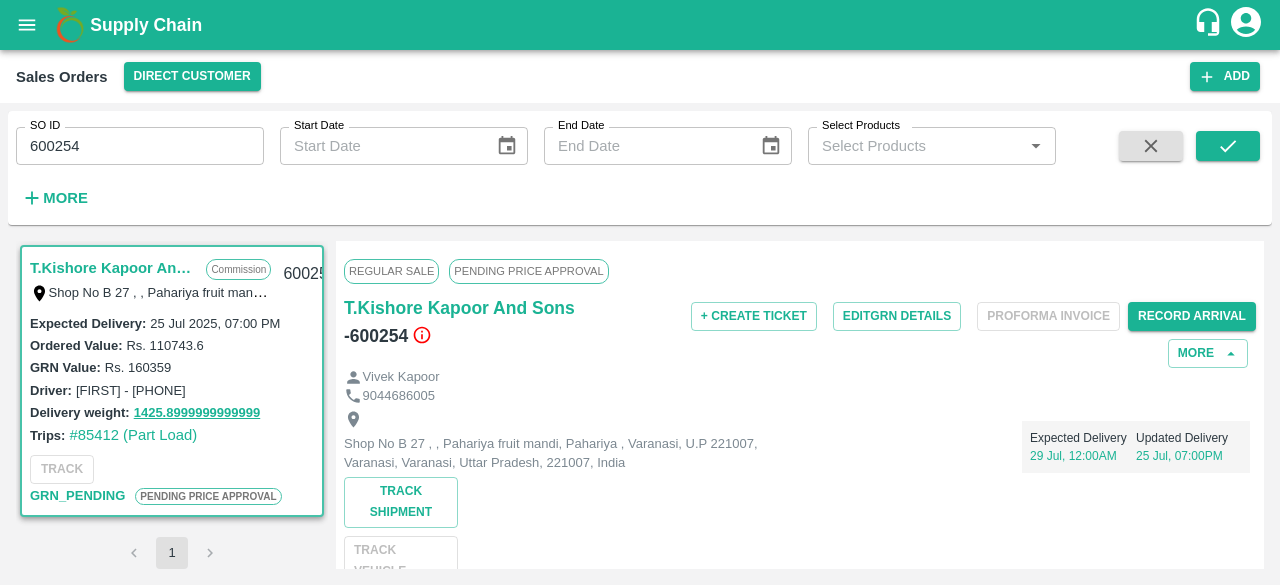click on "9044686005" at bounding box center (800, 396) 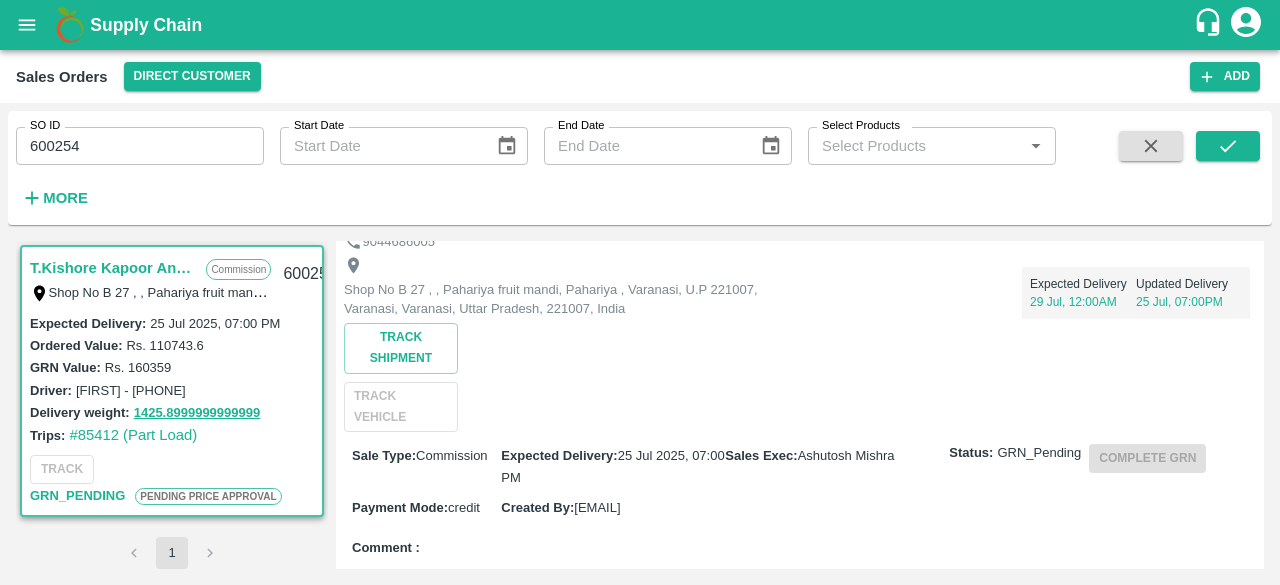 scroll, scrollTop: 0, scrollLeft: 0, axis: both 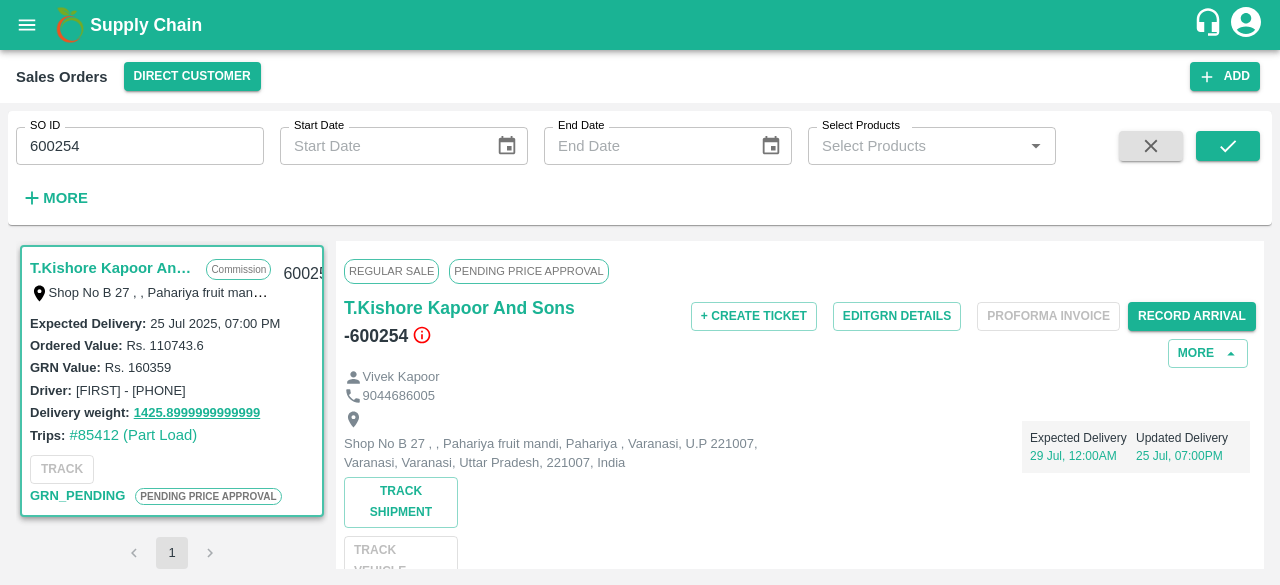 click 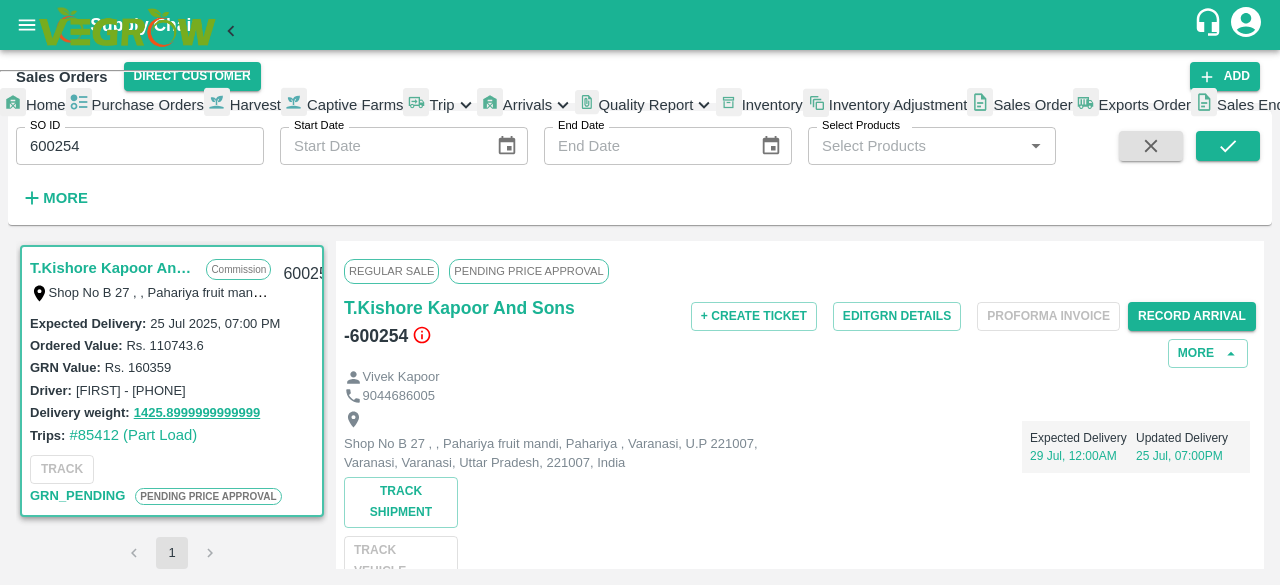 scroll, scrollTop: 505, scrollLeft: 0, axis: vertical 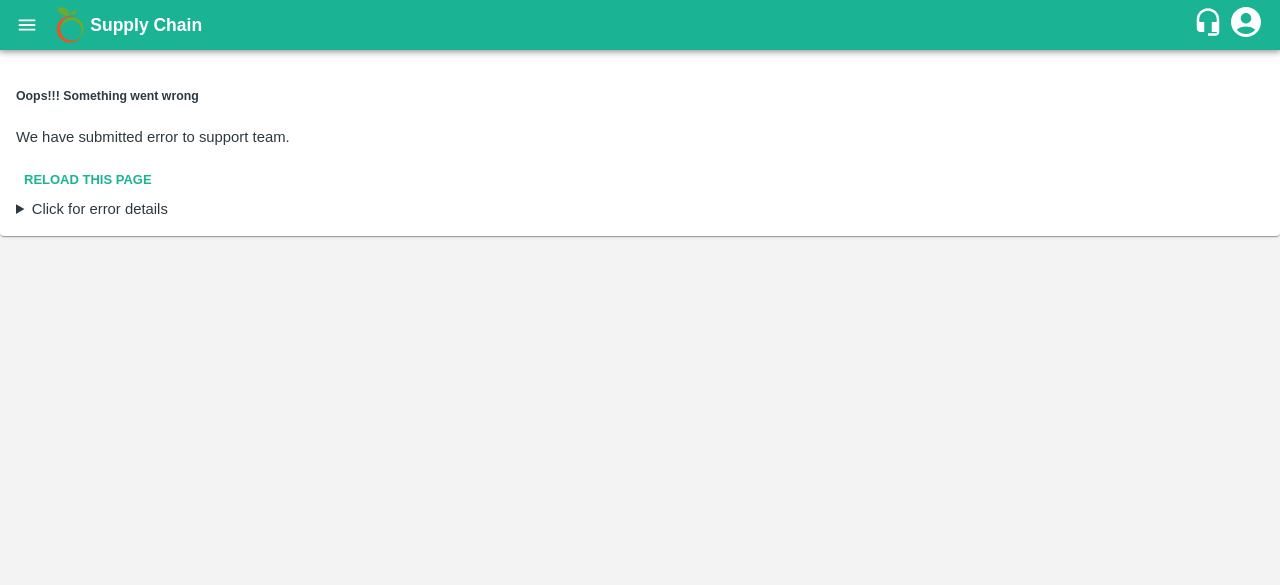 click at bounding box center [640, 0] 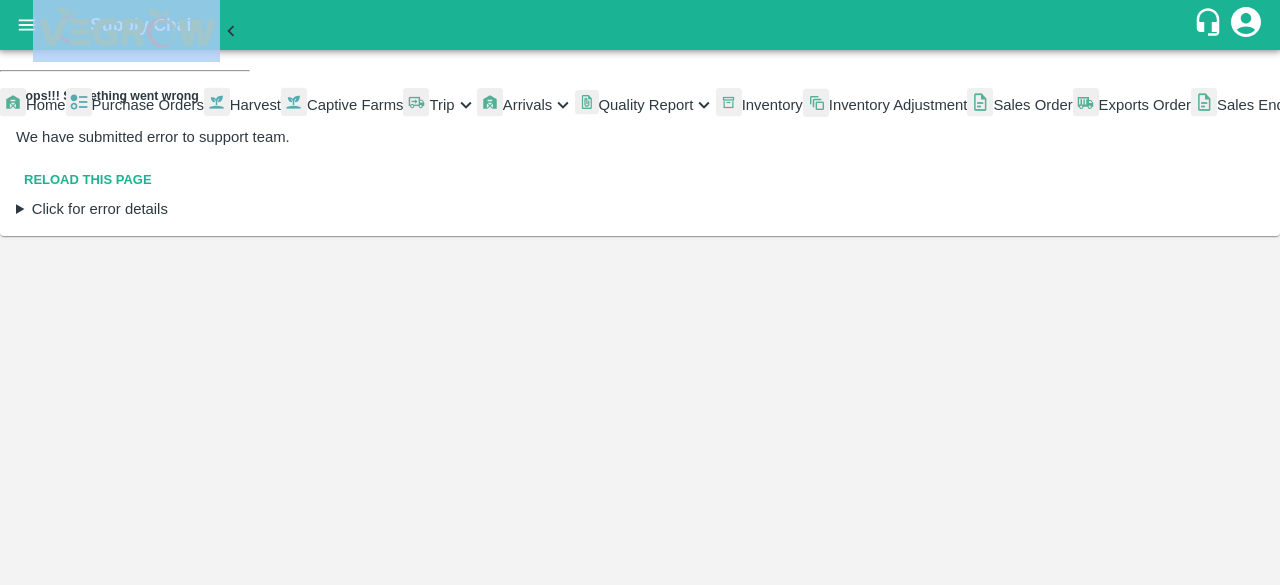 click on "Pricing Approvals" at bounding box center (1392, 105) 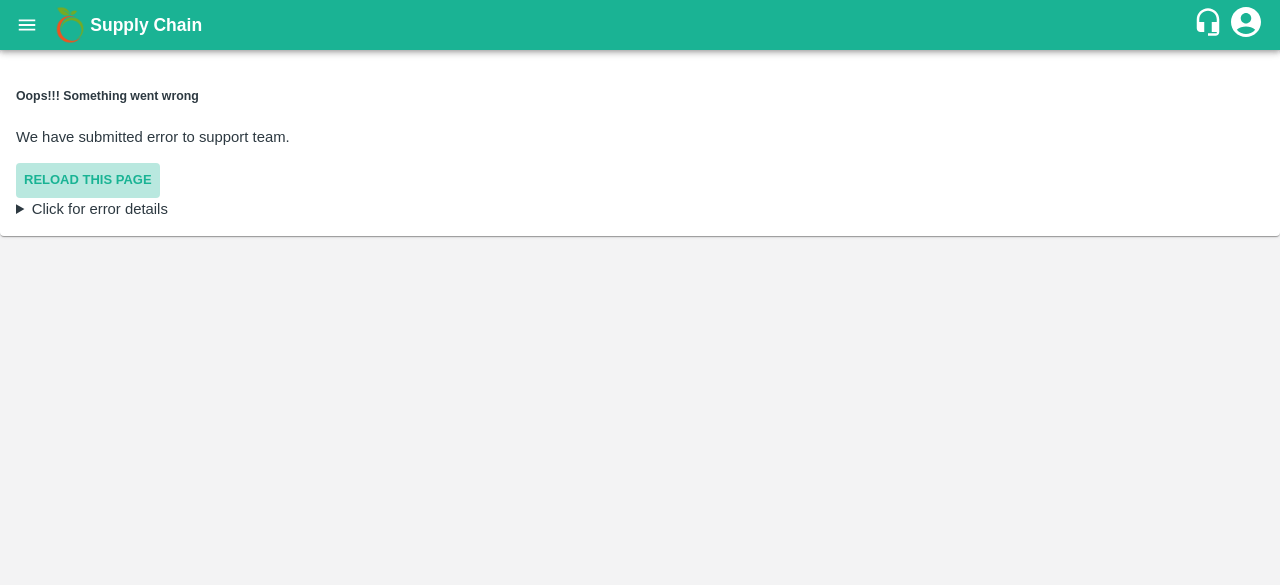 click on "Reload this page" at bounding box center (88, 180) 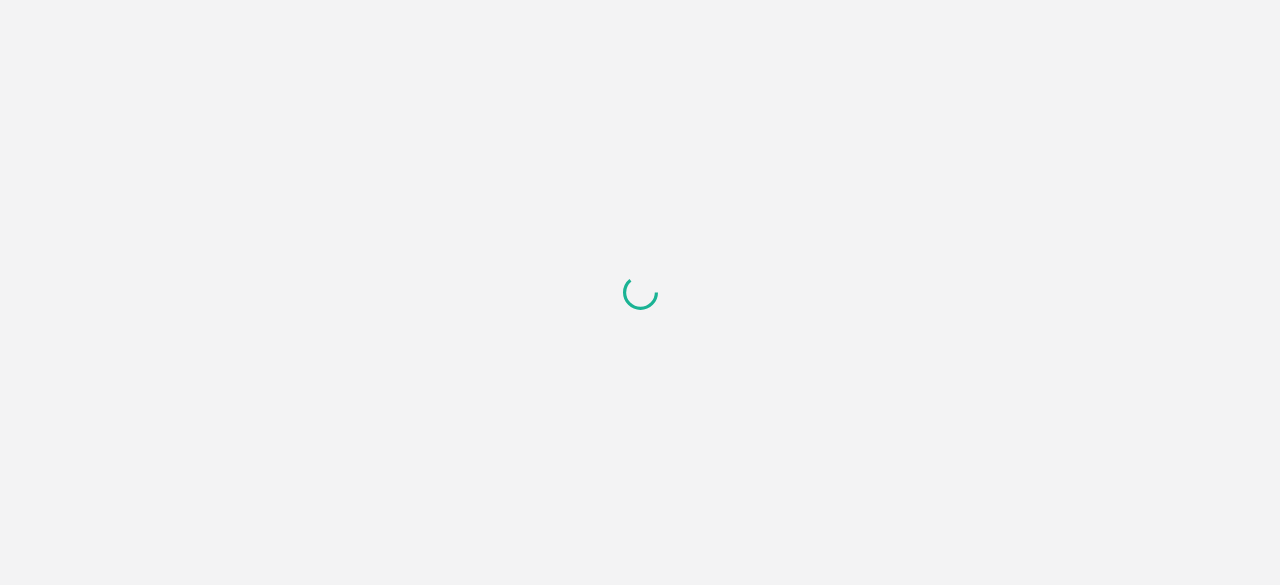 scroll, scrollTop: 0, scrollLeft: 0, axis: both 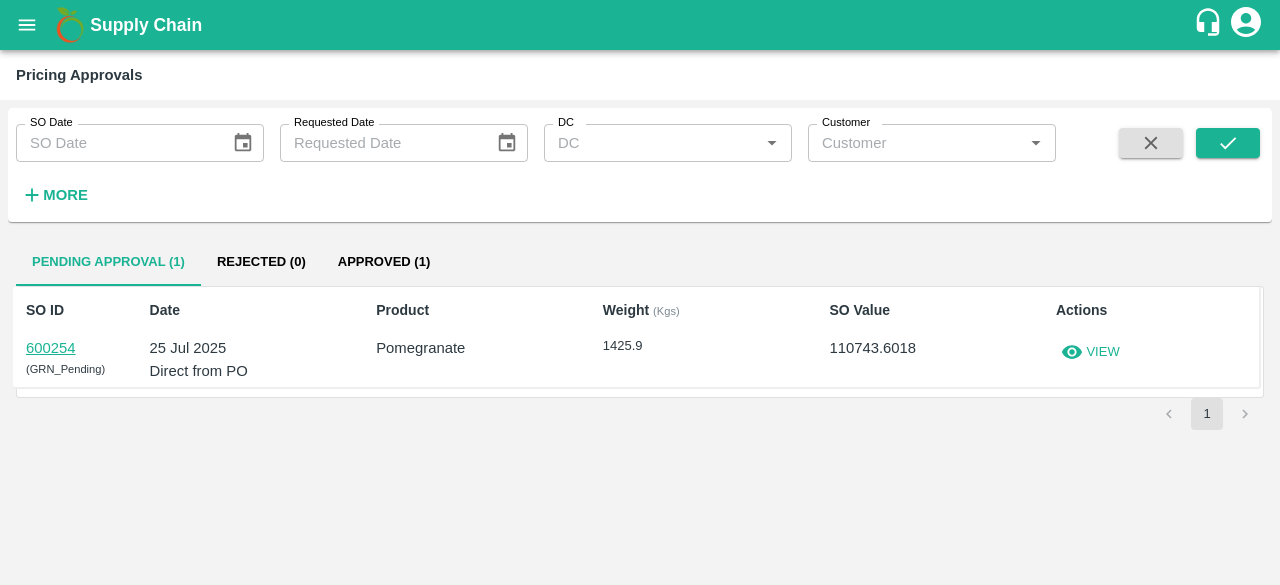 type on "DD/MM/YYYY" 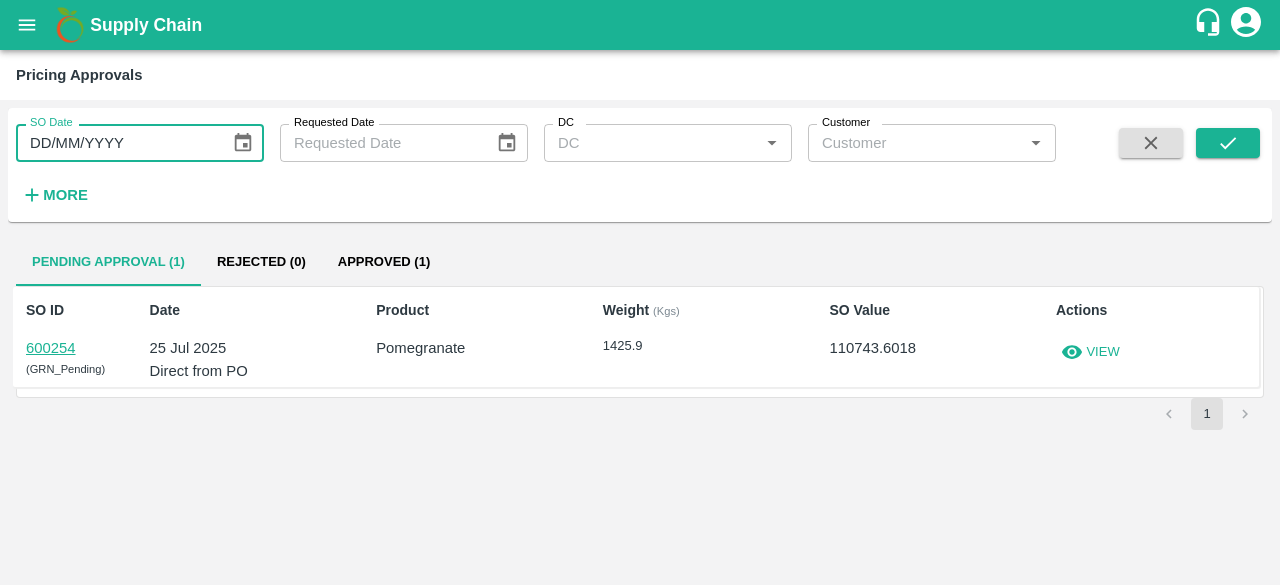 click on "DD/MM/YYYY" at bounding box center (116, 143) 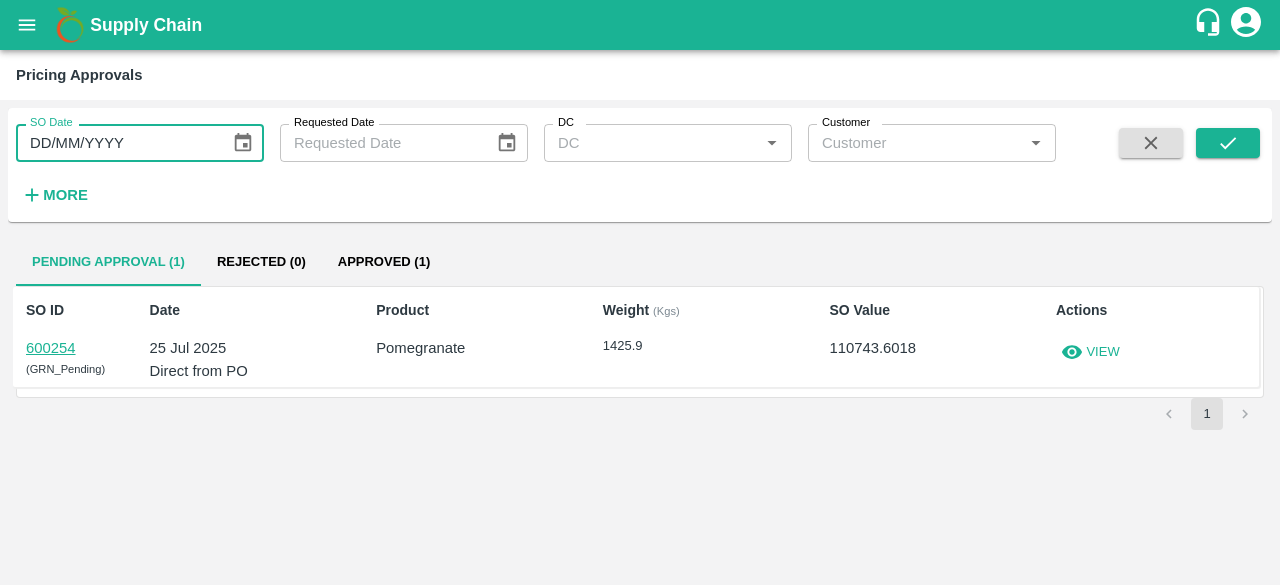 click on "DD/MM/YYYY" at bounding box center (116, 143) 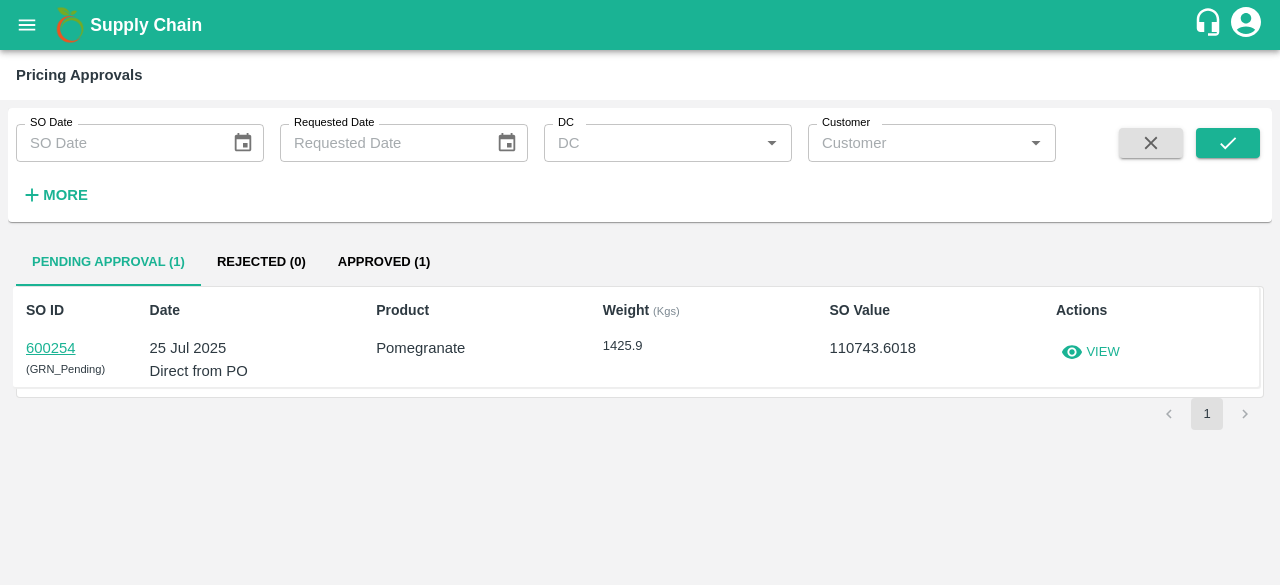 click on "Pending Approval (1) Rejected (0) Approved (1) SO ID 600254 ( GRN_Pending ) Date 25 Jul 2025 Direct from PO Product Pomegranate Weight   (Kgs) 1425.9 SO Value 110743.6018 Actions View 1" at bounding box center [640, 403] 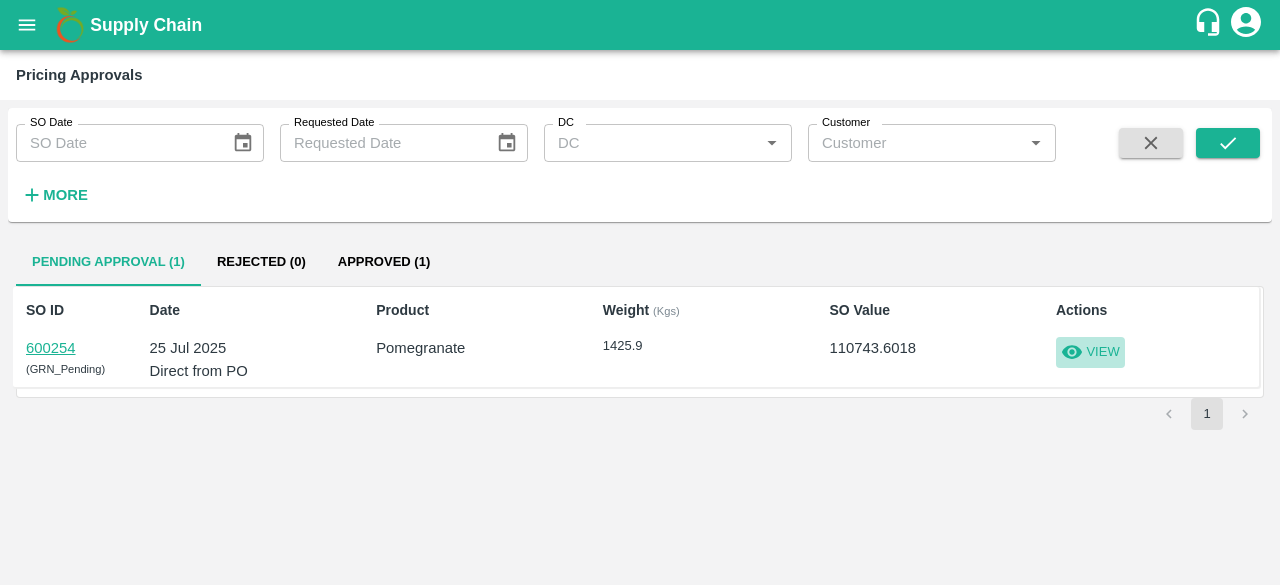 click 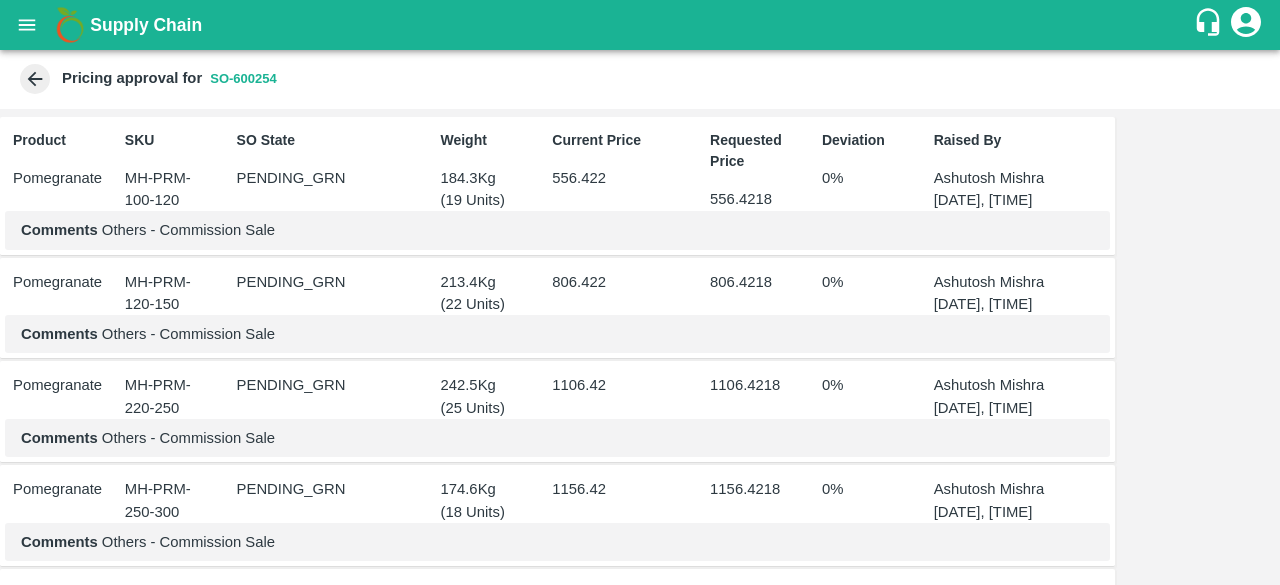 click 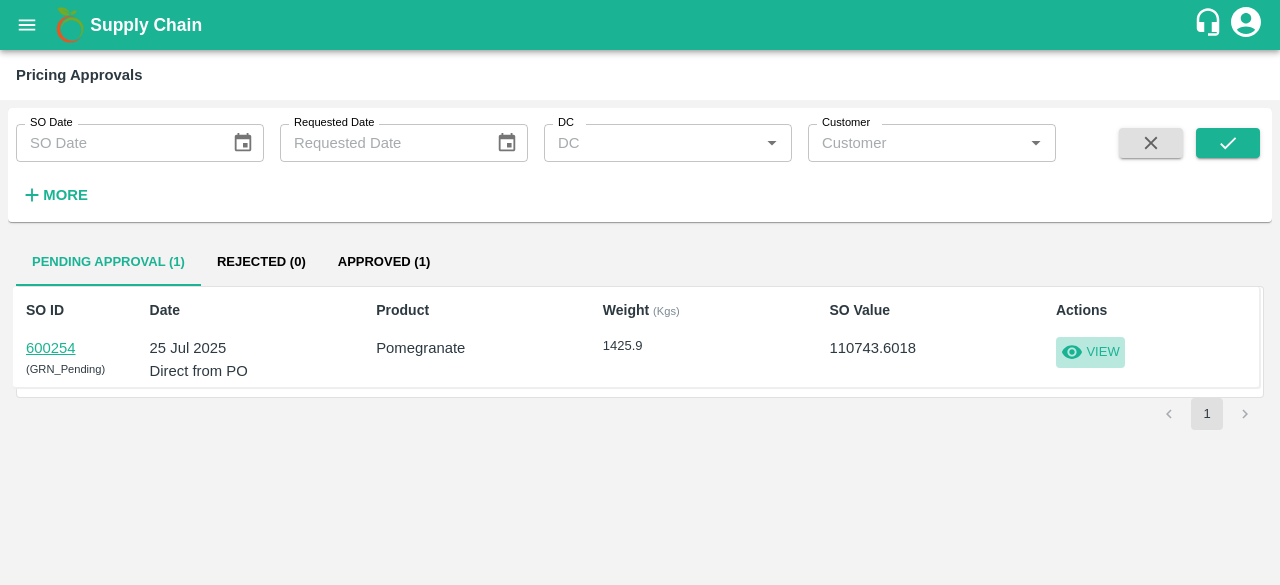 click on "View" at bounding box center [1102, 352] 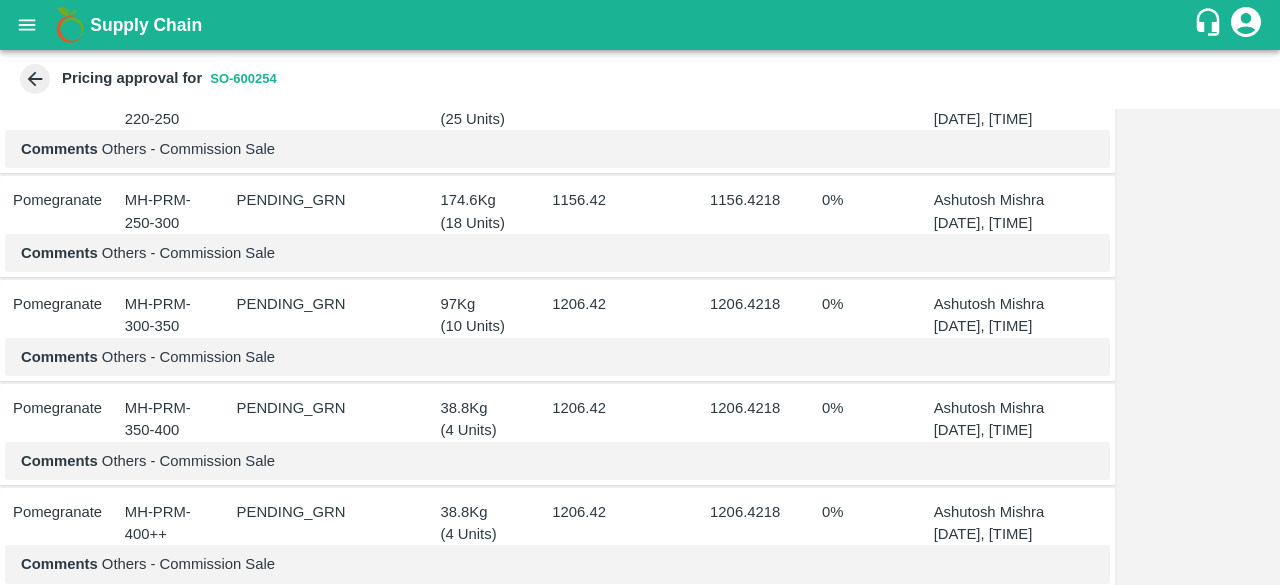 scroll, scrollTop: 308, scrollLeft: 0, axis: vertical 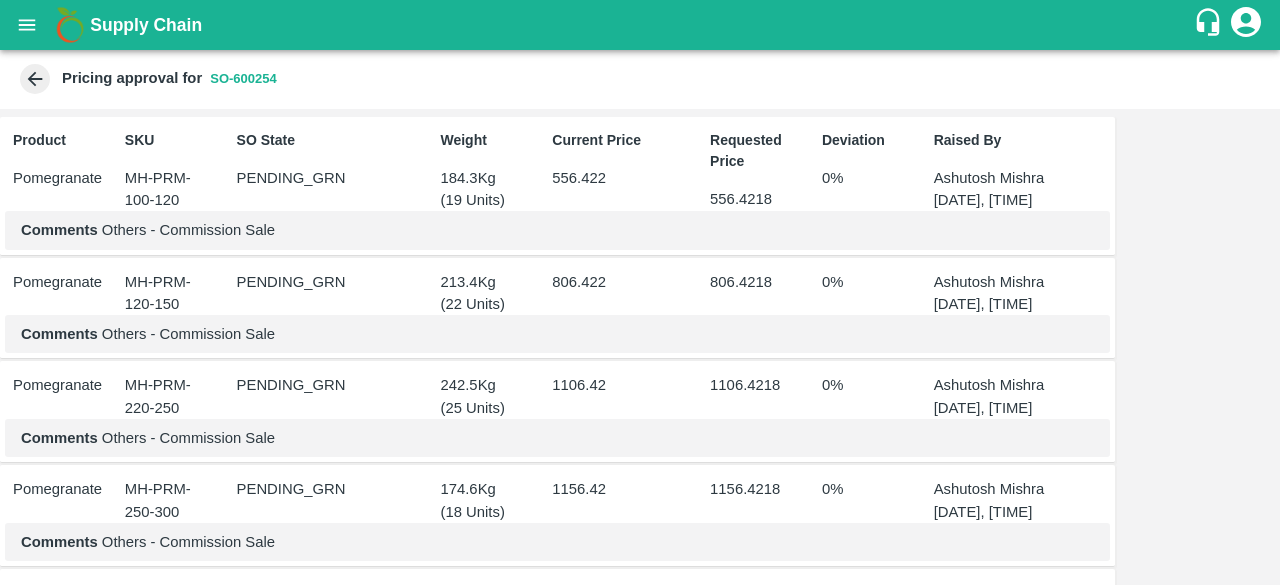 click 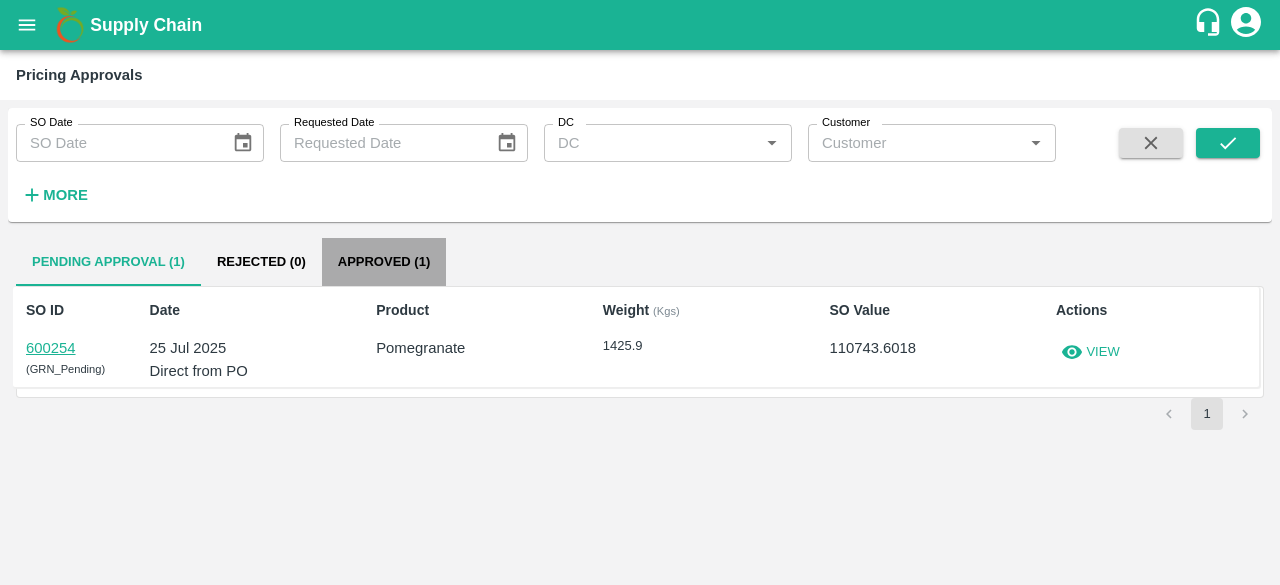 click on "Approved (1)" at bounding box center [384, 262] 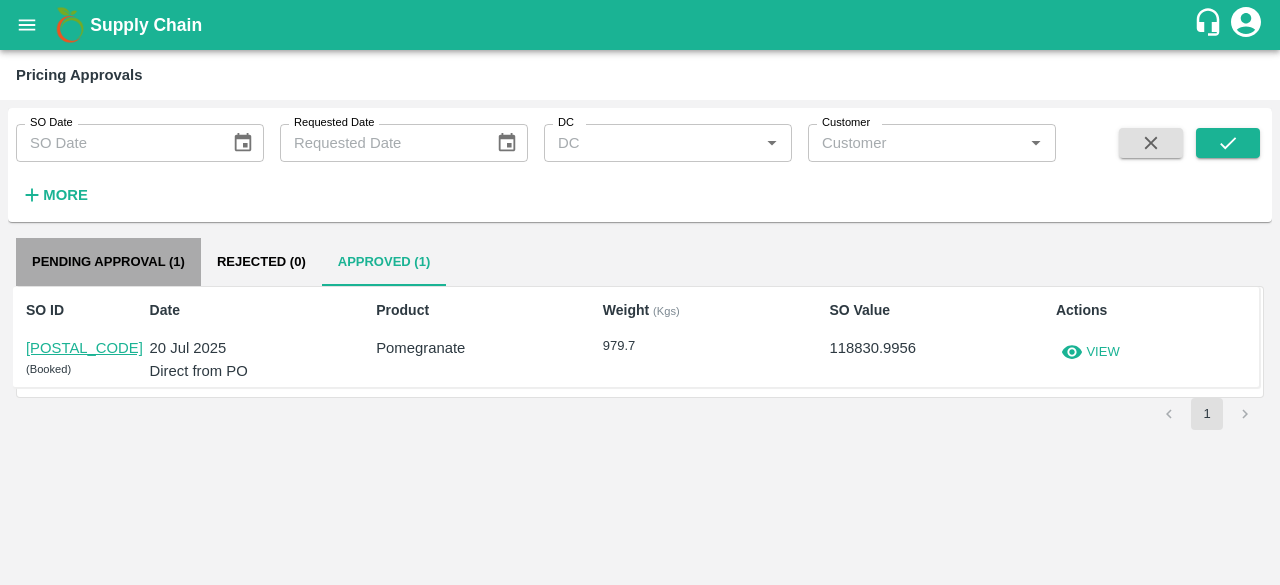 click on "Pending Approval (1)" at bounding box center [108, 262] 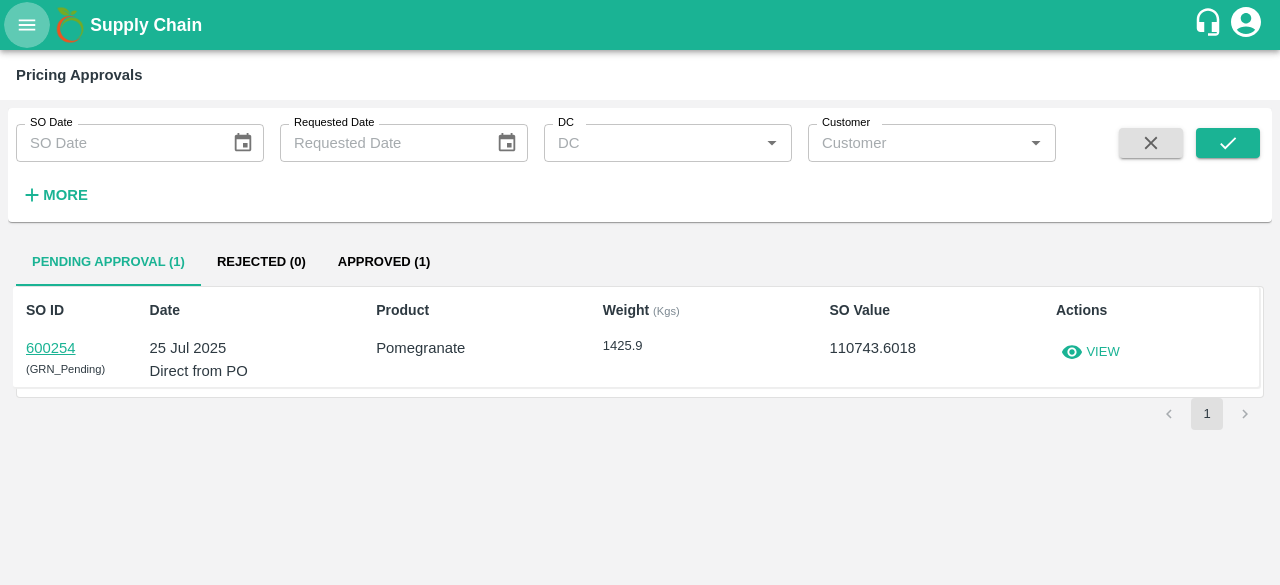 click 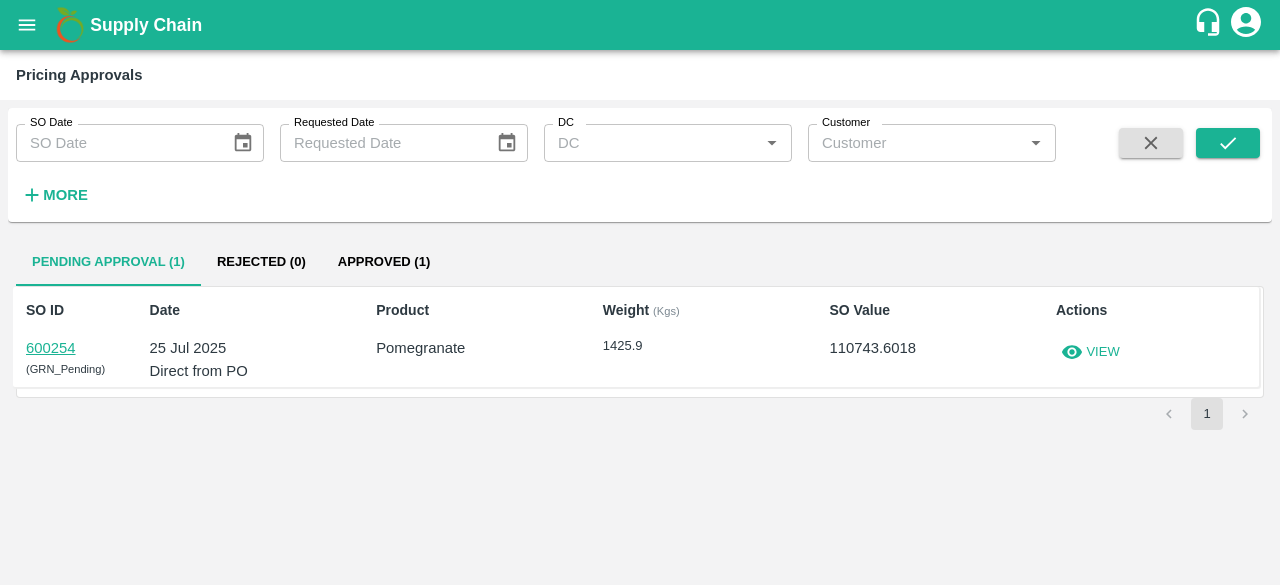 click on "Home" at bounding box center [46, 690] 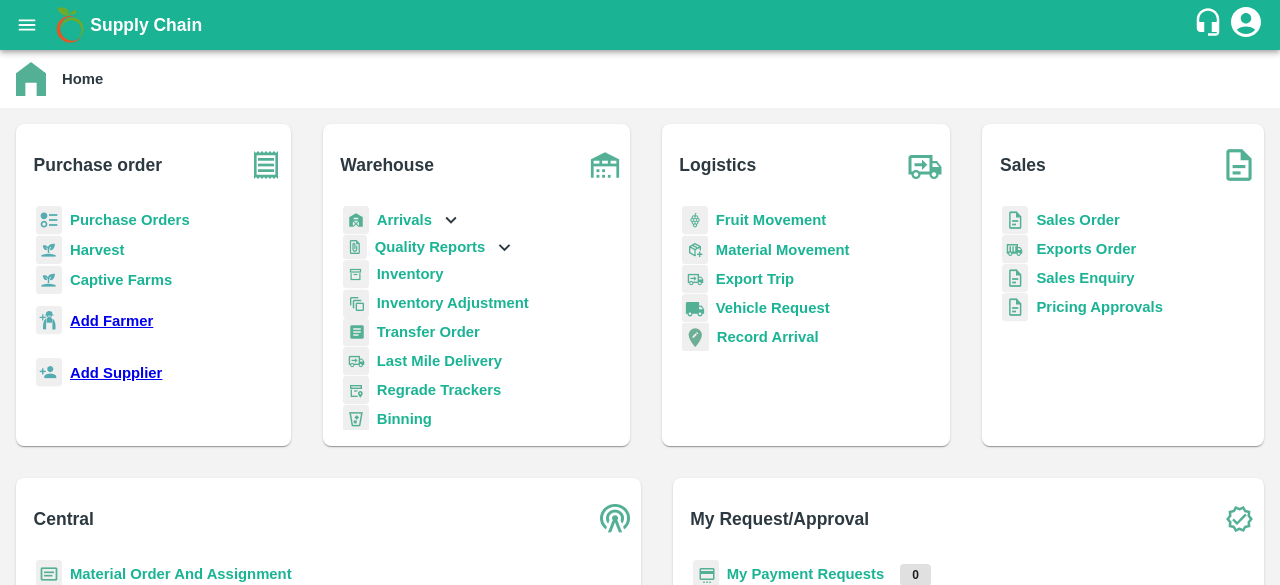 click on "Sales Order" at bounding box center (1077, 220) 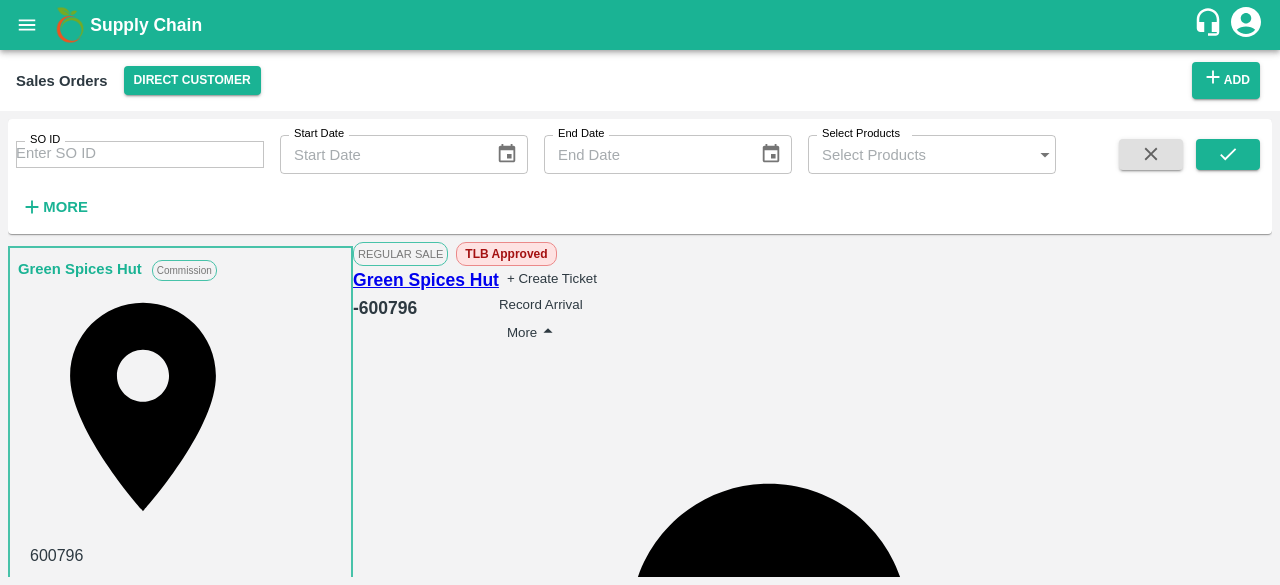 click on "Supply Chain" at bounding box center (641, 25) 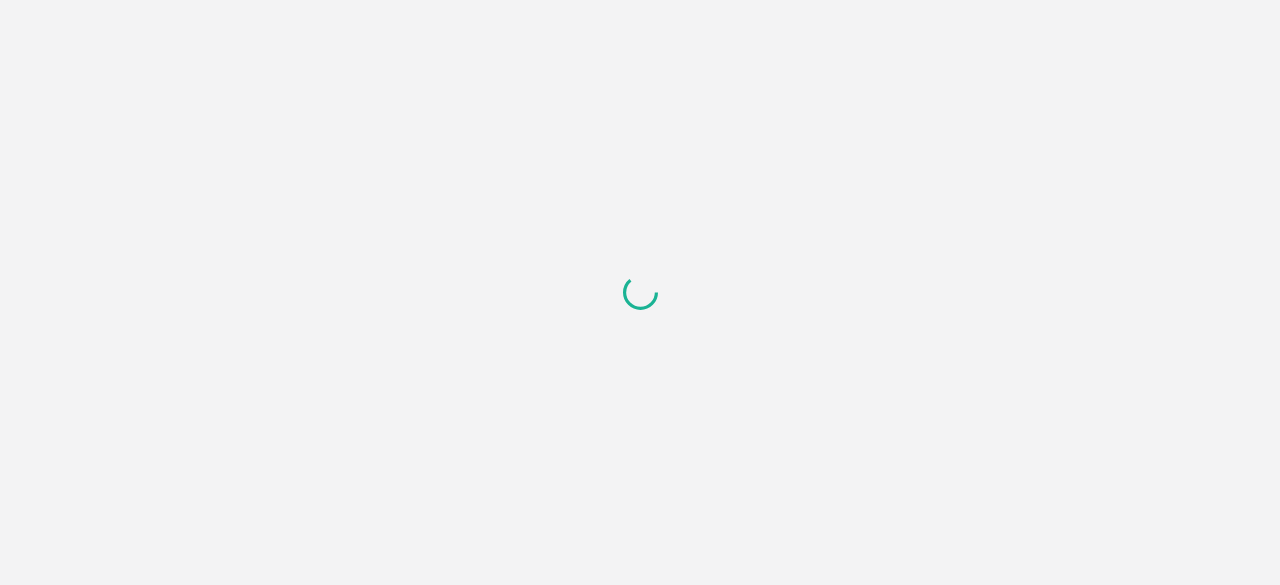 scroll, scrollTop: 0, scrollLeft: 0, axis: both 